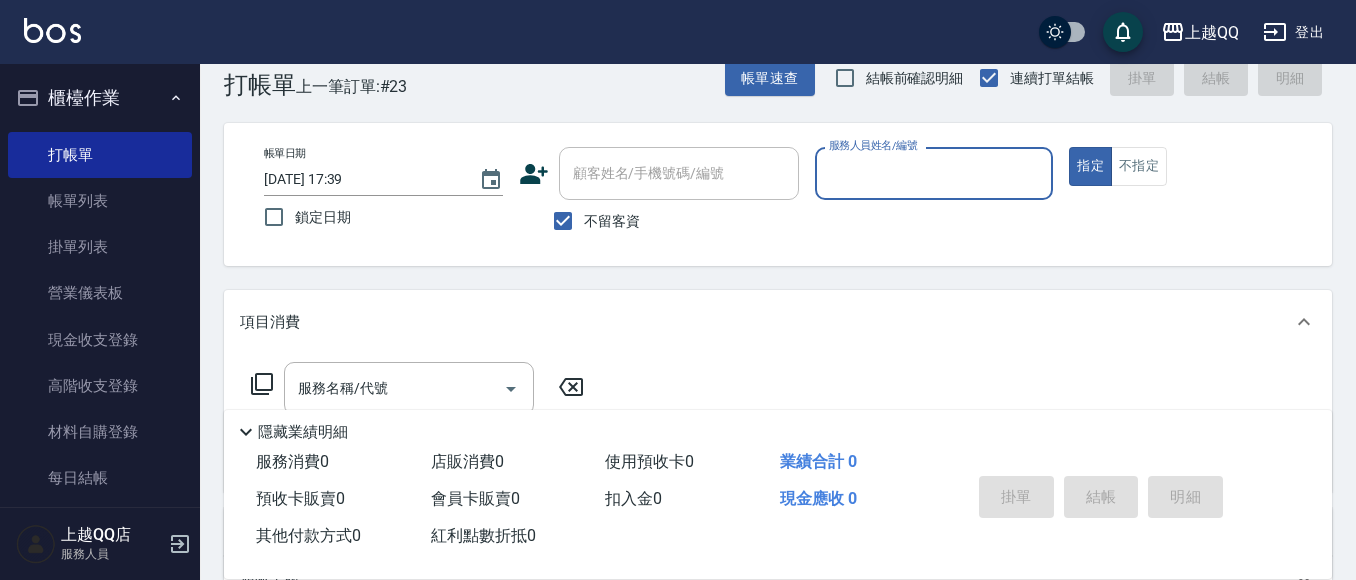 scroll, scrollTop: 0, scrollLeft: 0, axis: both 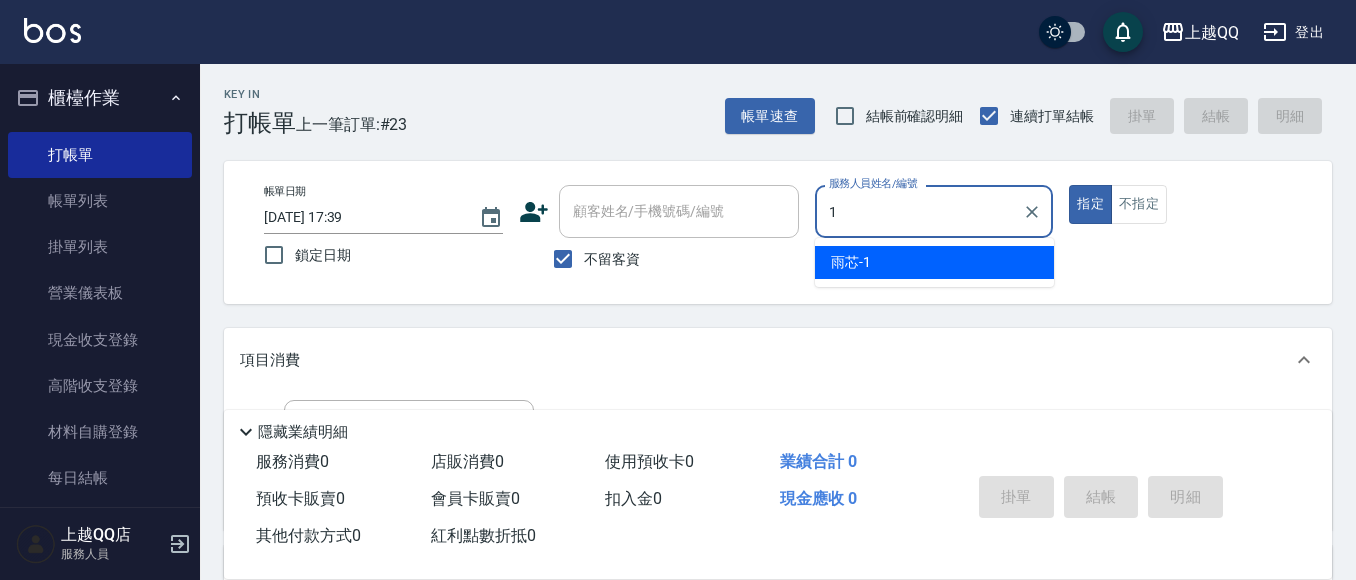 type on "1" 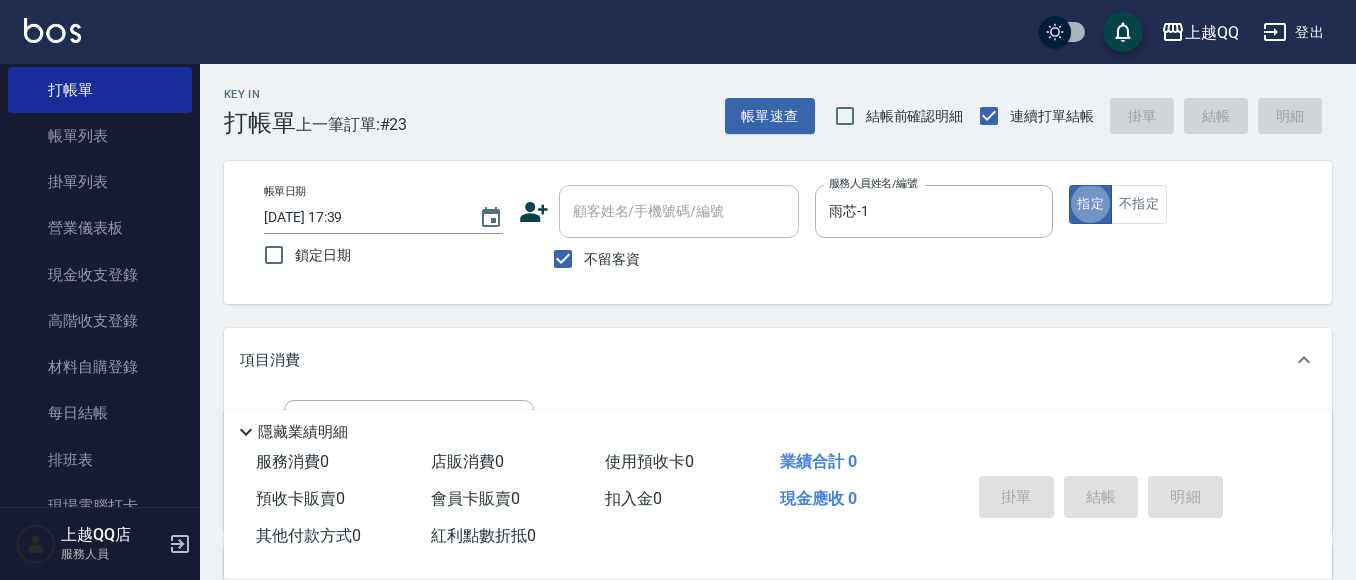 scroll, scrollTop: 100, scrollLeft: 0, axis: vertical 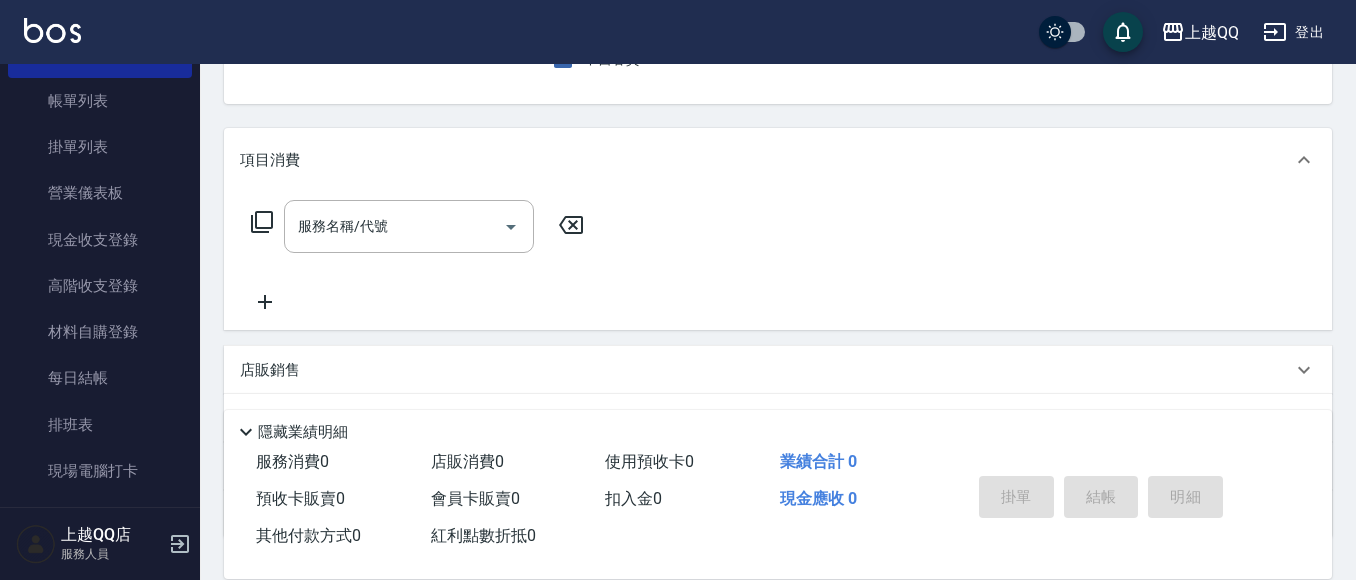 click on "服務名稱/代號 服務名稱/代號" at bounding box center (418, 226) 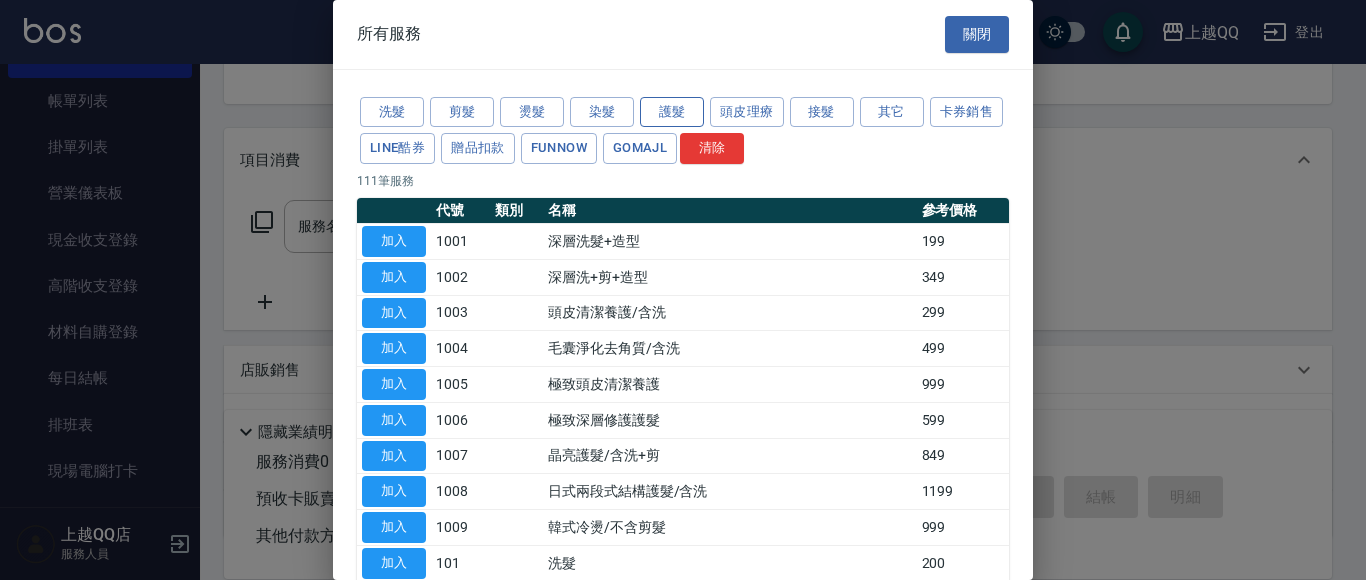 click on "護髮" at bounding box center [672, 112] 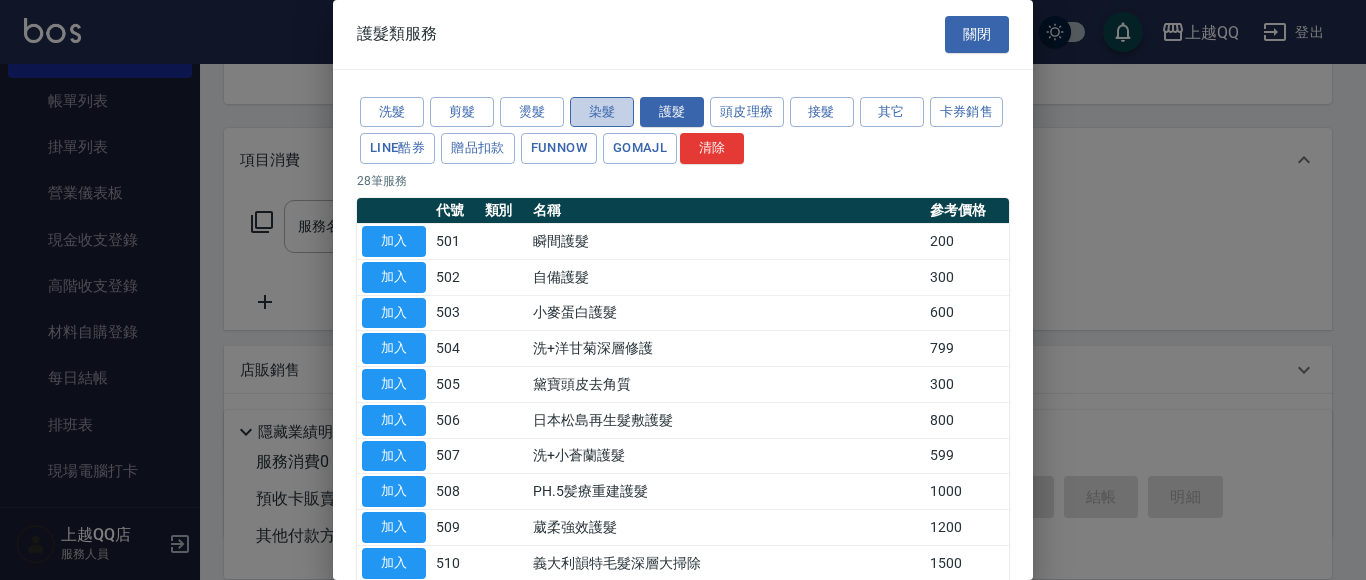 click on "染髮" at bounding box center [602, 112] 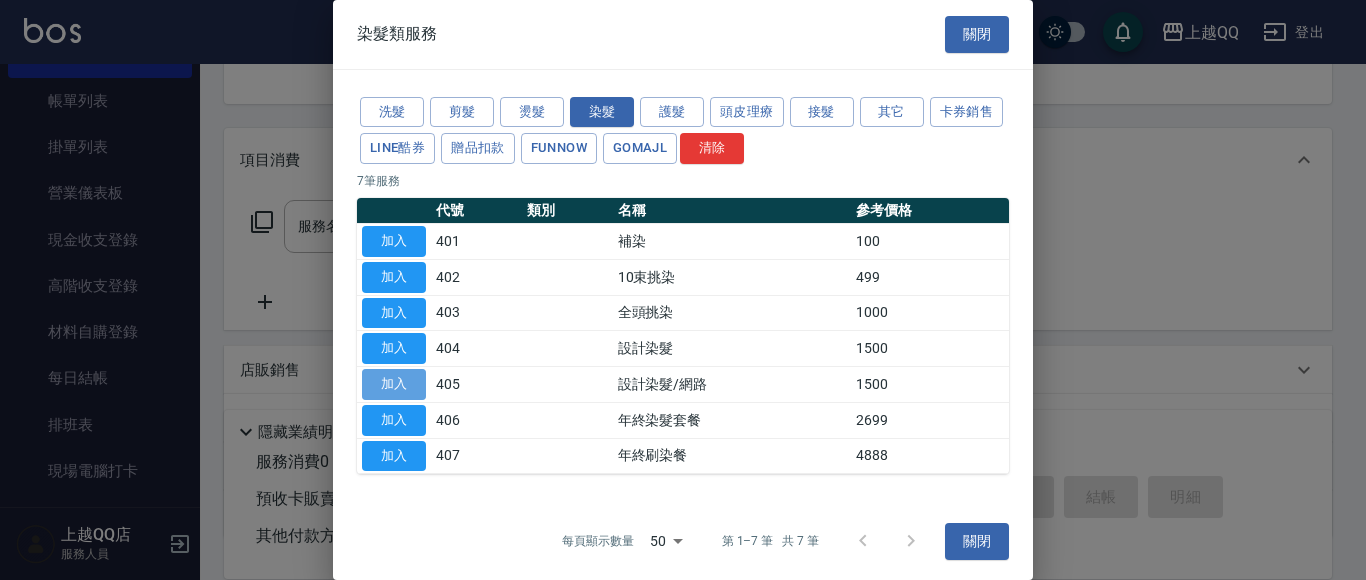 click on "加入" at bounding box center (394, 384) 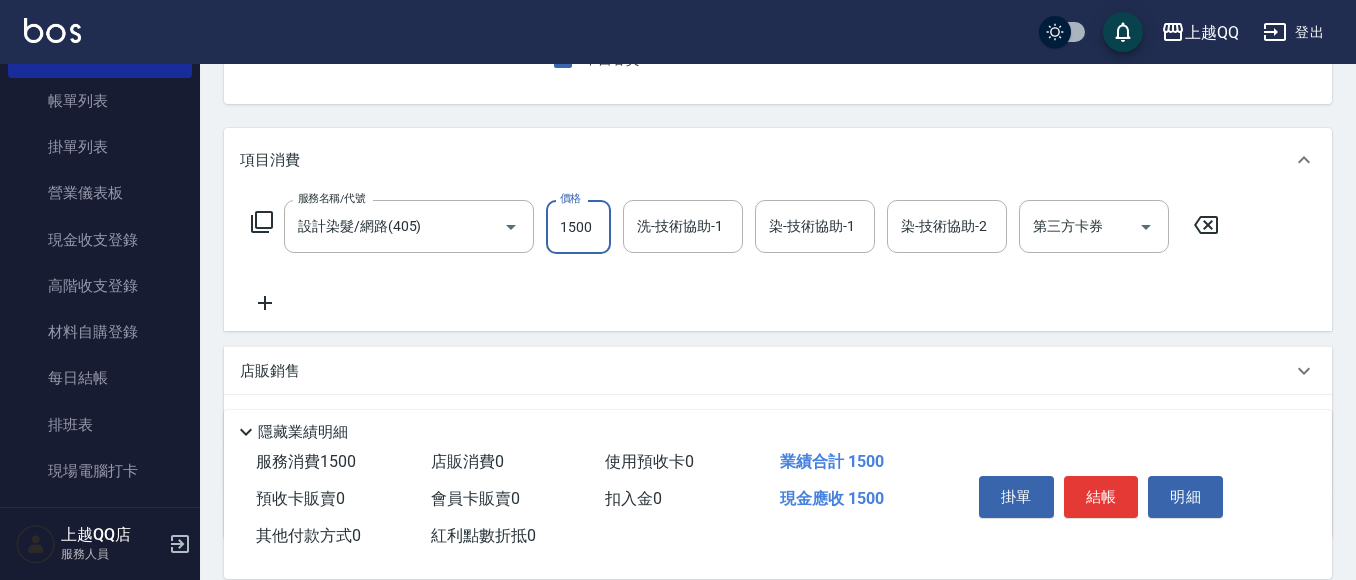 click on "1500" at bounding box center (578, 227) 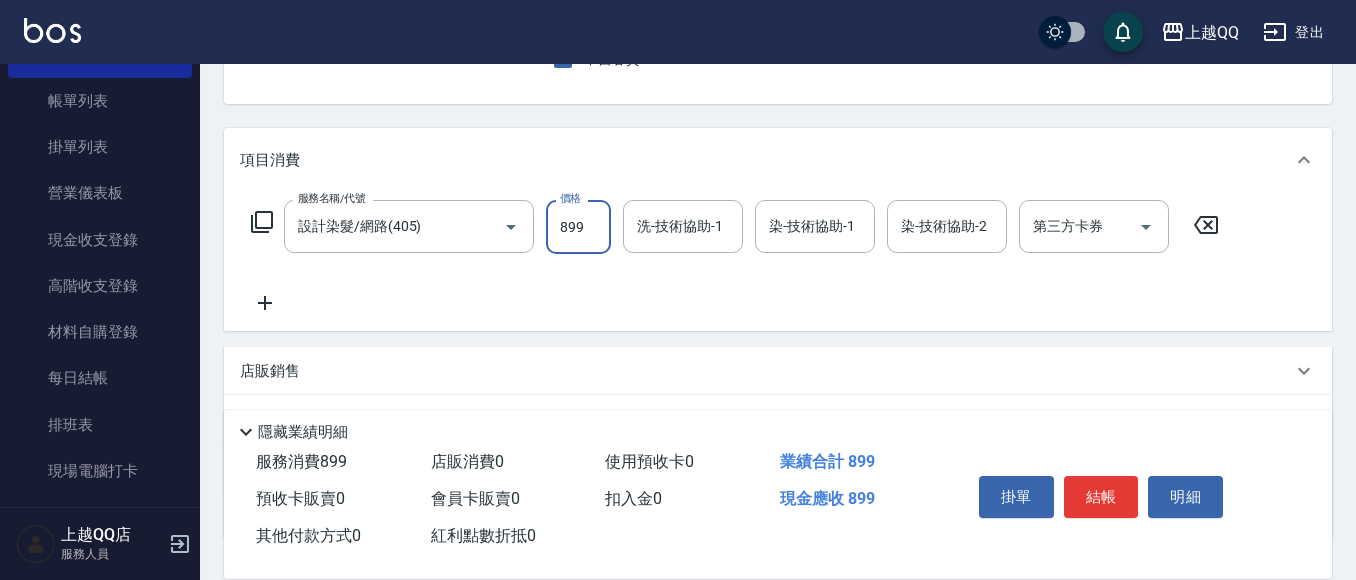 type on "899" 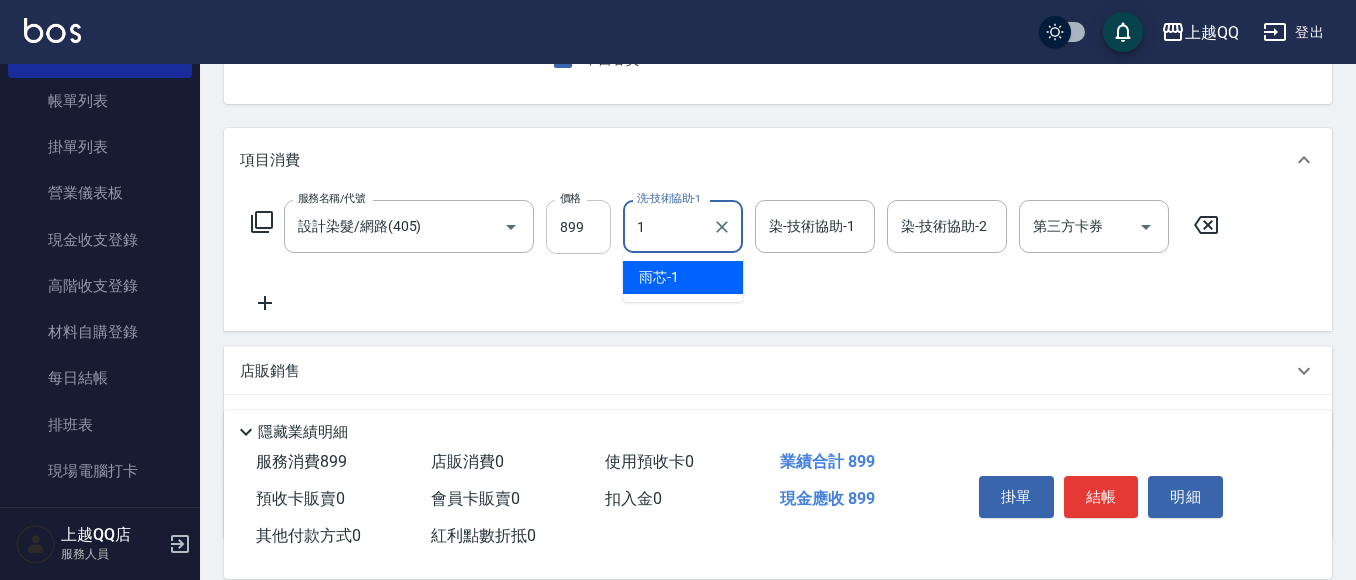 type on "雨芯-1" 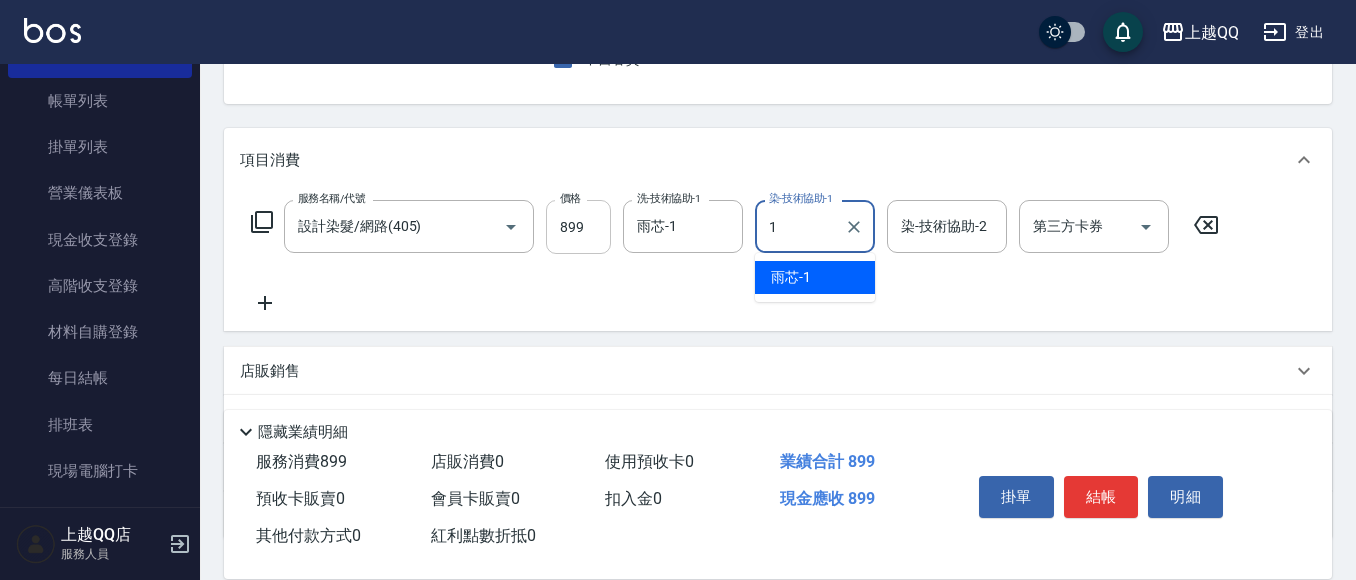 type on "雨芯-1" 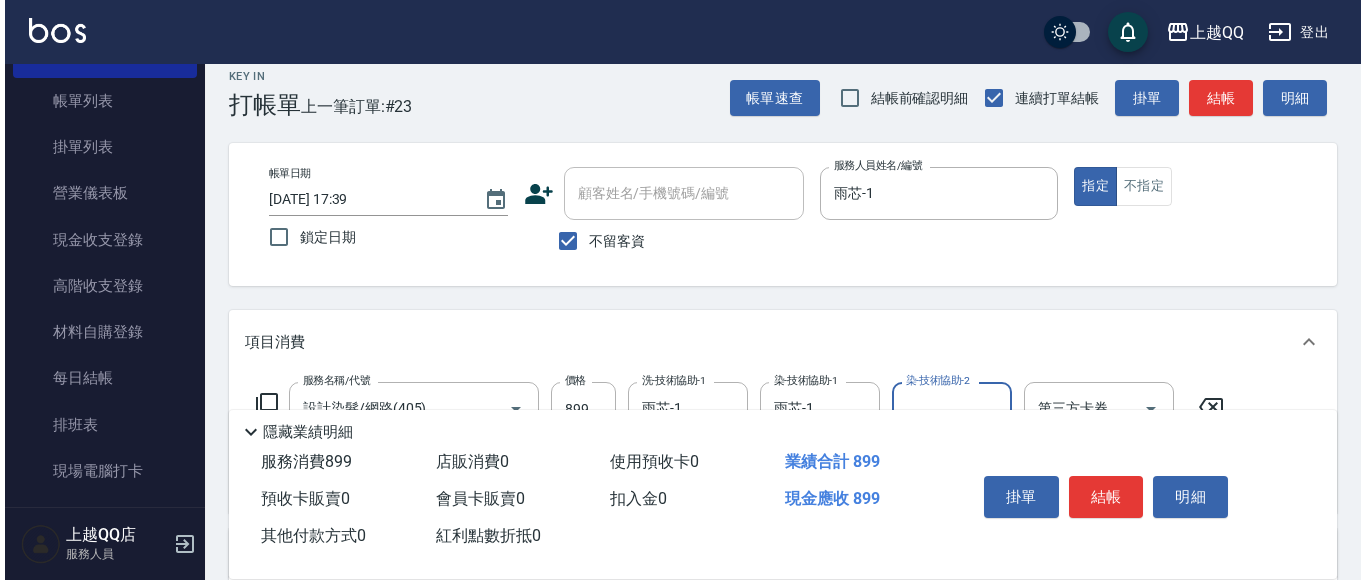 scroll, scrollTop: 0, scrollLeft: 0, axis: both 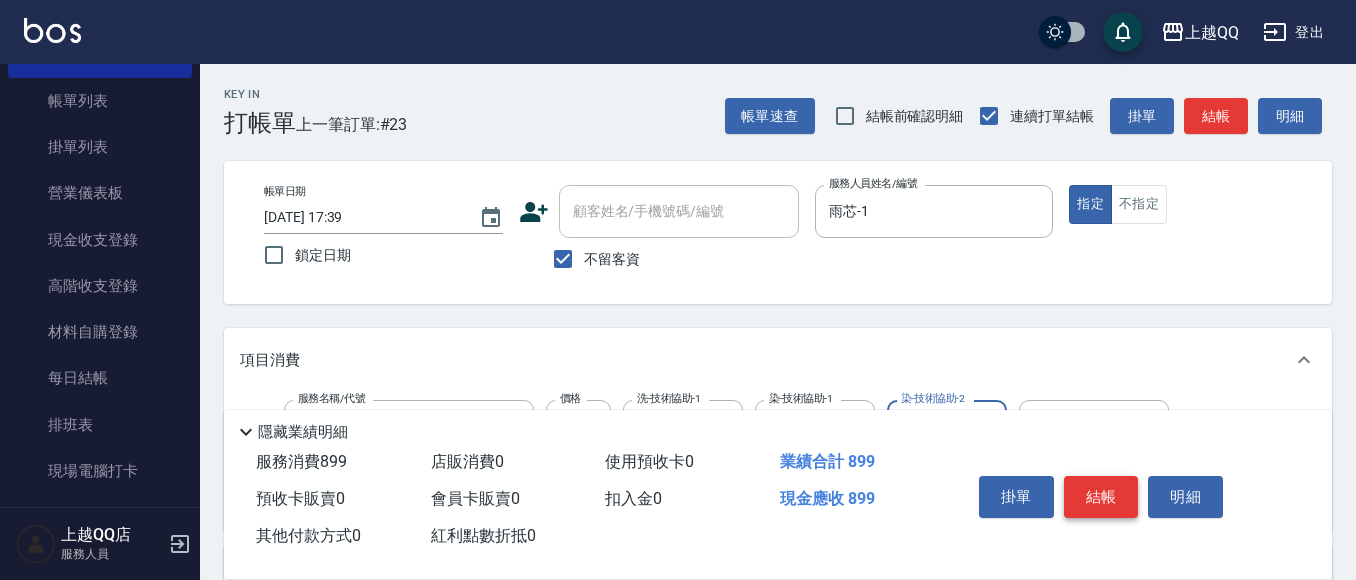 click on "結帳" at bounding box center [1101, 497] 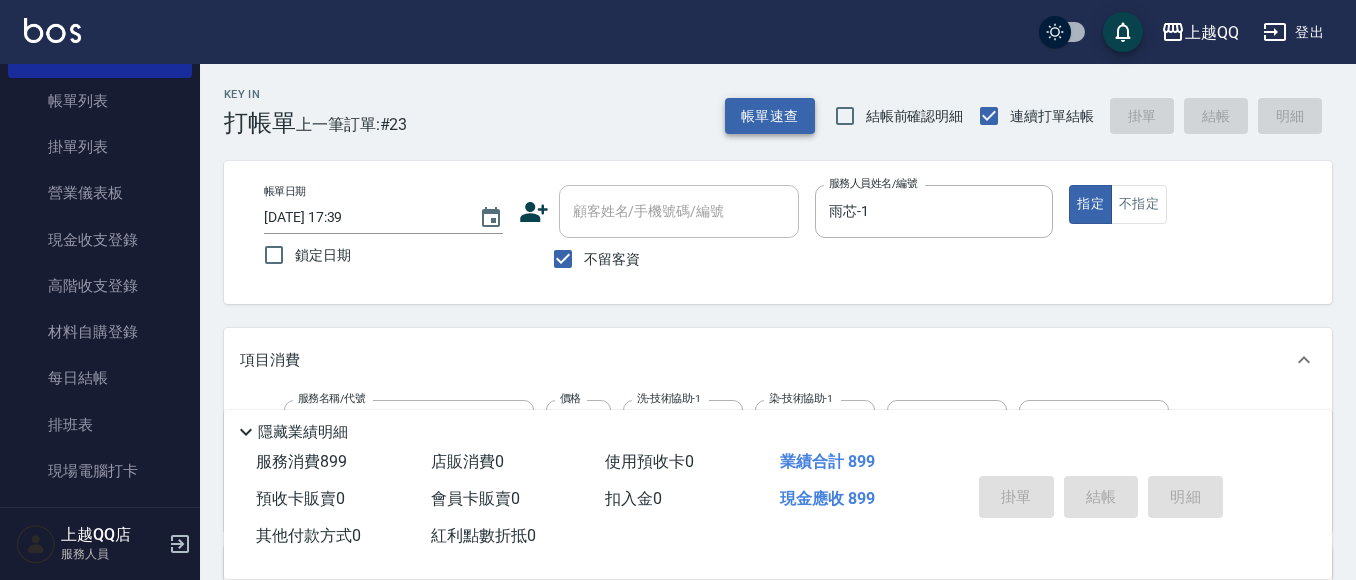 type on "[DATE] 19:19" 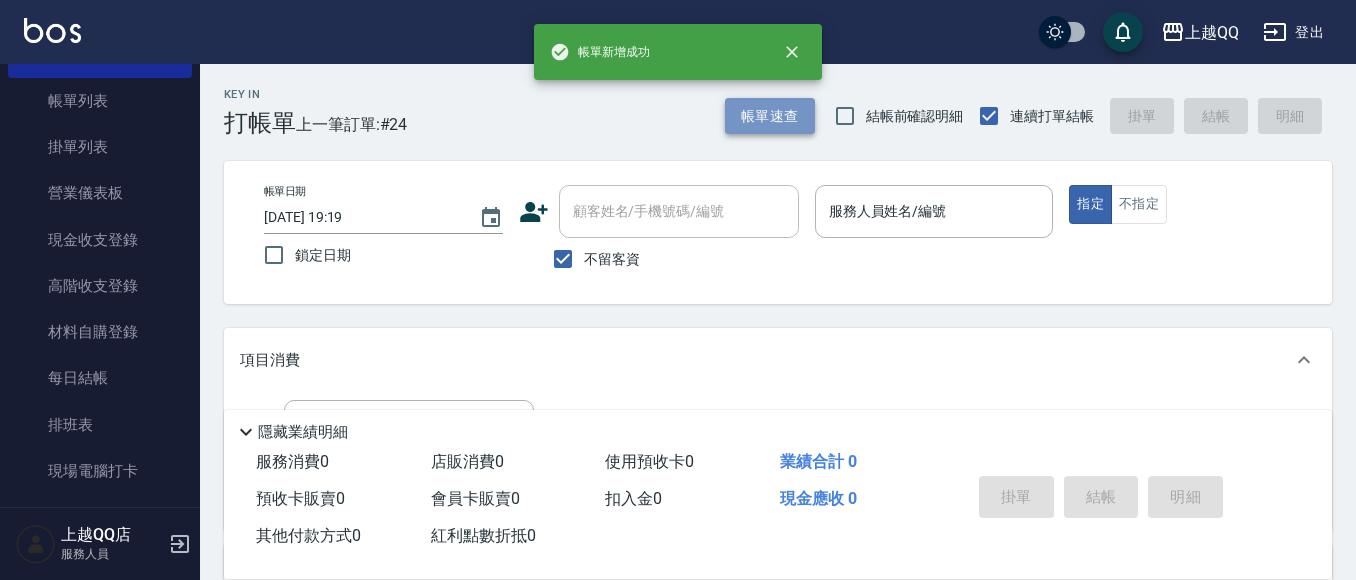 click on "帳單速查" at bounding box center [770, 116] 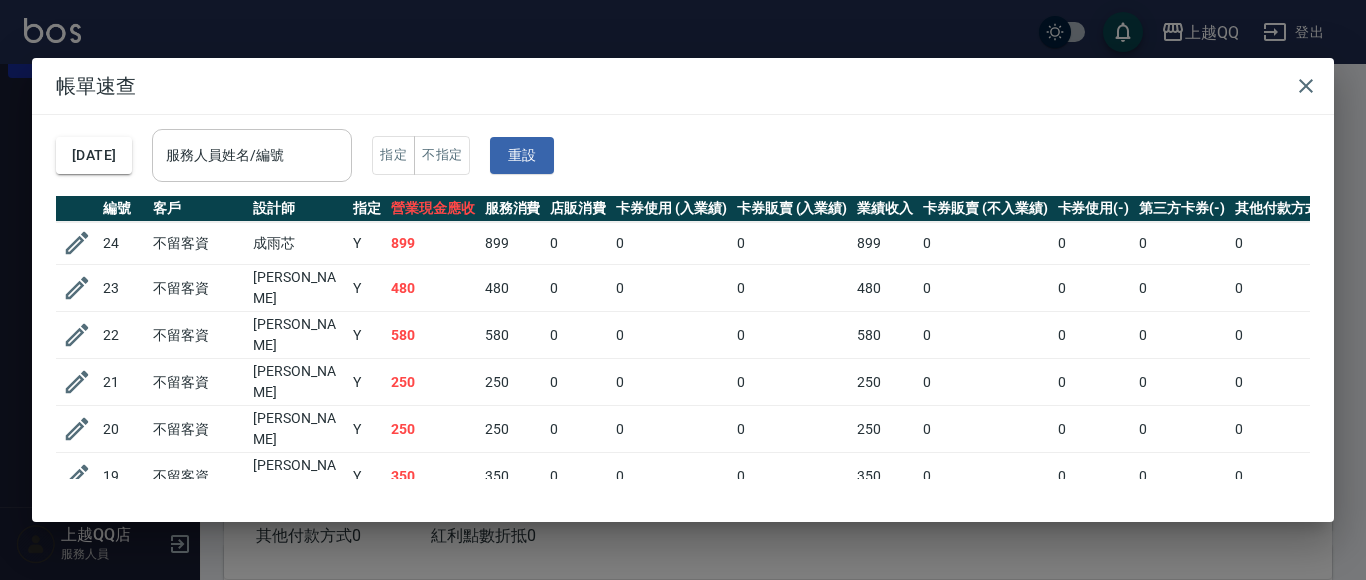 click on "服務人員姓名/編號" at bounding box center (252, 155) 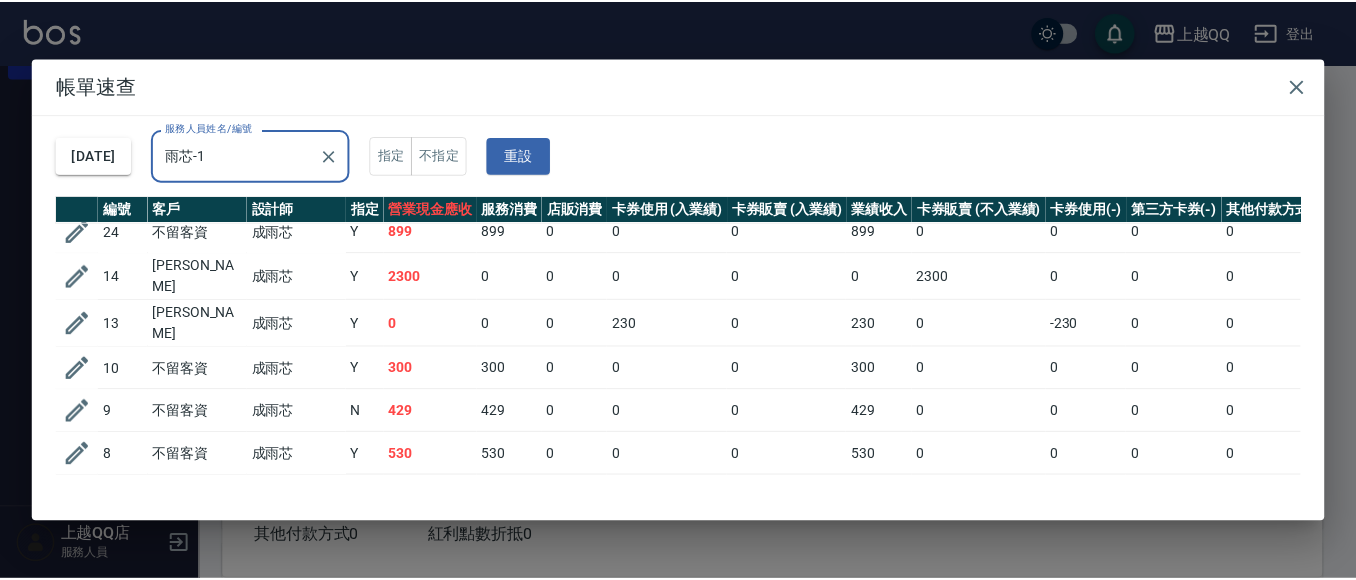 scroll, scrollTop: 0, scrollLeft: 0, axis: both 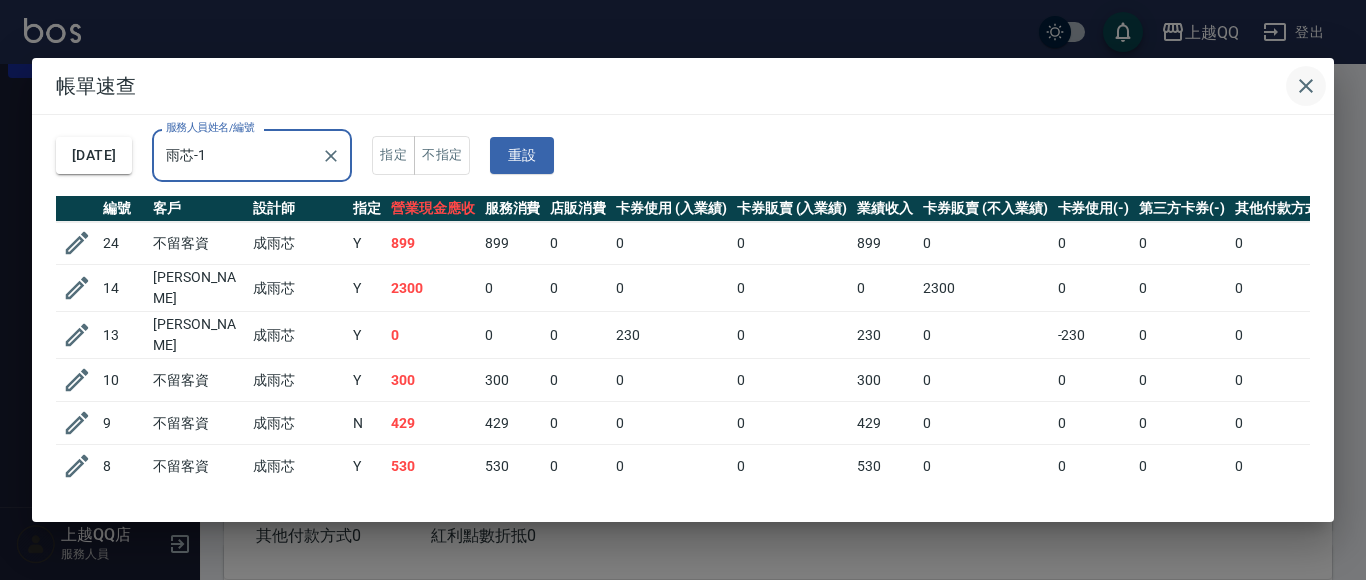 type on "雨芯-1" 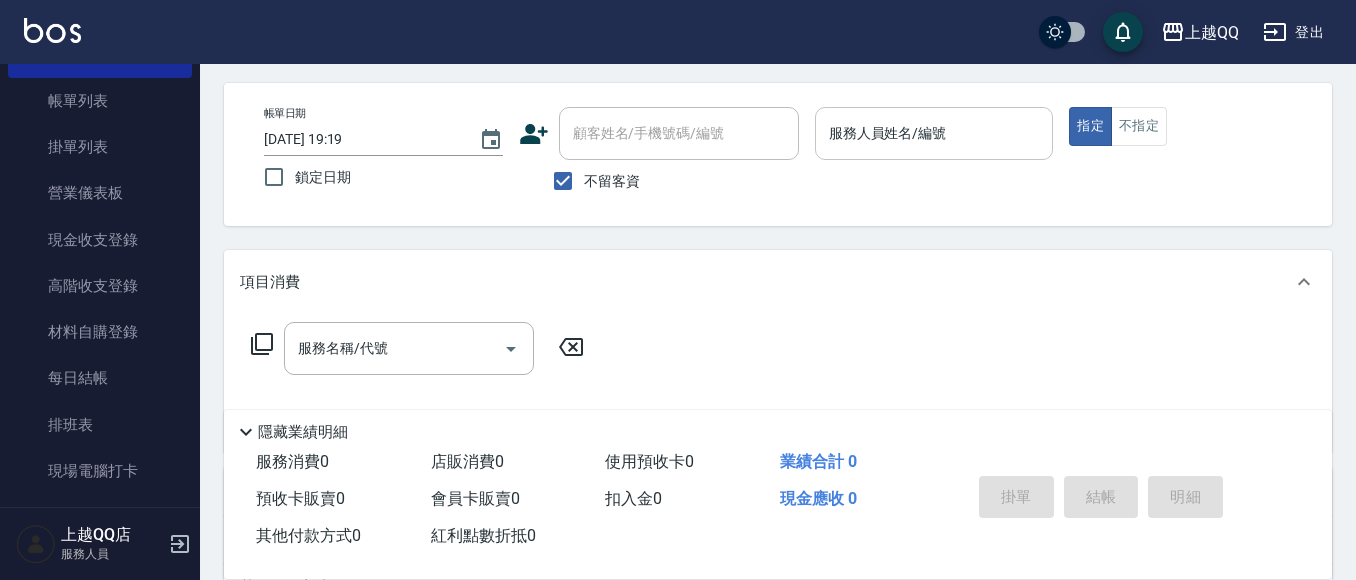 scroll, scrollTop: 100, scrollLeft: 0, axis: vertical 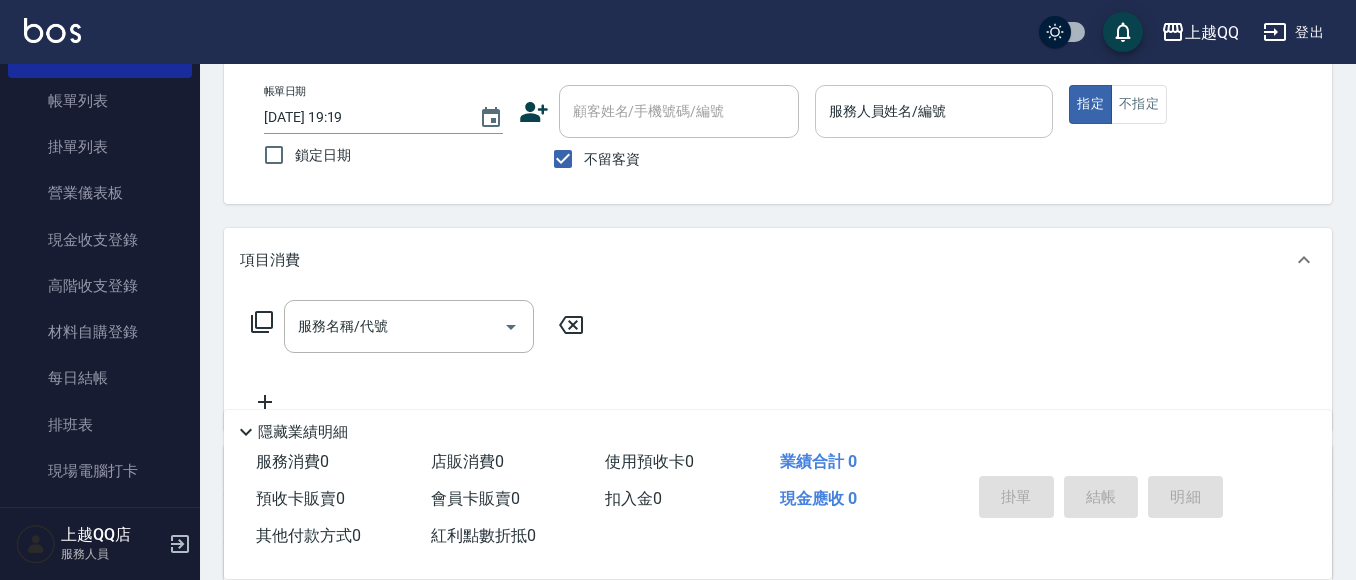 click on "服務人員姓名/編號" at bounding box center [934, 111] 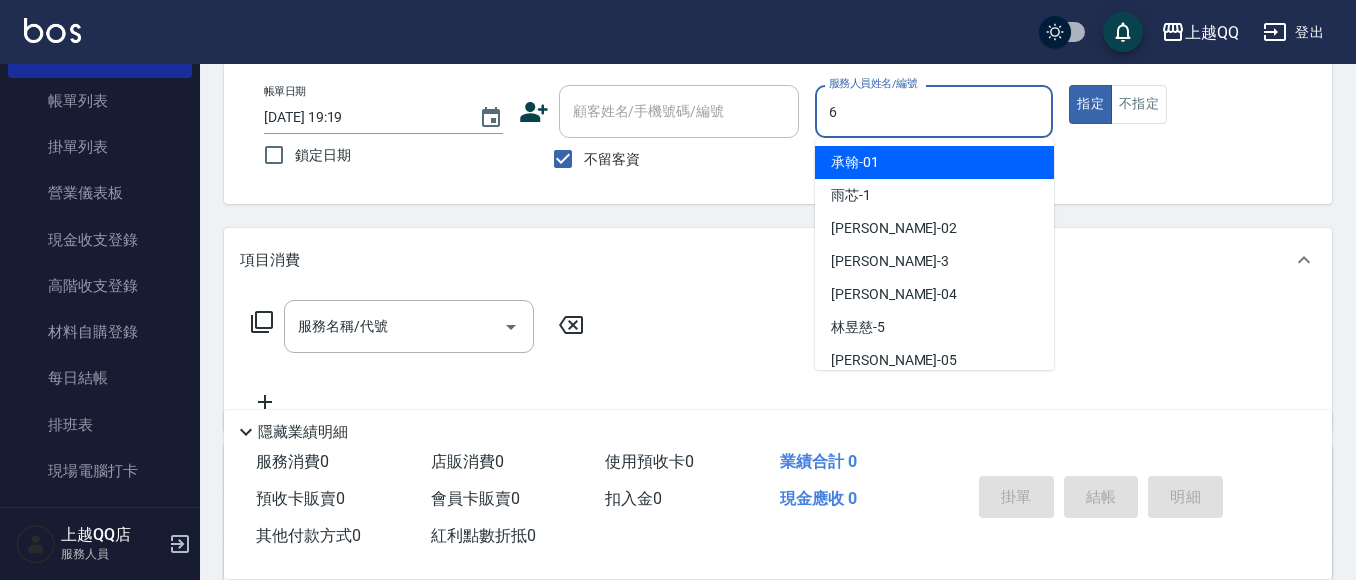 type on "欣樺-6" 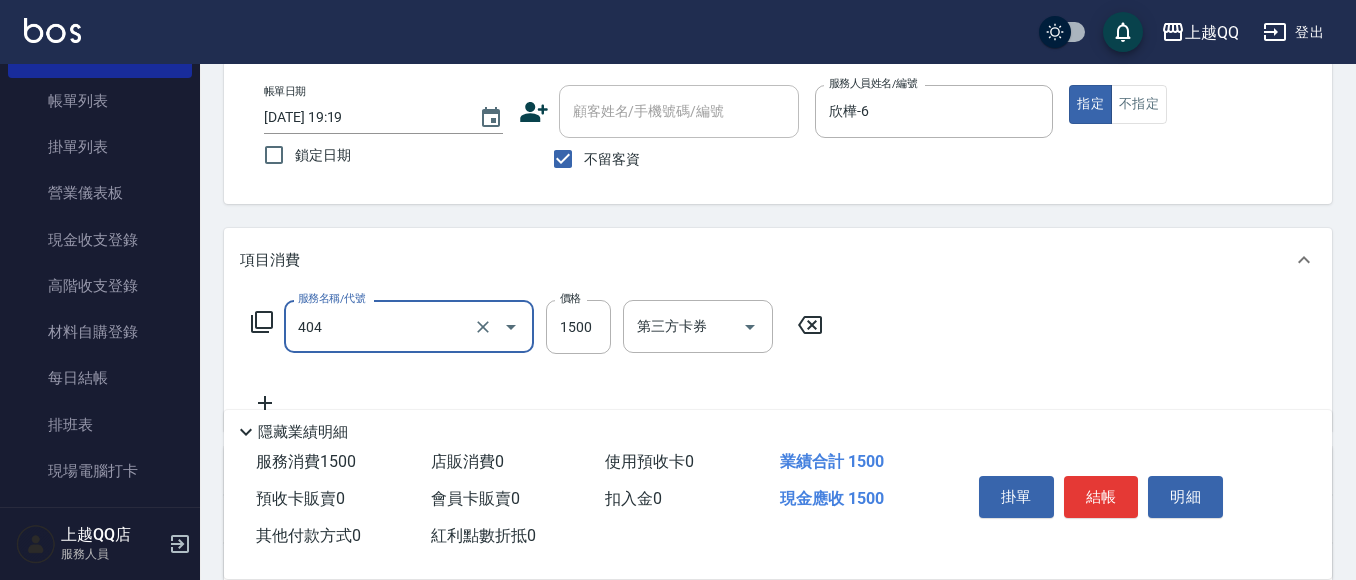 type on "設計染髮(404)" 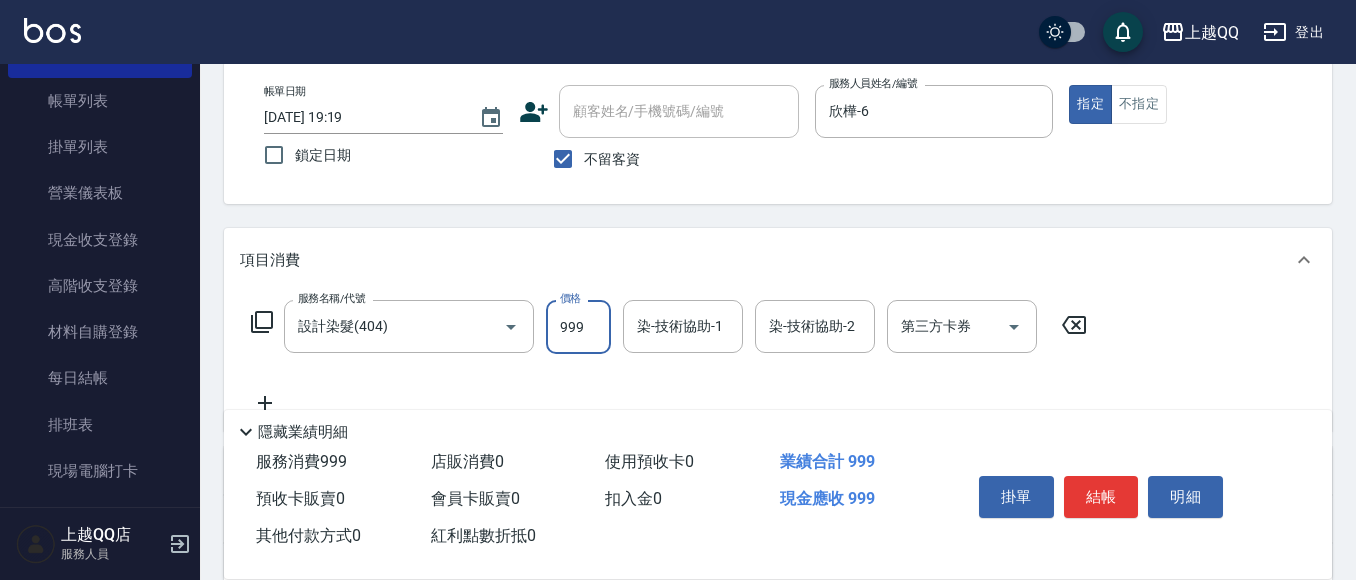type on "999" 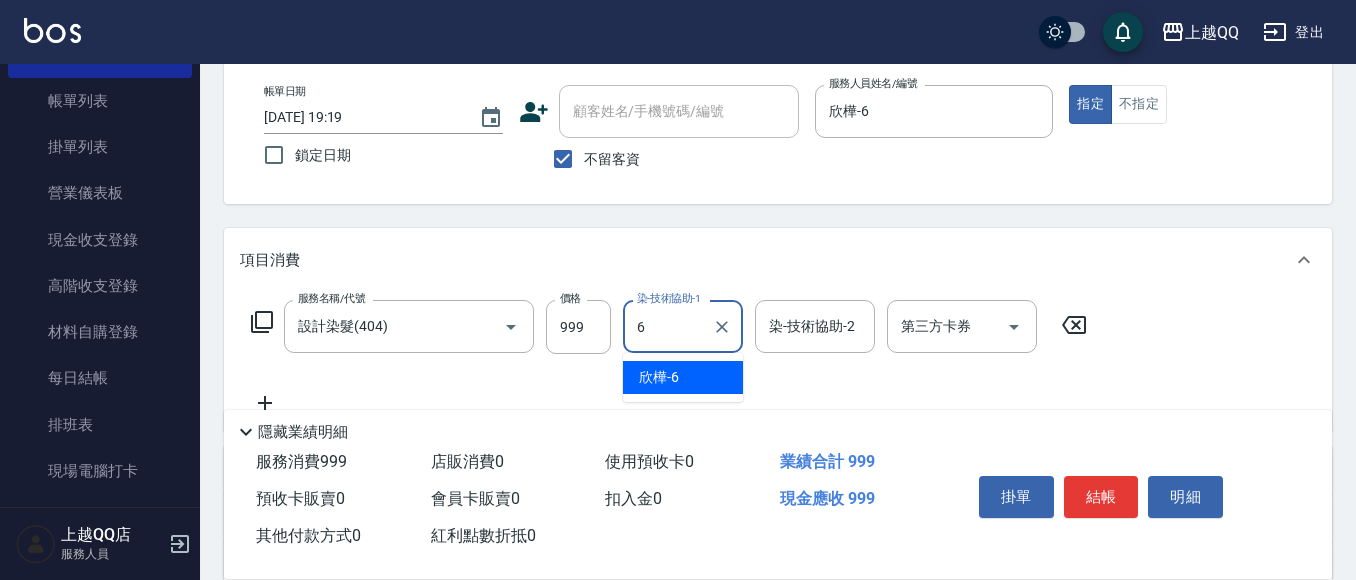 type on "欣樺-6" 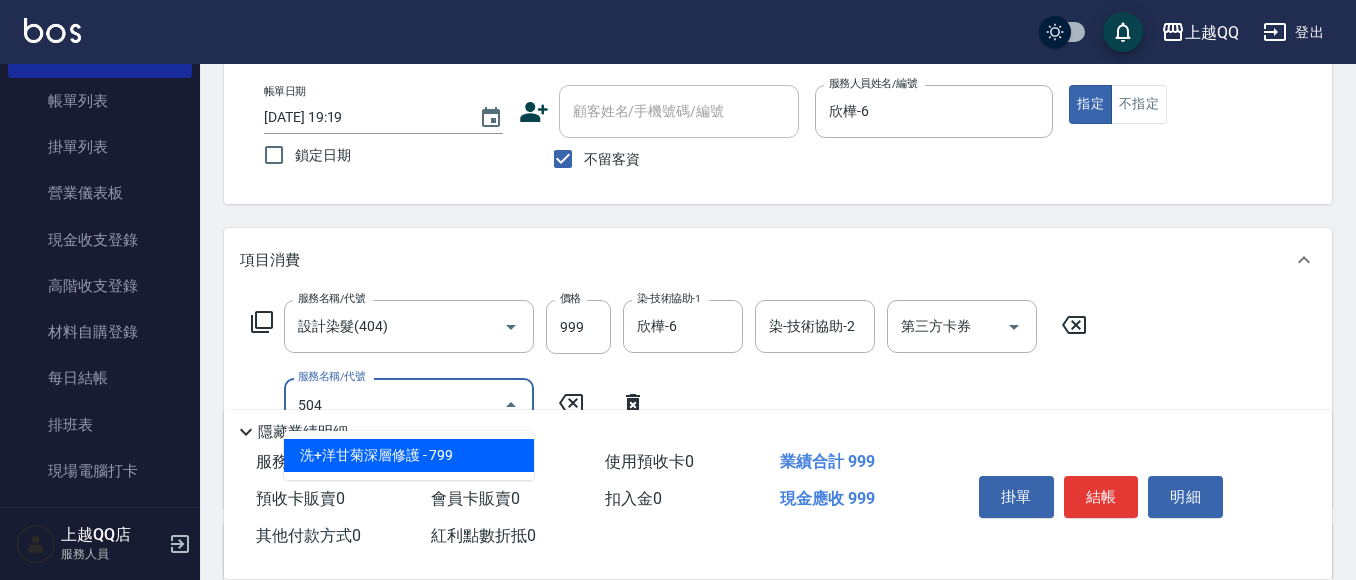 scroll, scrollTop: 200, scrollLeft: 0, axis: vertical 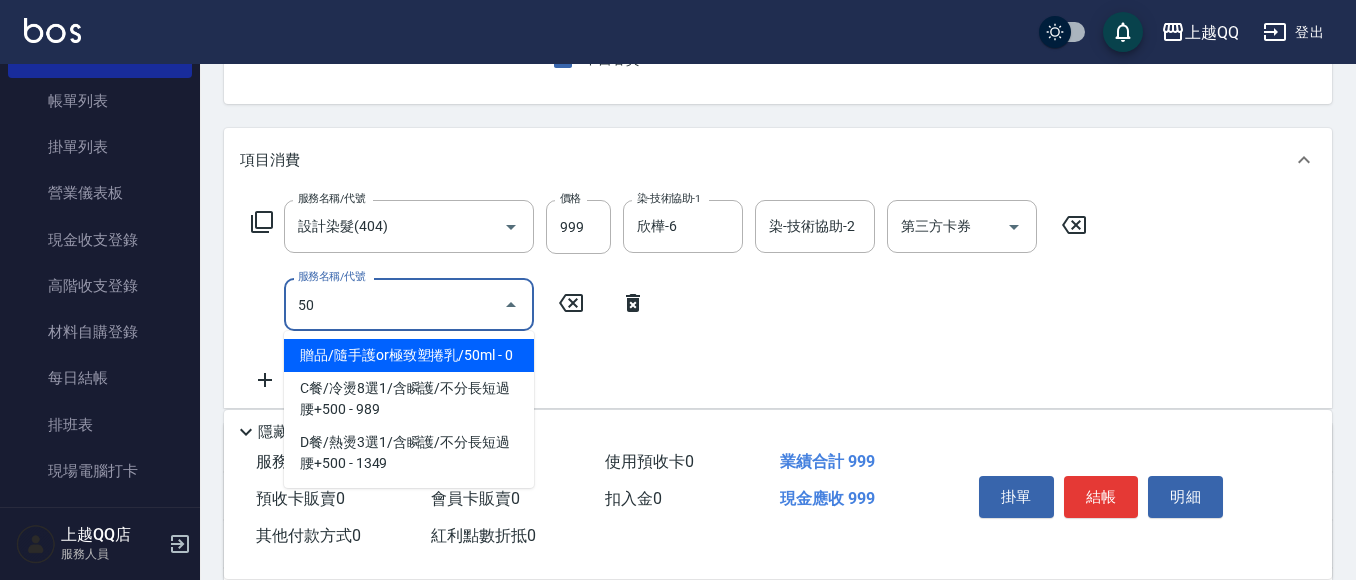 type on "508" 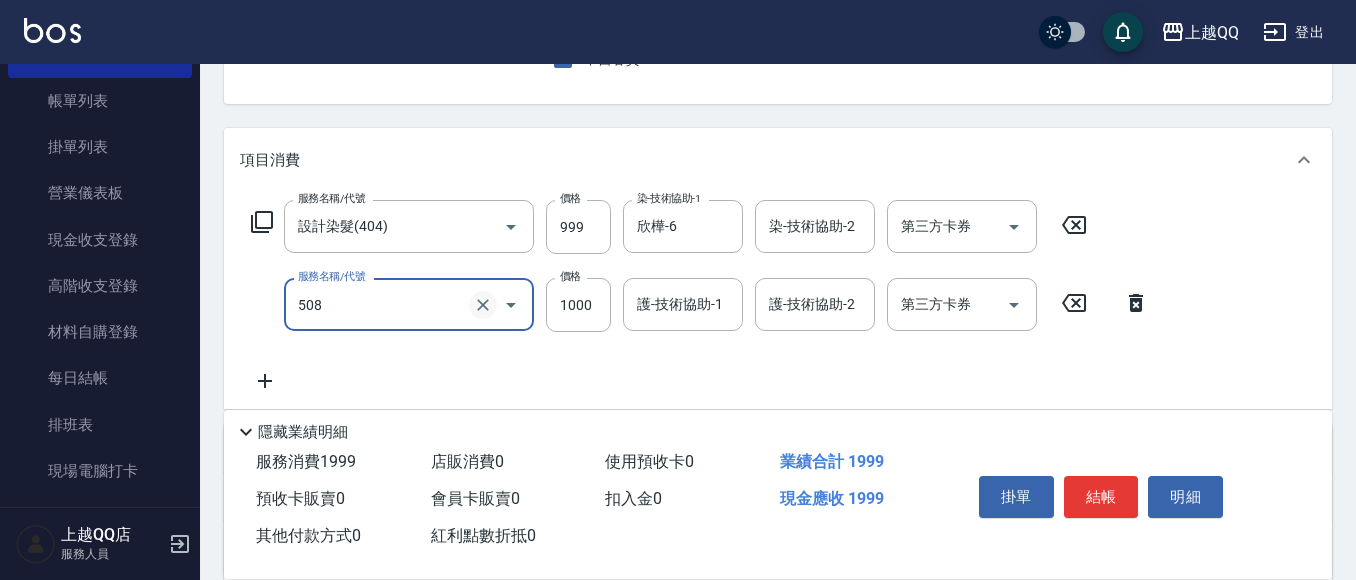 click at bounding box center [483, 305] 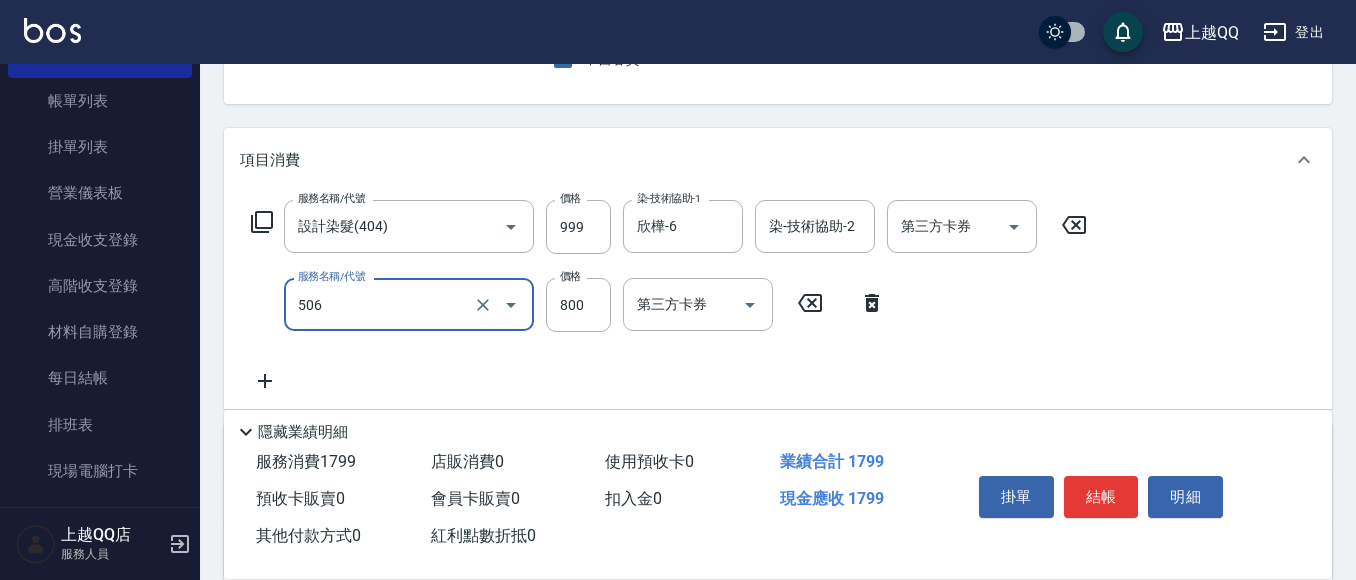 type on "日本松島再生髮敷護髮(506)" 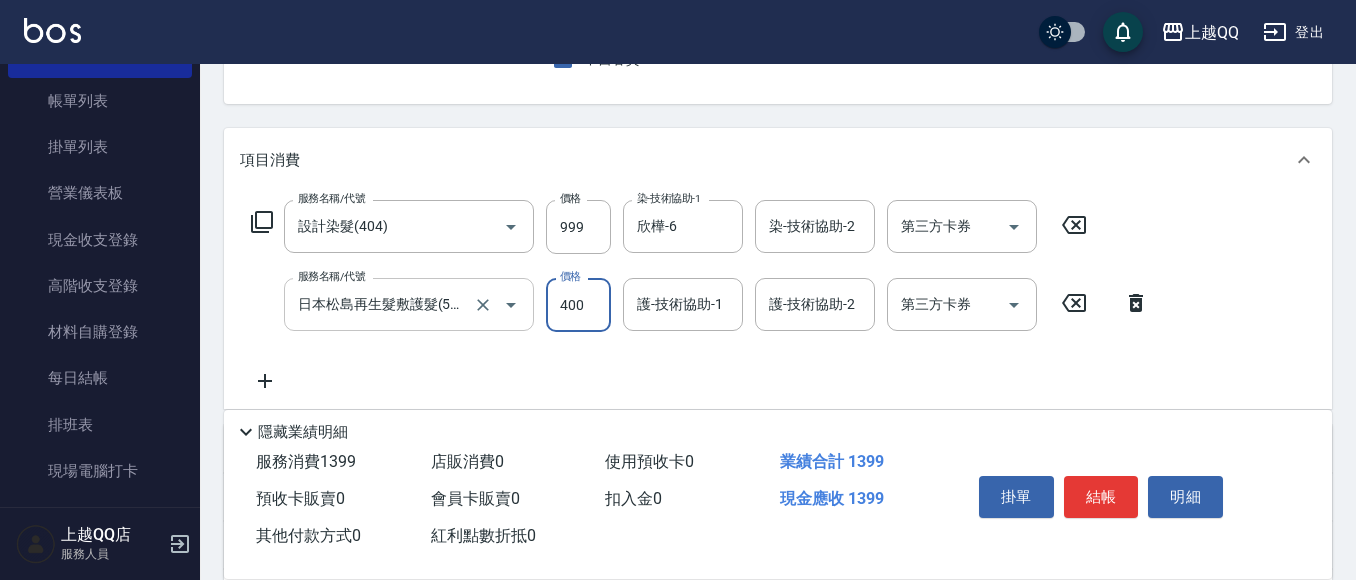 type on "400" 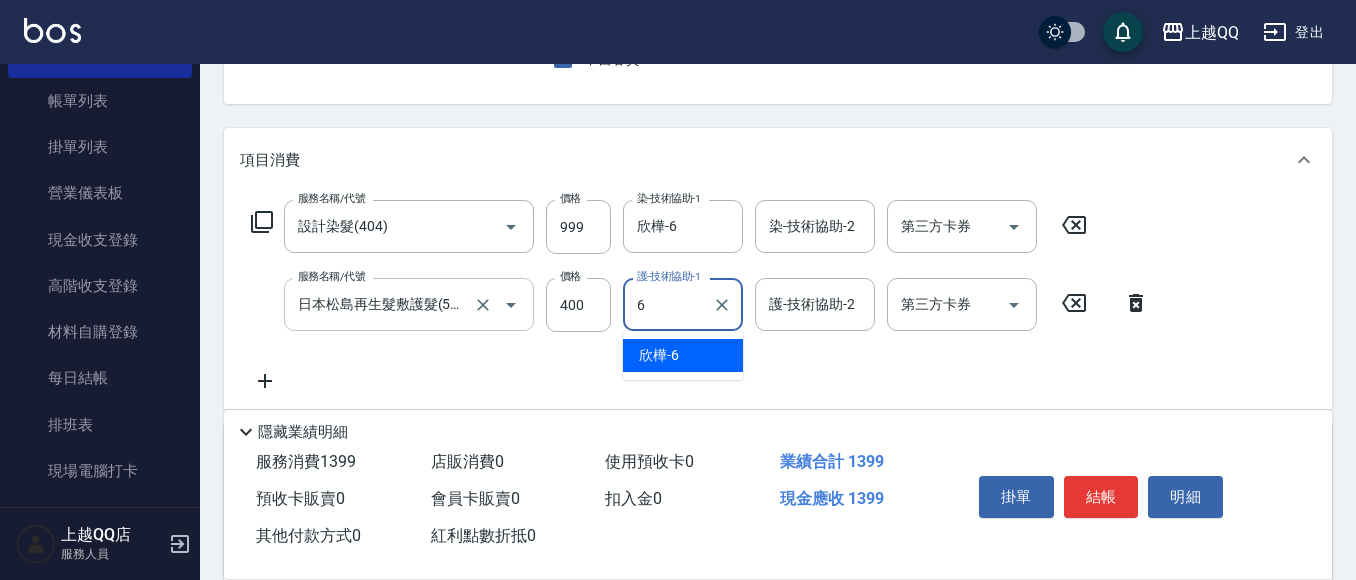 type on "欣樺-6" 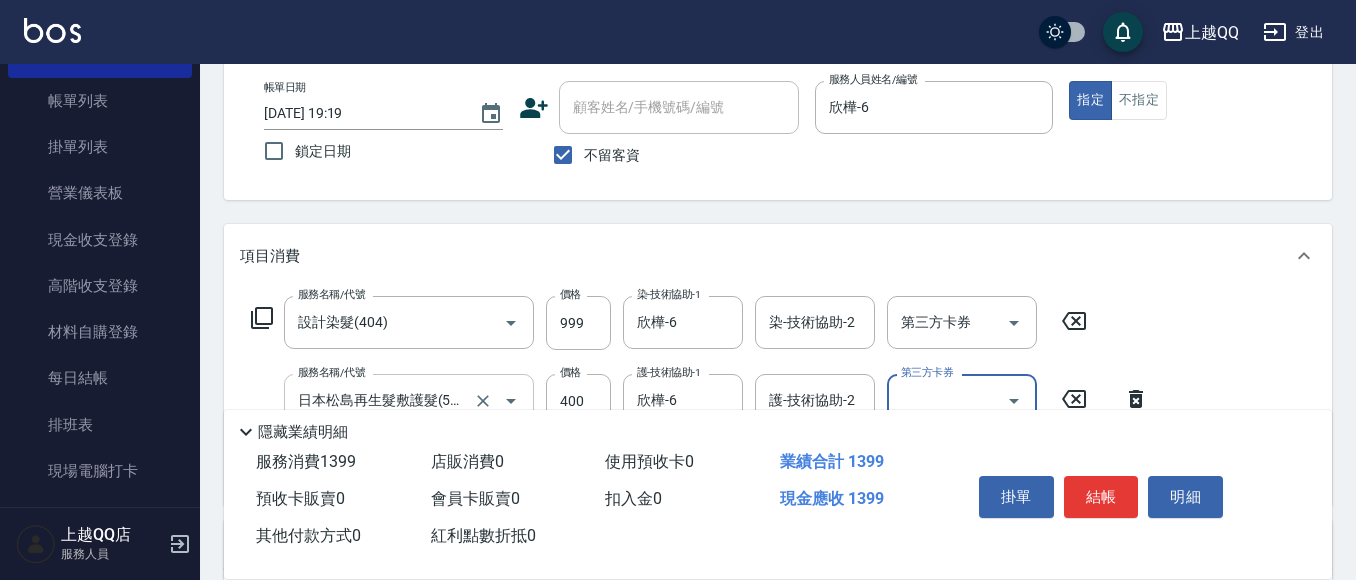 scroll, scrollTop: 120, scrollLeft: 0, axis: vertical 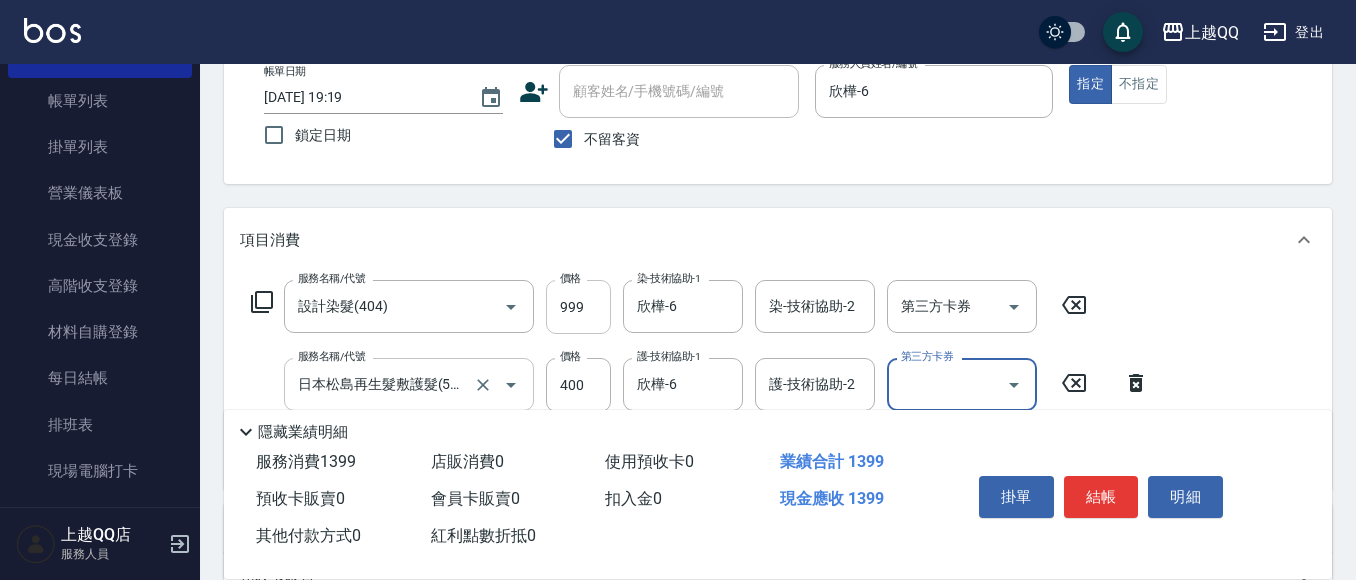click on "999" at bounding box center (578, 307) 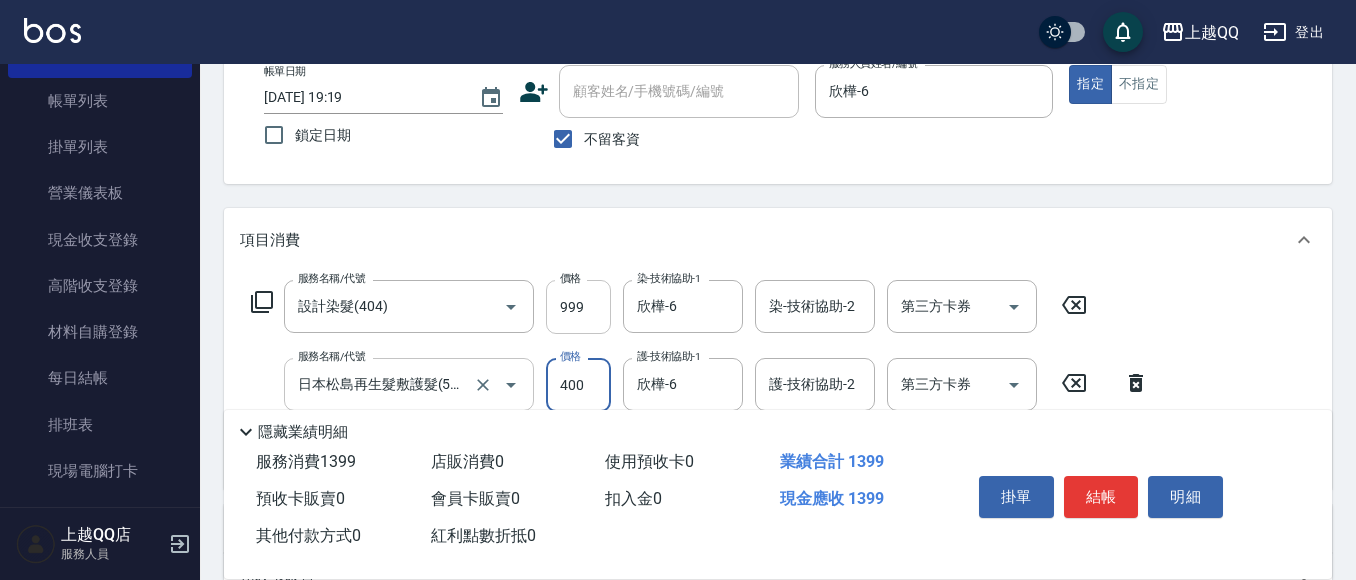 click on "999" at bounding box center (578, 307) 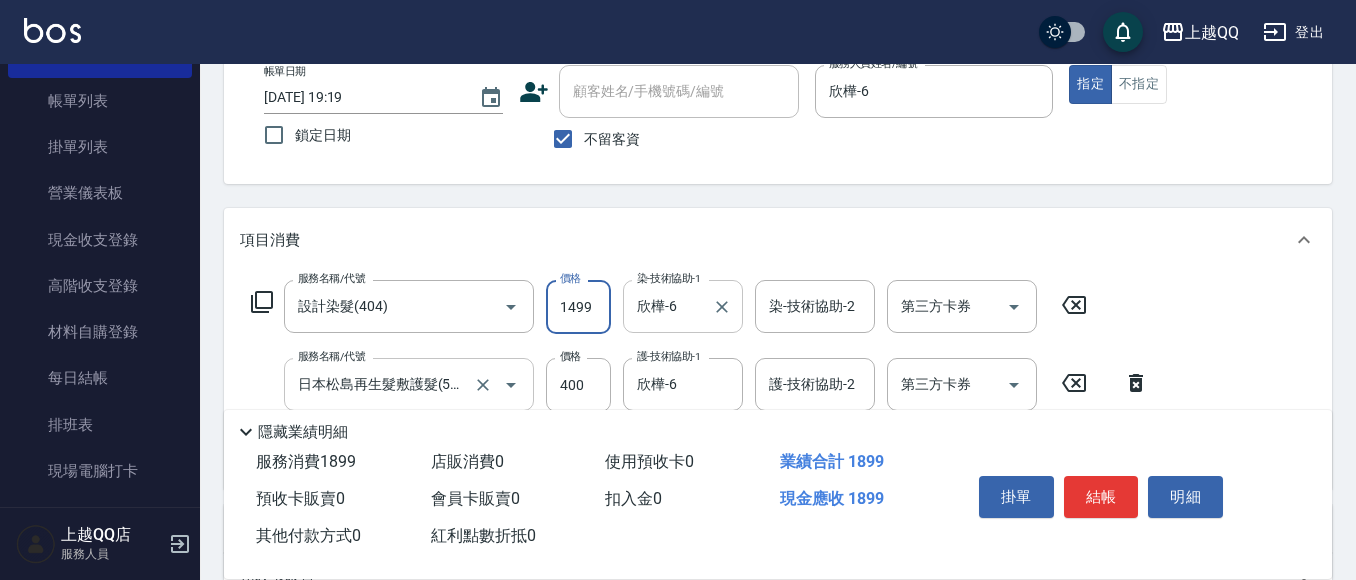 type on "1499" 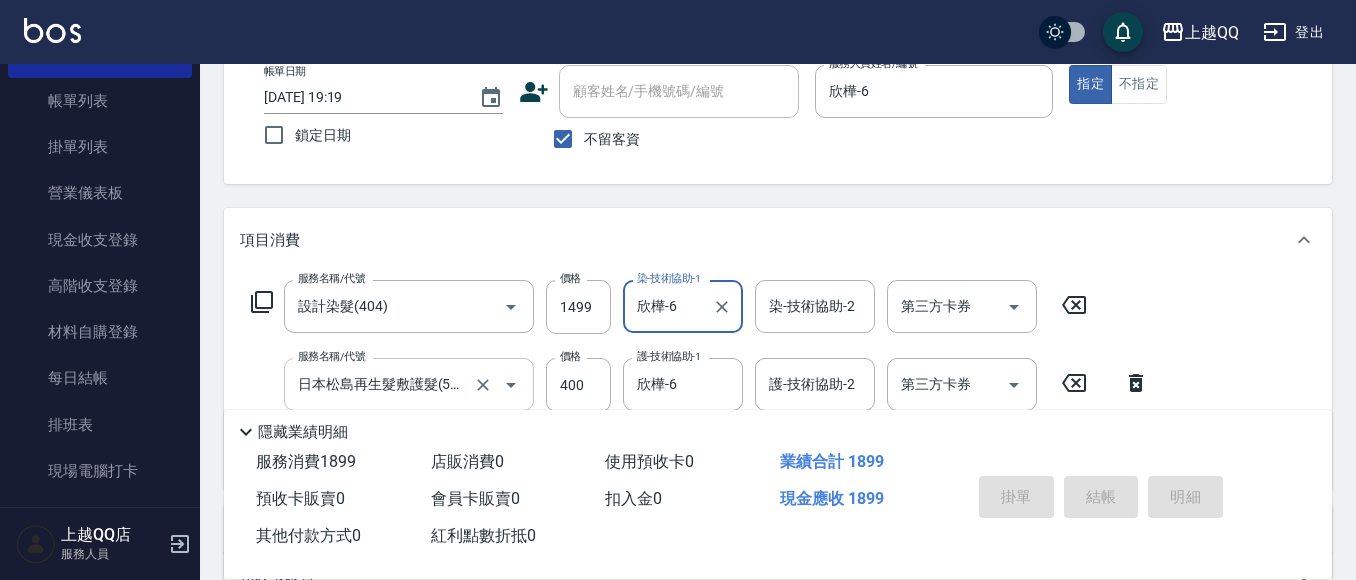 type on "[DATE] 19:47" 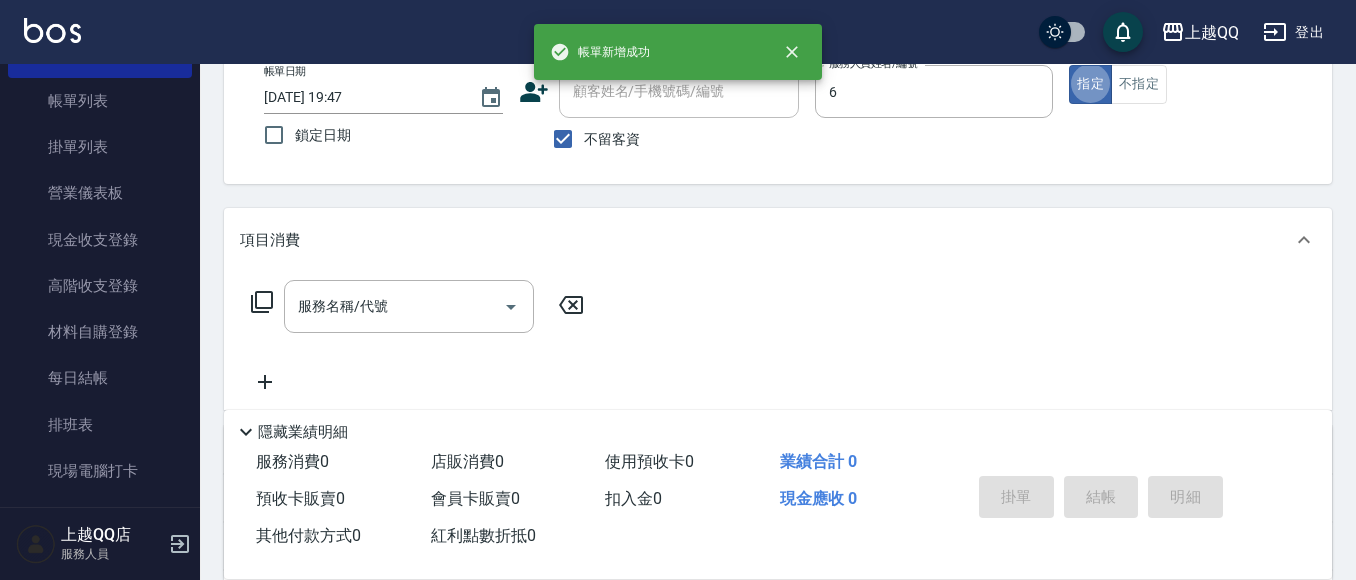type on "欣樺-6" 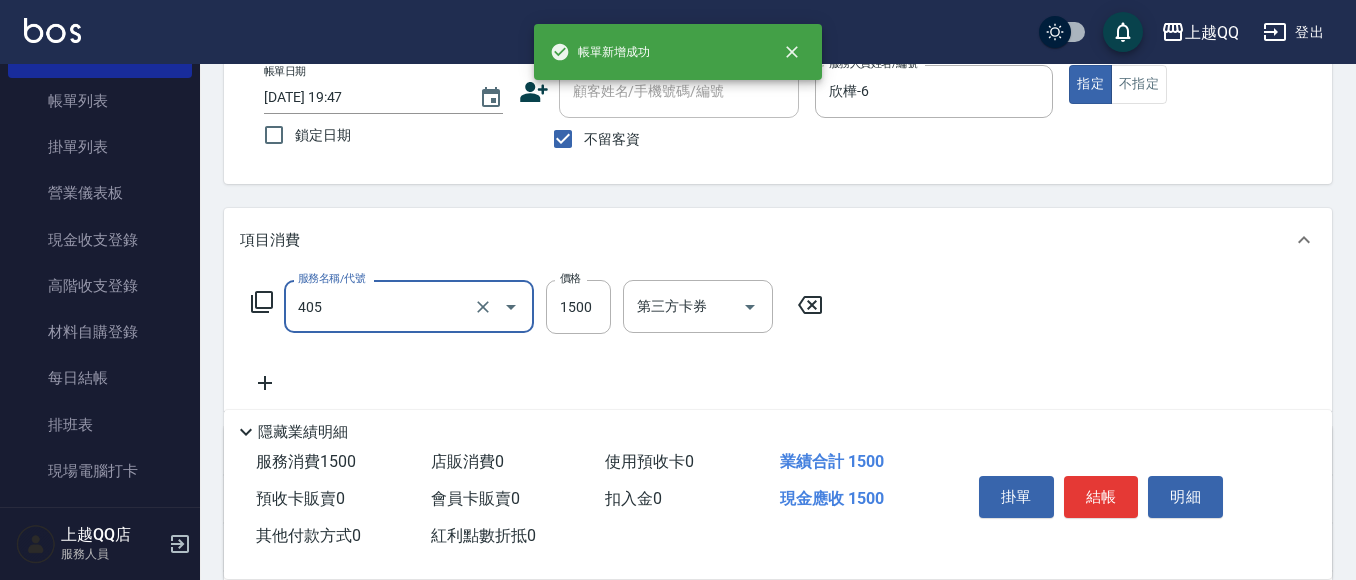 type on "設計染髮/網路(405)" 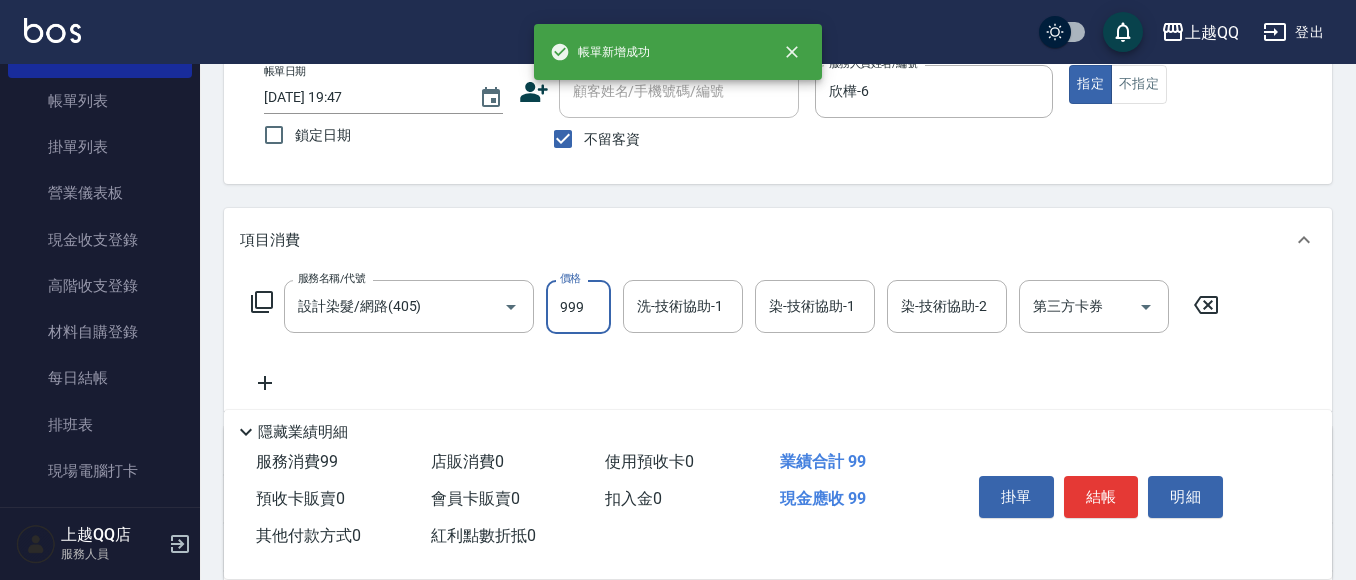 type on "999" 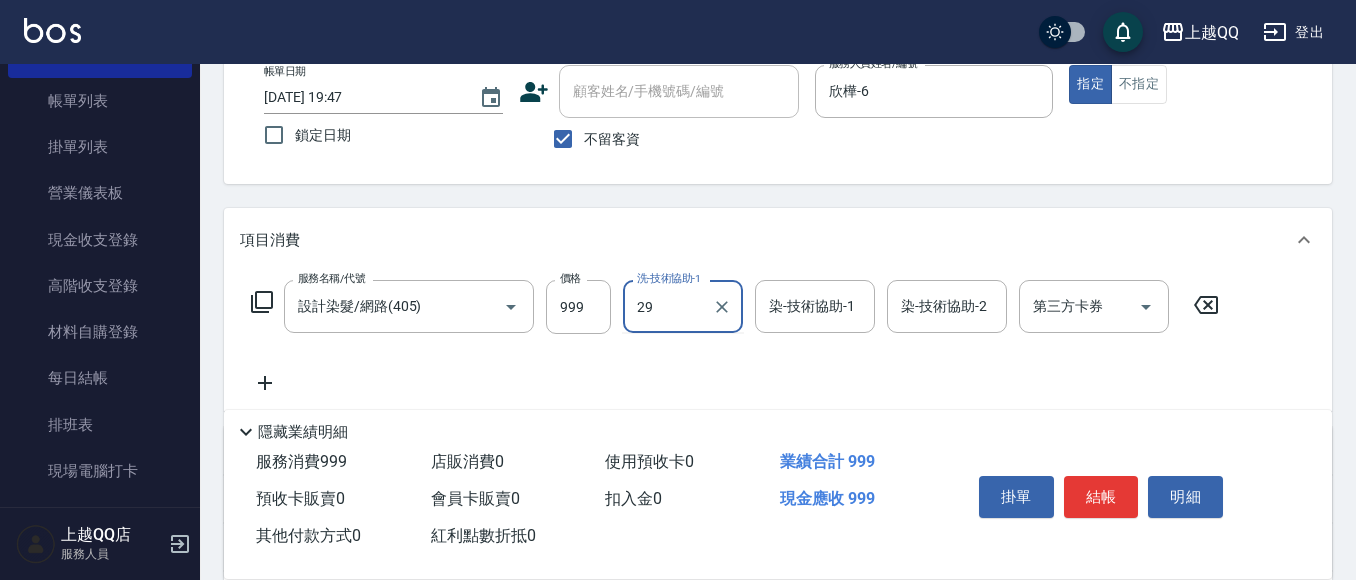 type on "29" 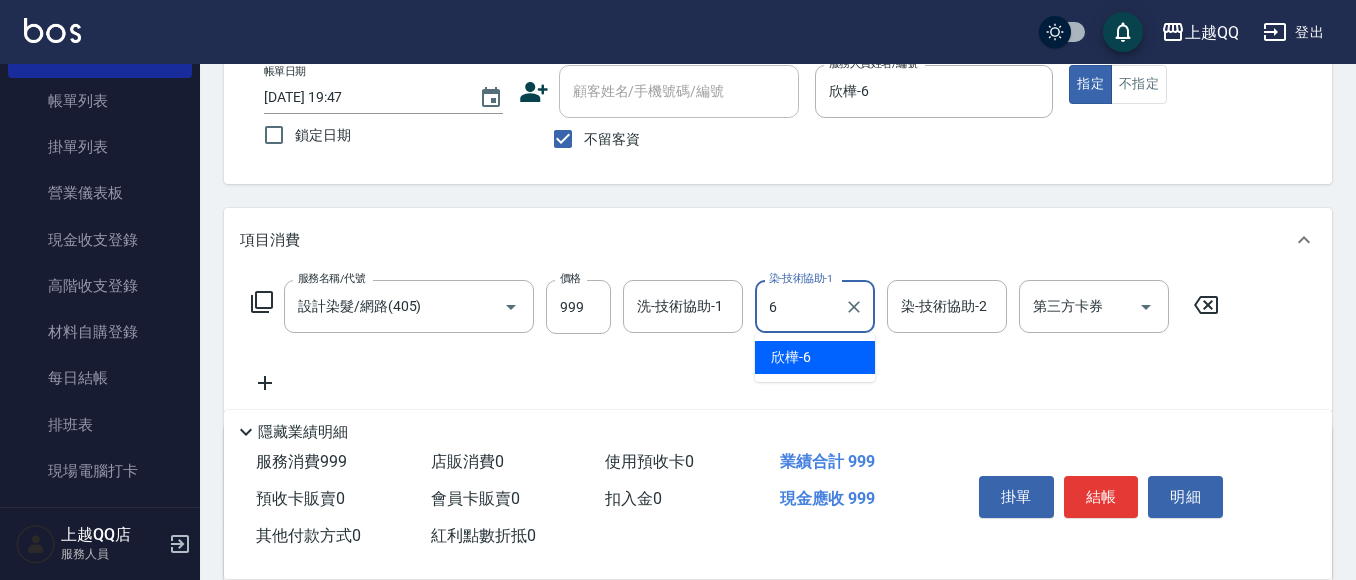 type on "欣樺-6" 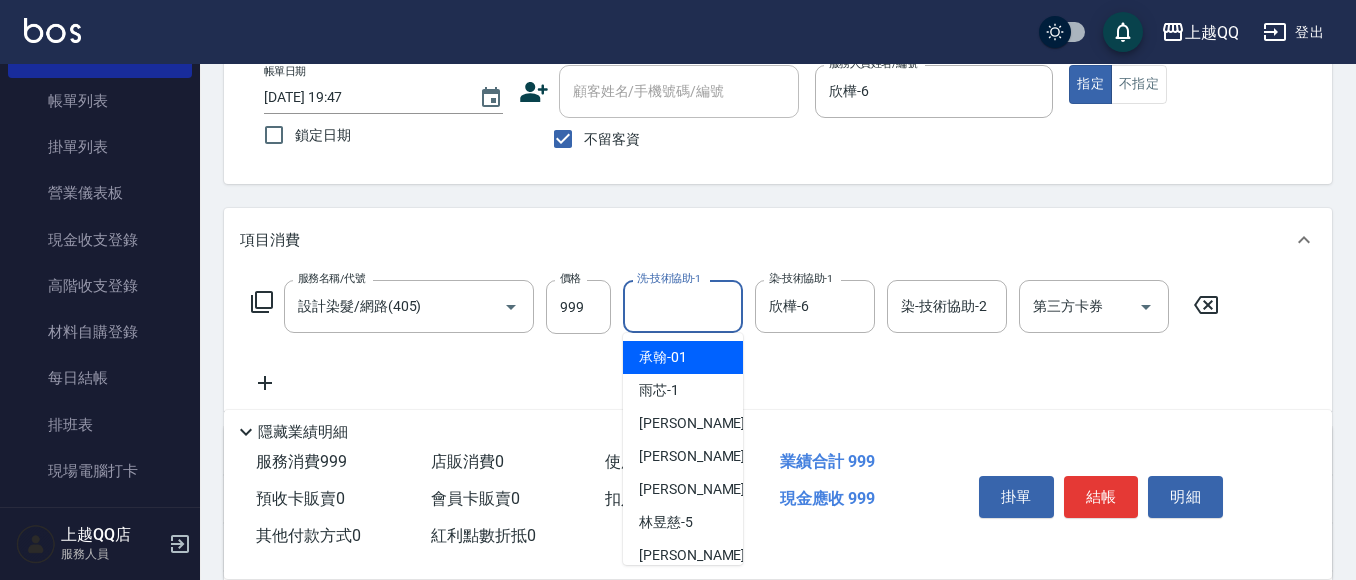 drag, startPoint x: 645, startPoint y: 311, endPoint x: 817, endPoint y: 198, distance: 205.79845 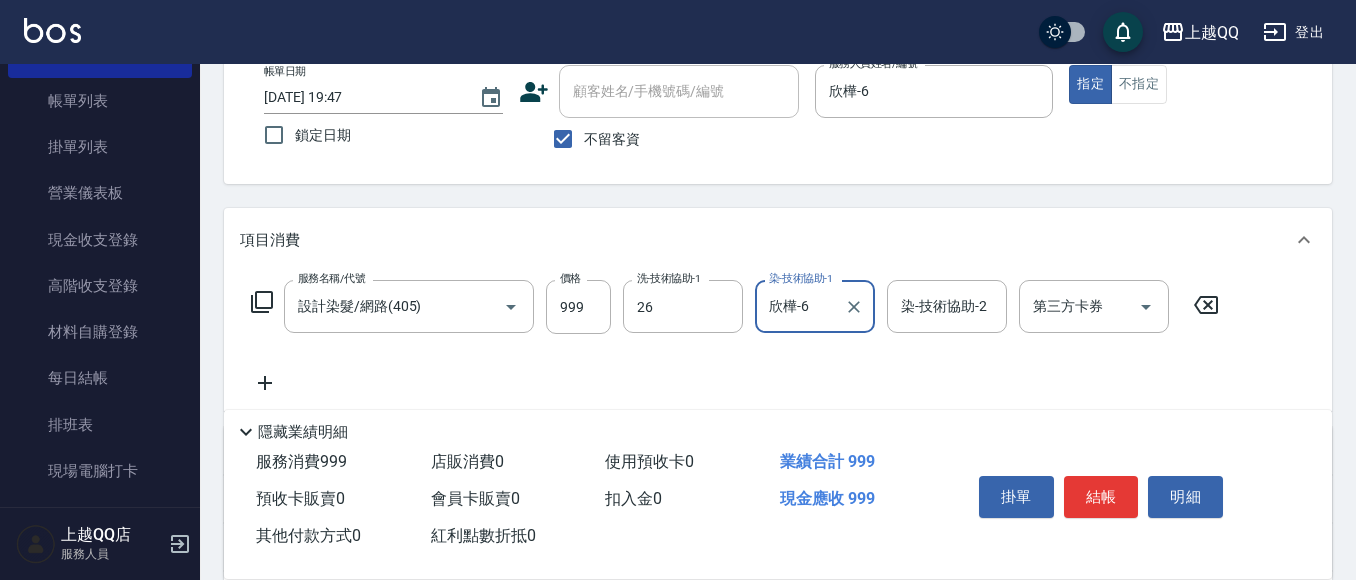 type on "恩恩-26" 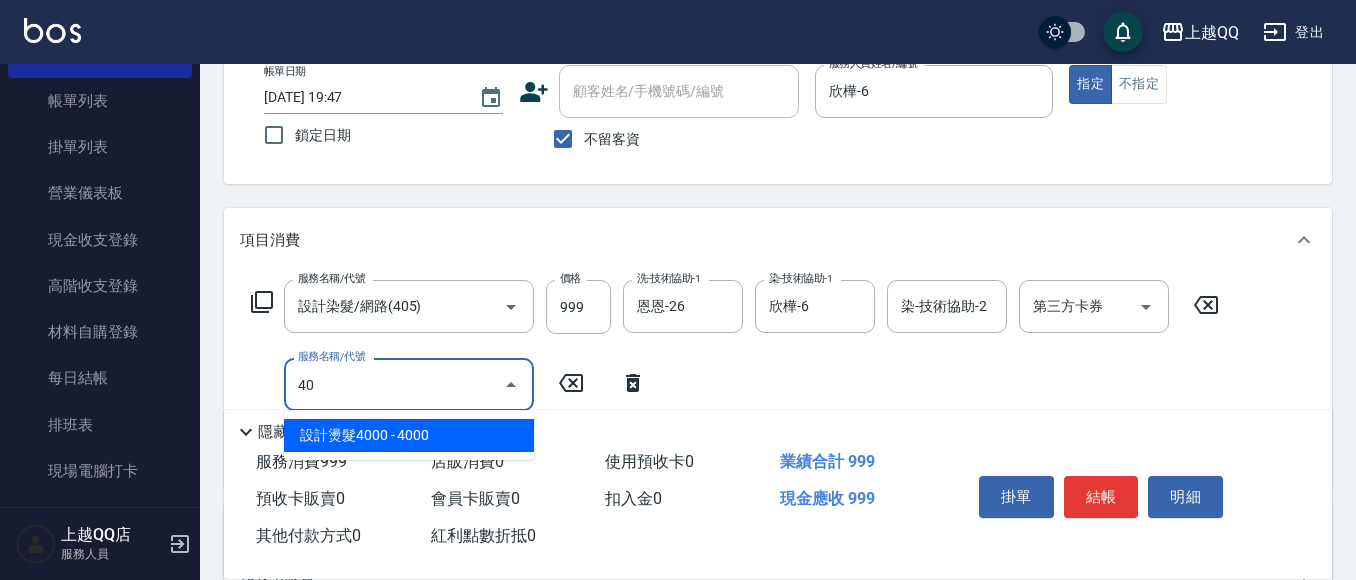 type on "4" 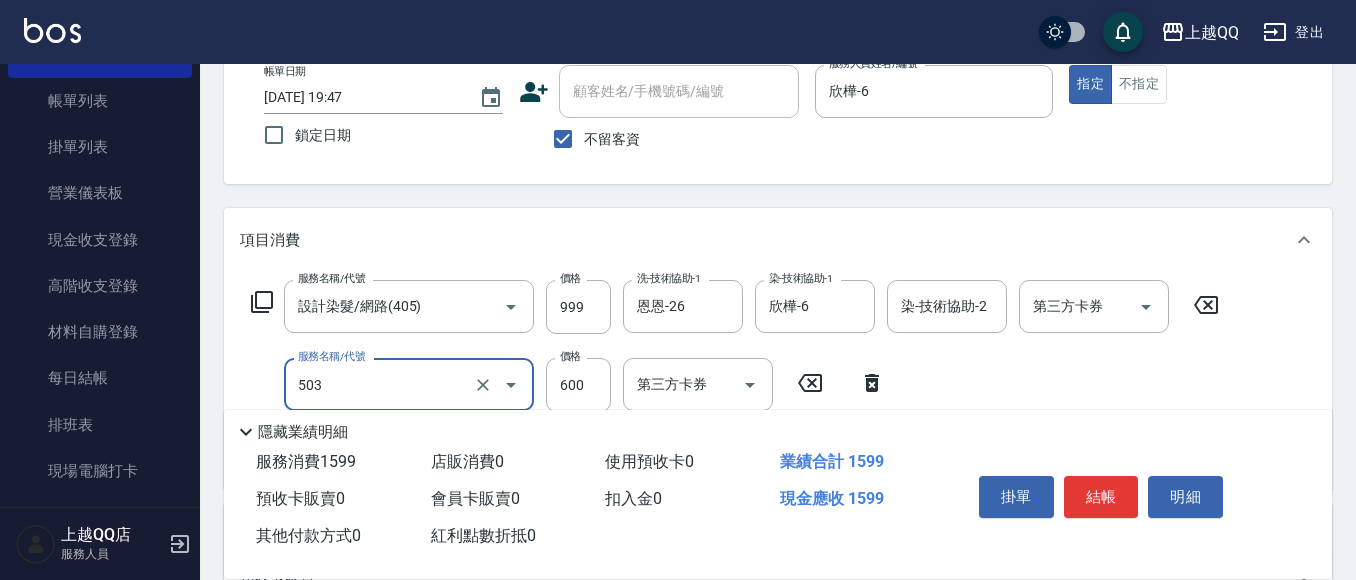type on "小麥蛋白護髮(503)" 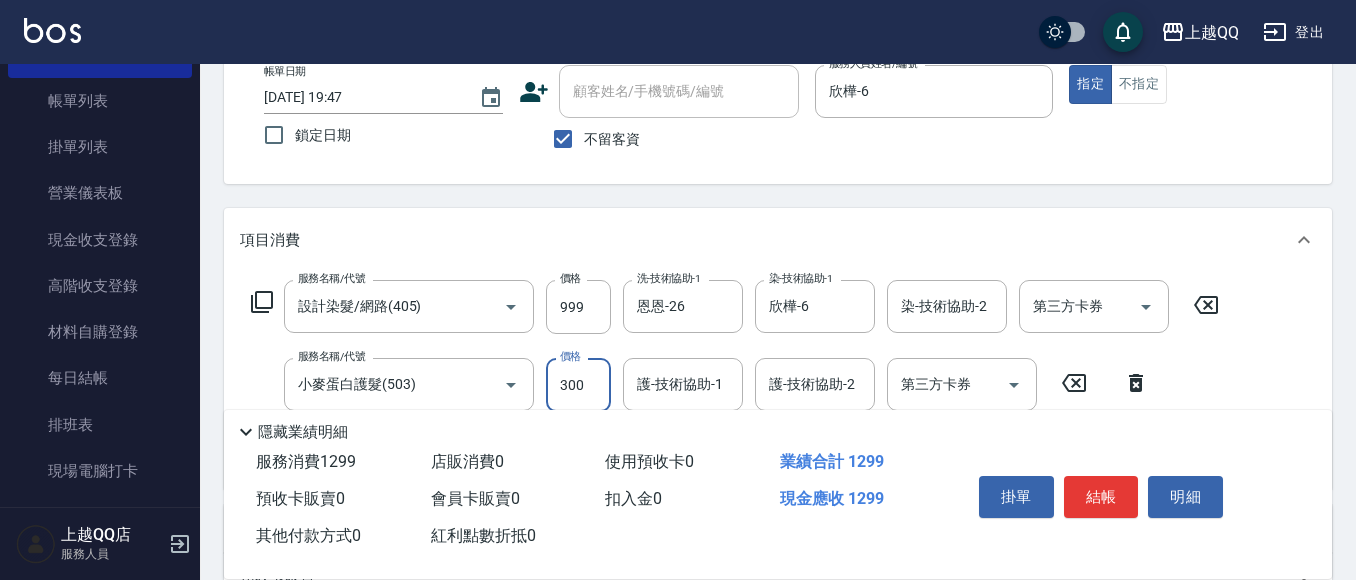 type on "300" 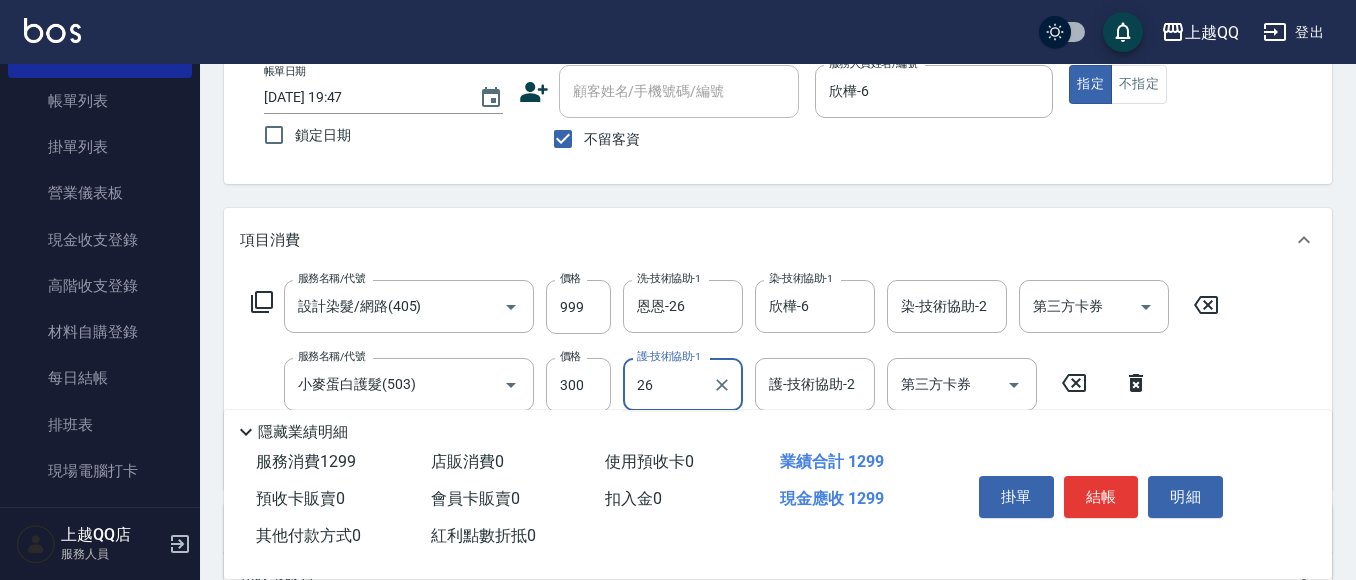 type on "恩恩-26" 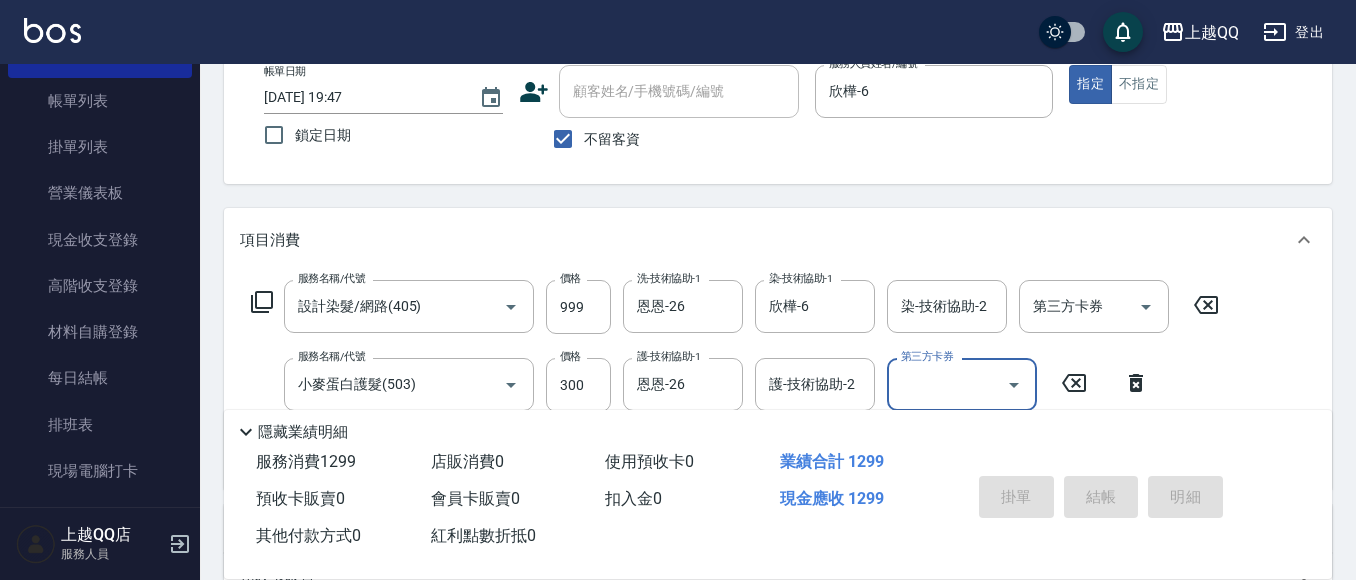 type 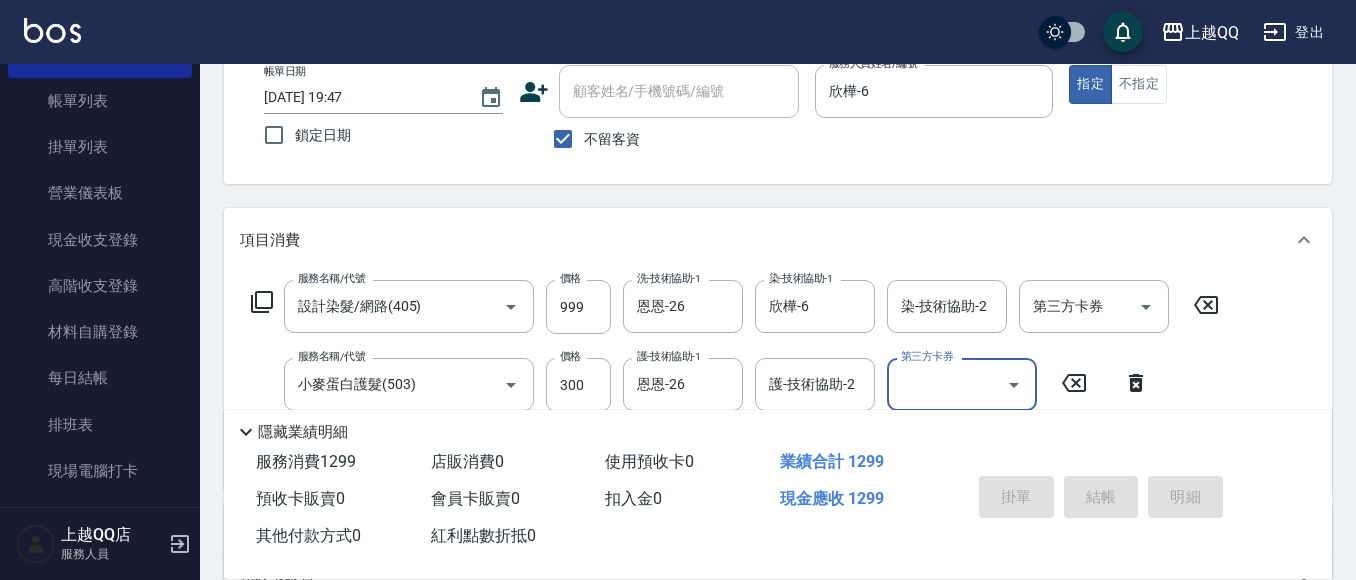 type 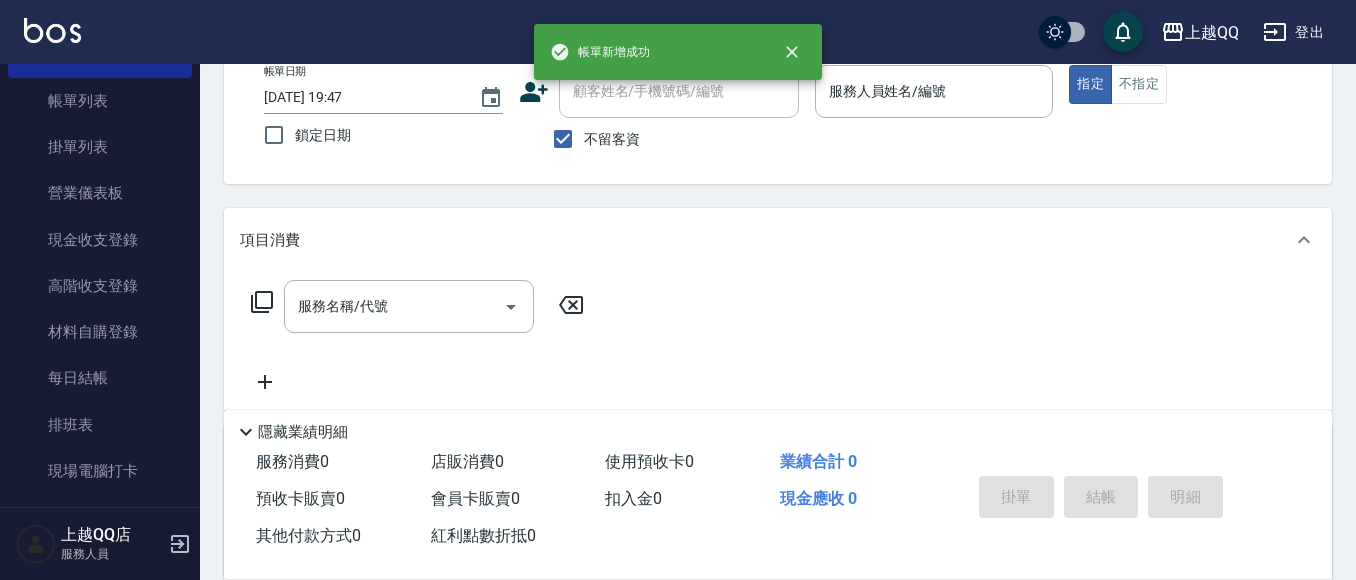 drag, startPoint x: 612, startPoint y: 136, endPoint x: 620, endPoint y: 89, distance: 47.67599 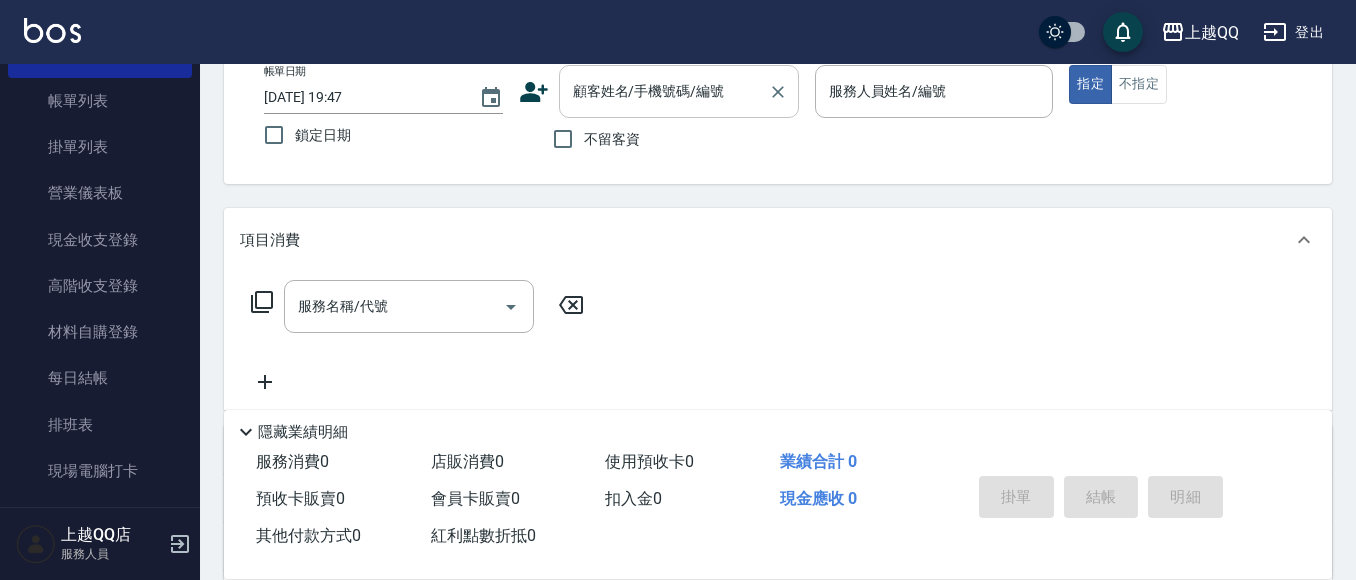 click on "顧客姓名/手機號碼/編號" at bounding box center [664, 91] 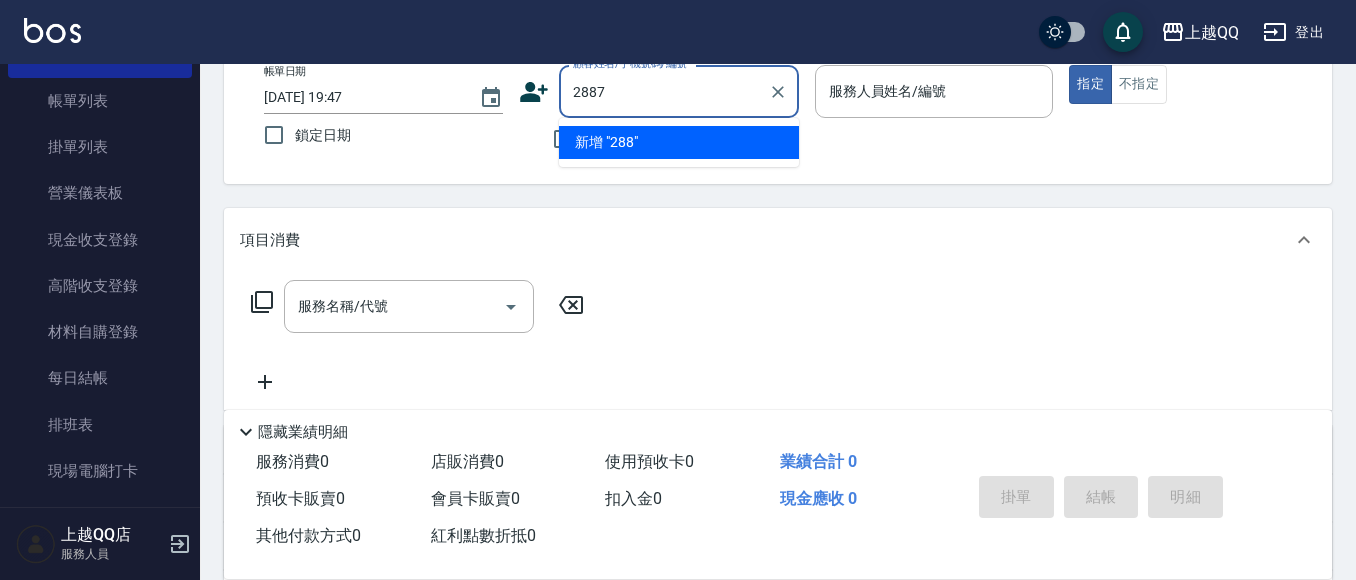 type on "2887" 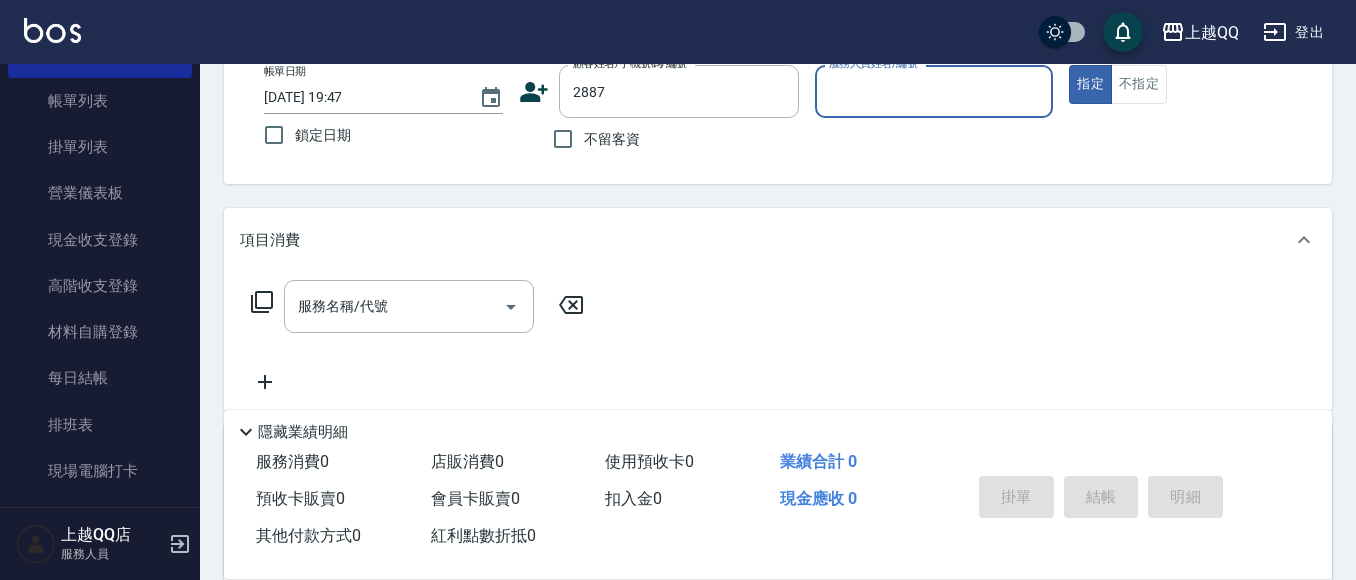 click on "指定" at bounding box center [1090, 84] 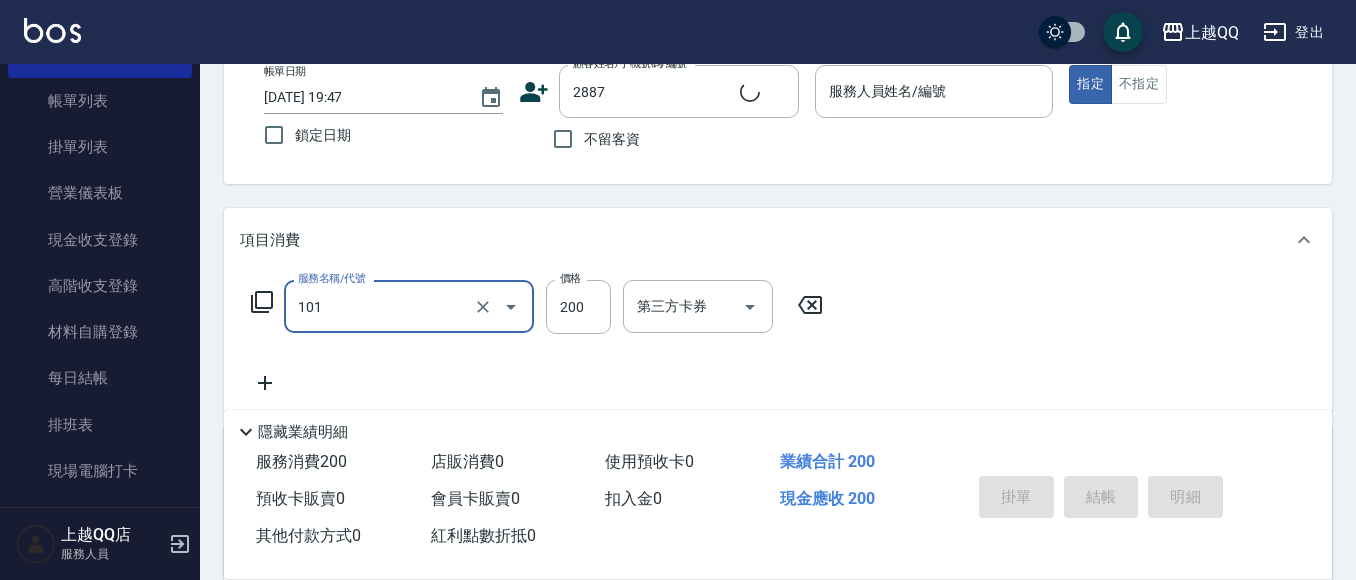 type on "101" 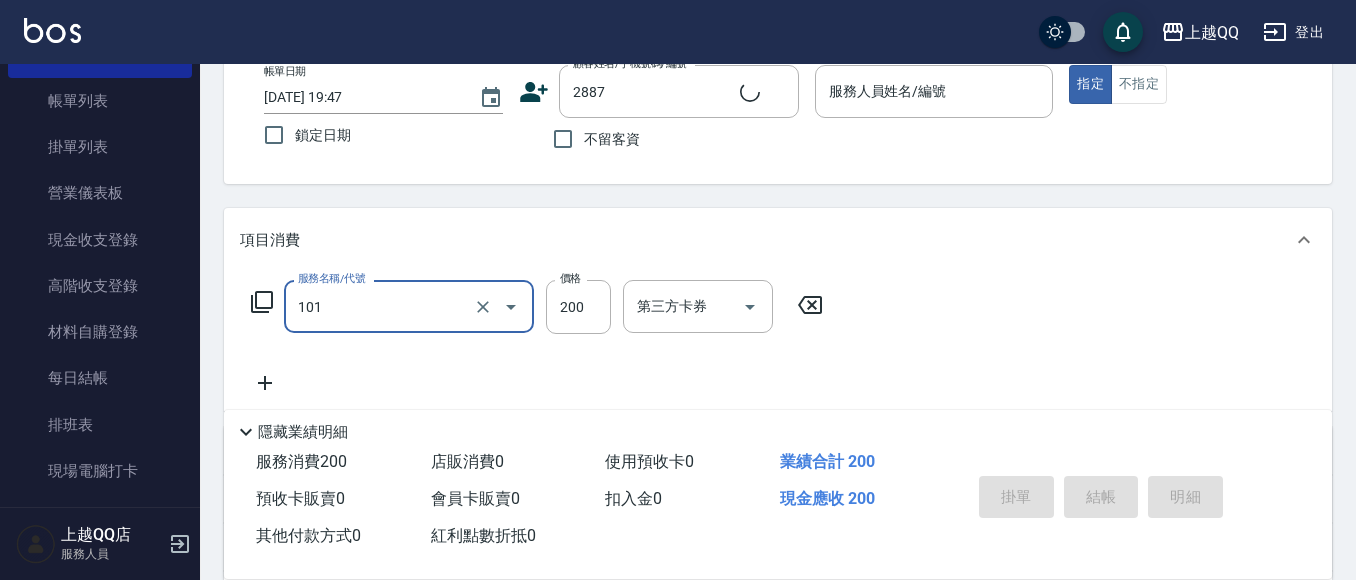 type on "[PERSON_NAME]/0970777107/2887" 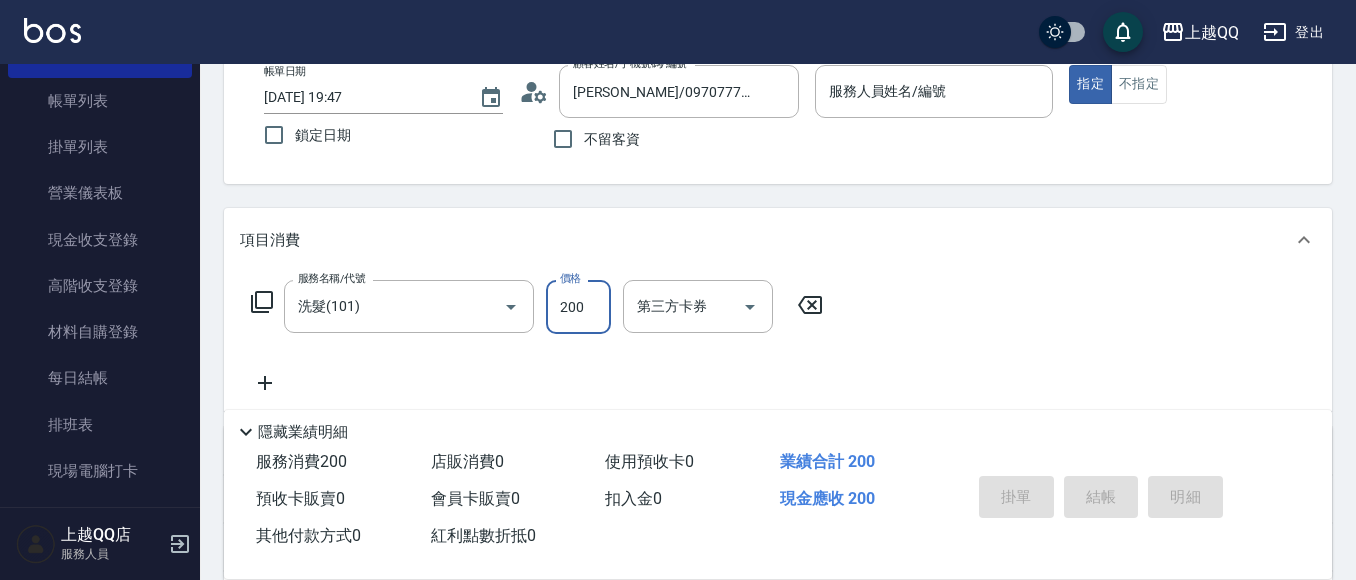 type on "欣樺-6" 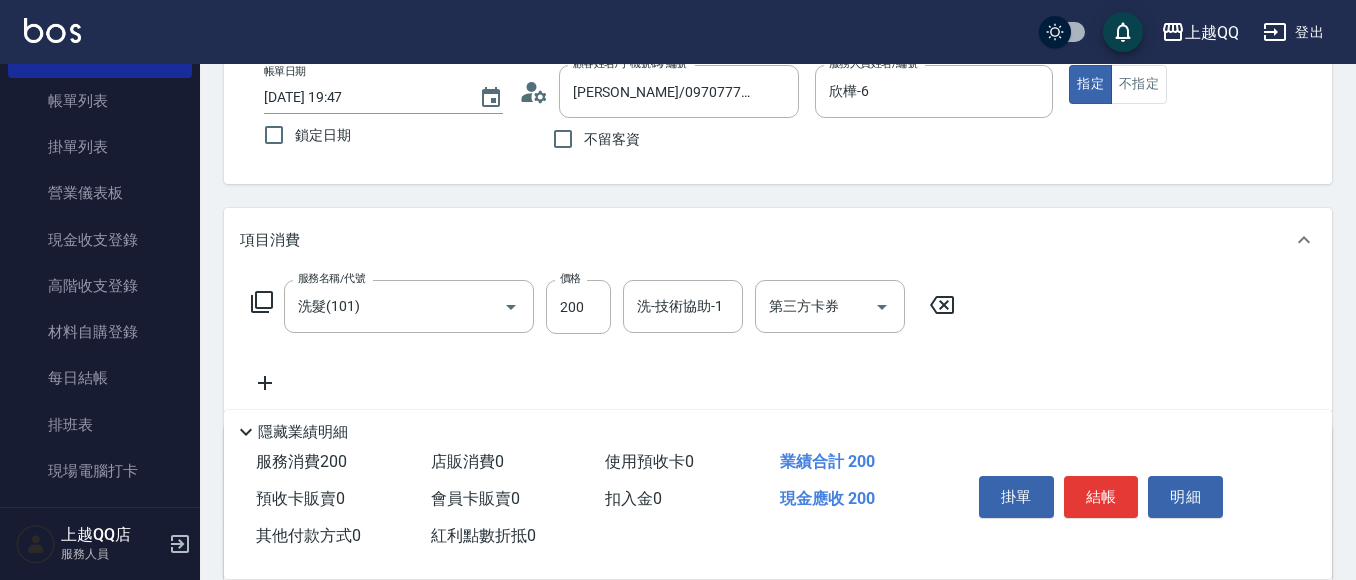drag, startPoint x: 932, startPoint y: 299, endPoint x: 736, endPoint y: 341, distance: 200.4495 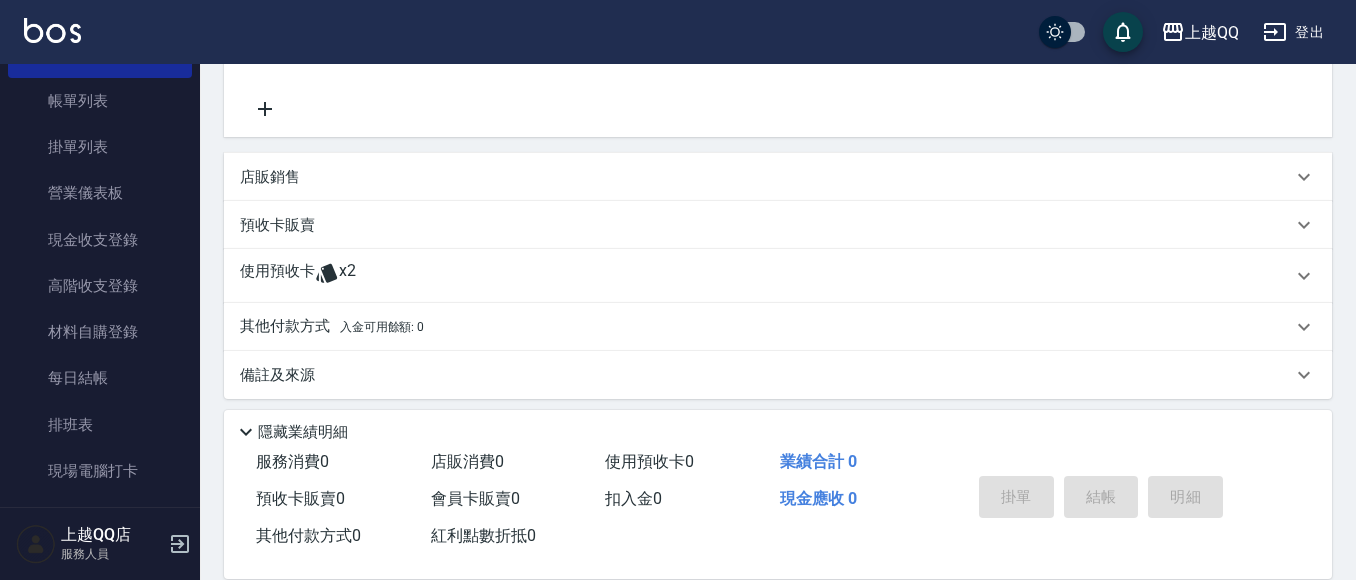 scroll, scrollTop: 404, scrollLeft: 0, axis: vertical 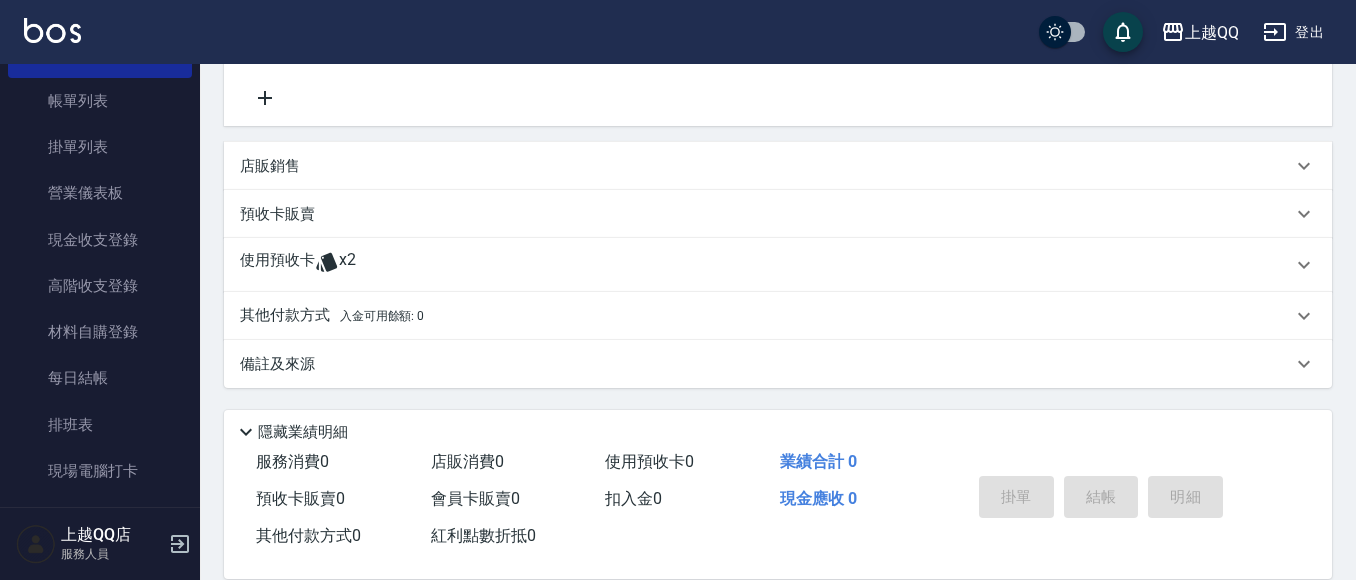 click 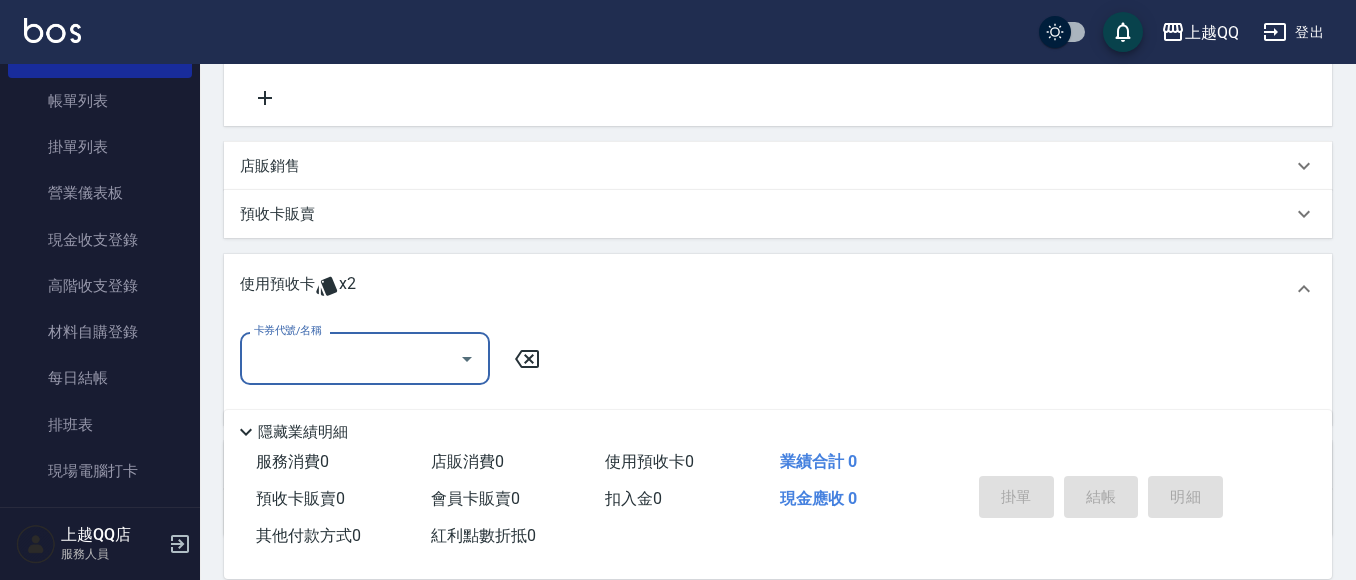 scroll, scrollTop: 0, scrollLeft: 0, axis: both 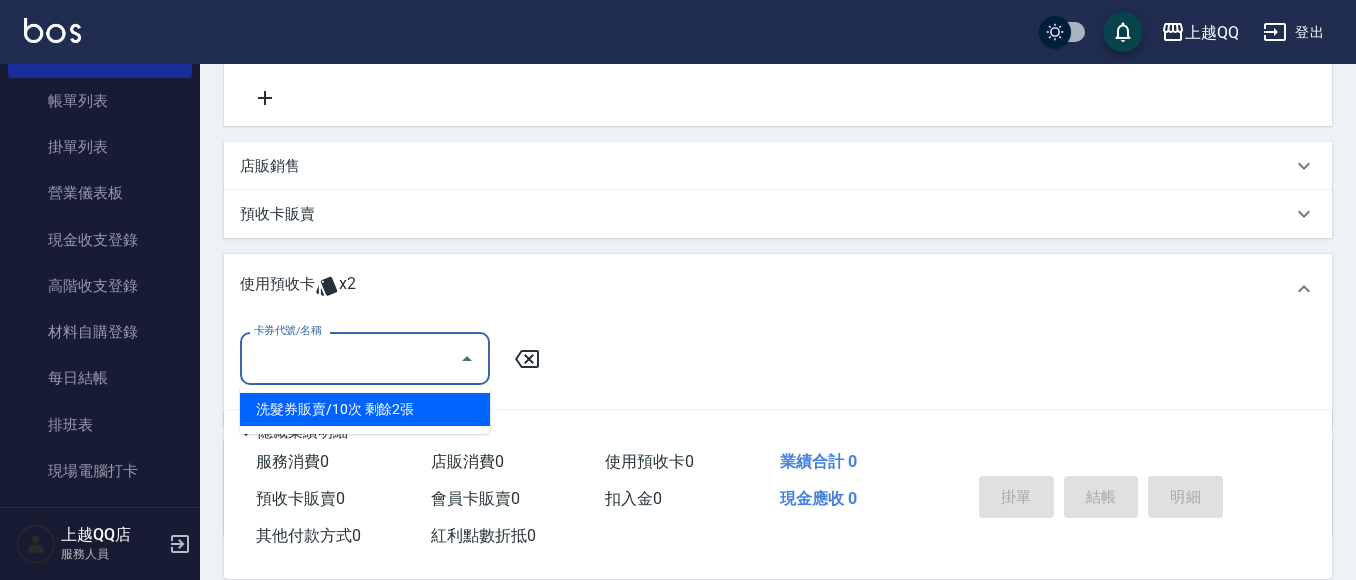 click on "卡券代號/名稱" at bounding box center [350, 358] 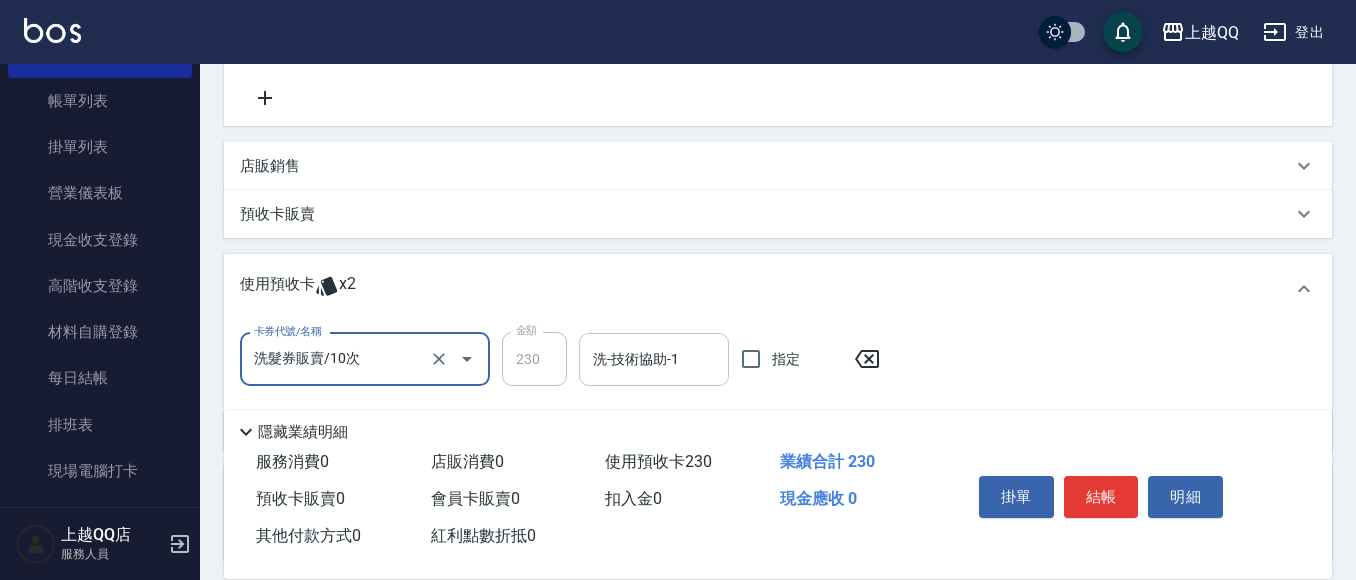 click on "洗-技術協助-1" at bounding box center [654, 359] 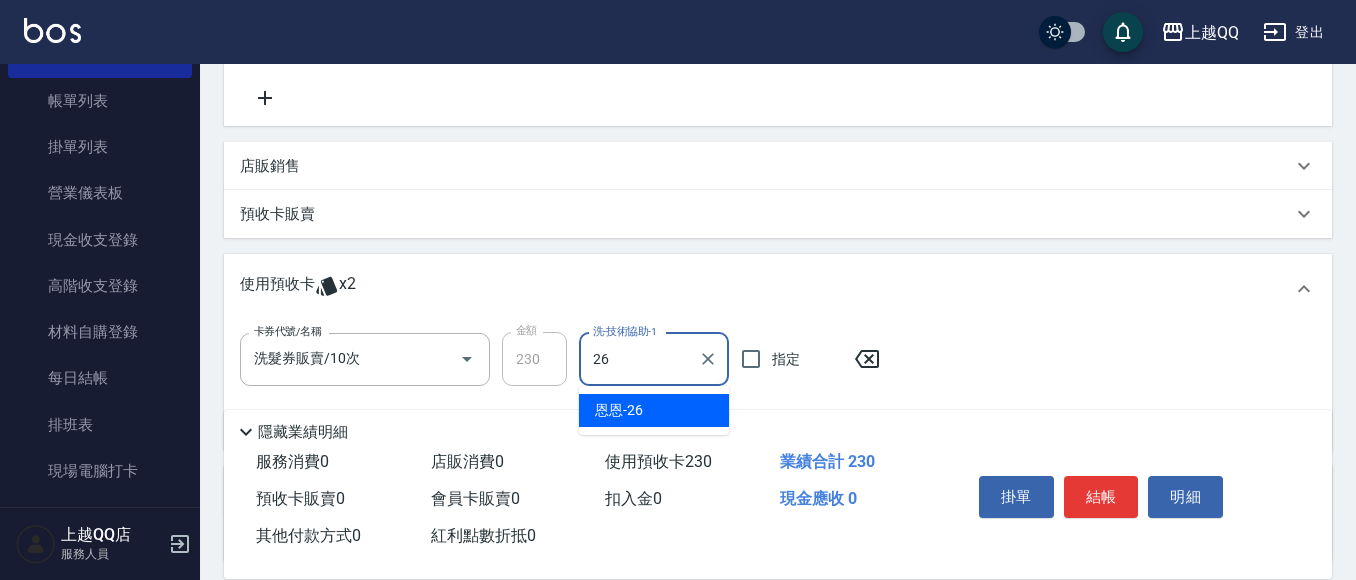 type on "恩恩-26" 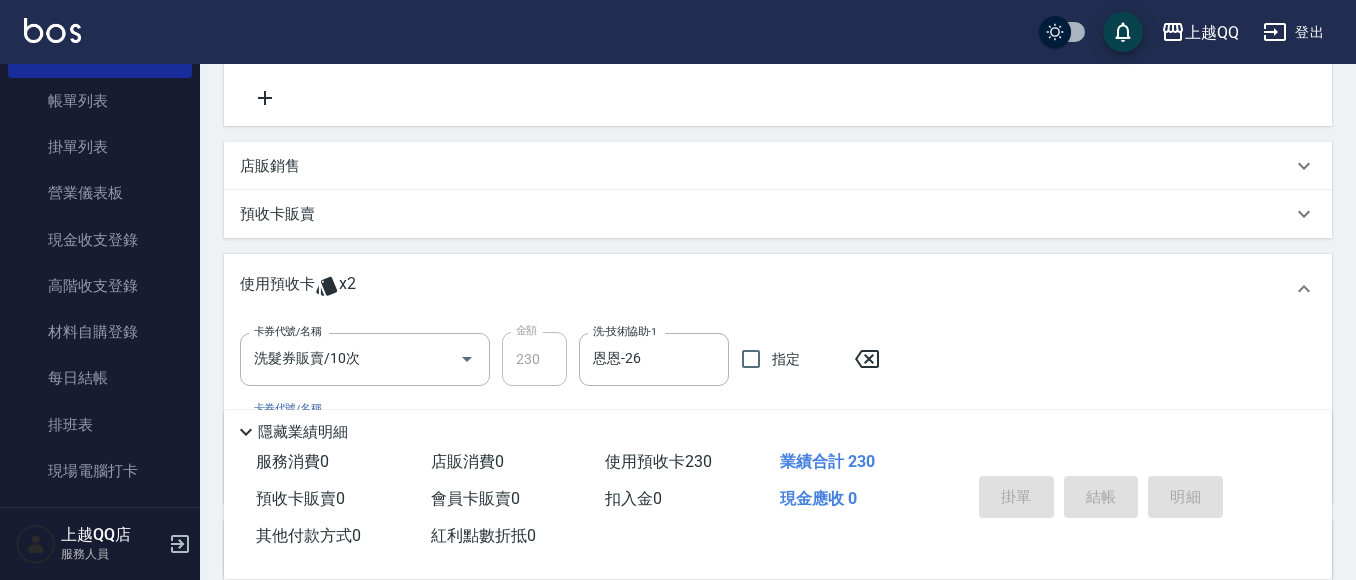 type 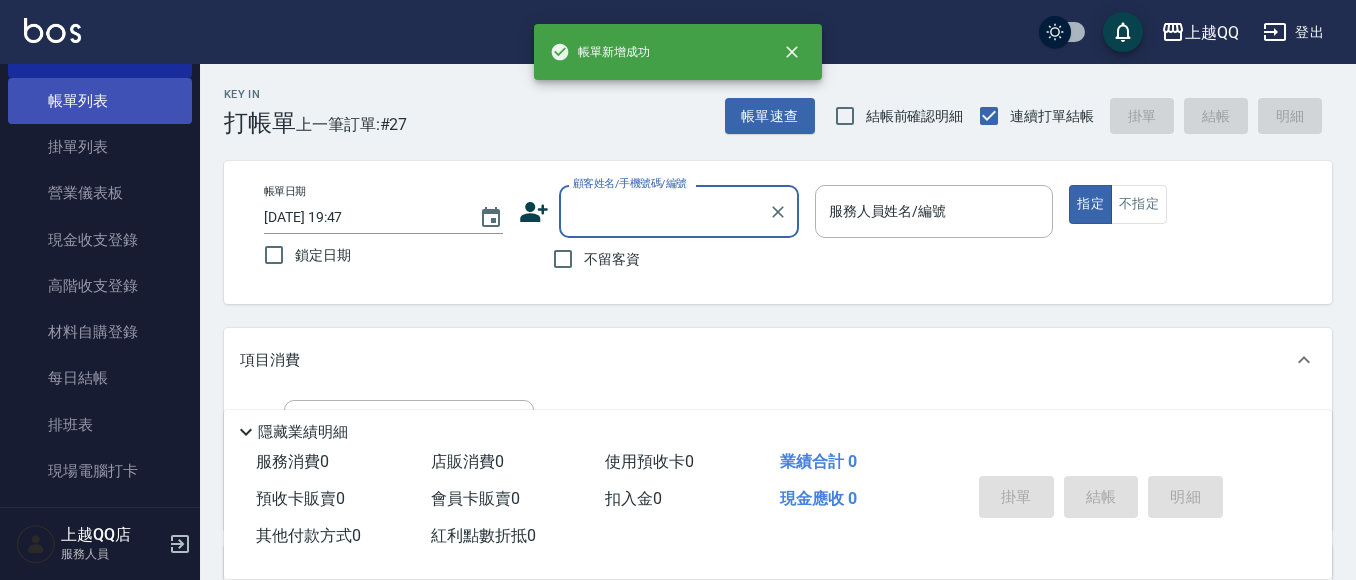 click on "帳單列表" at bounding box center [100, 101] 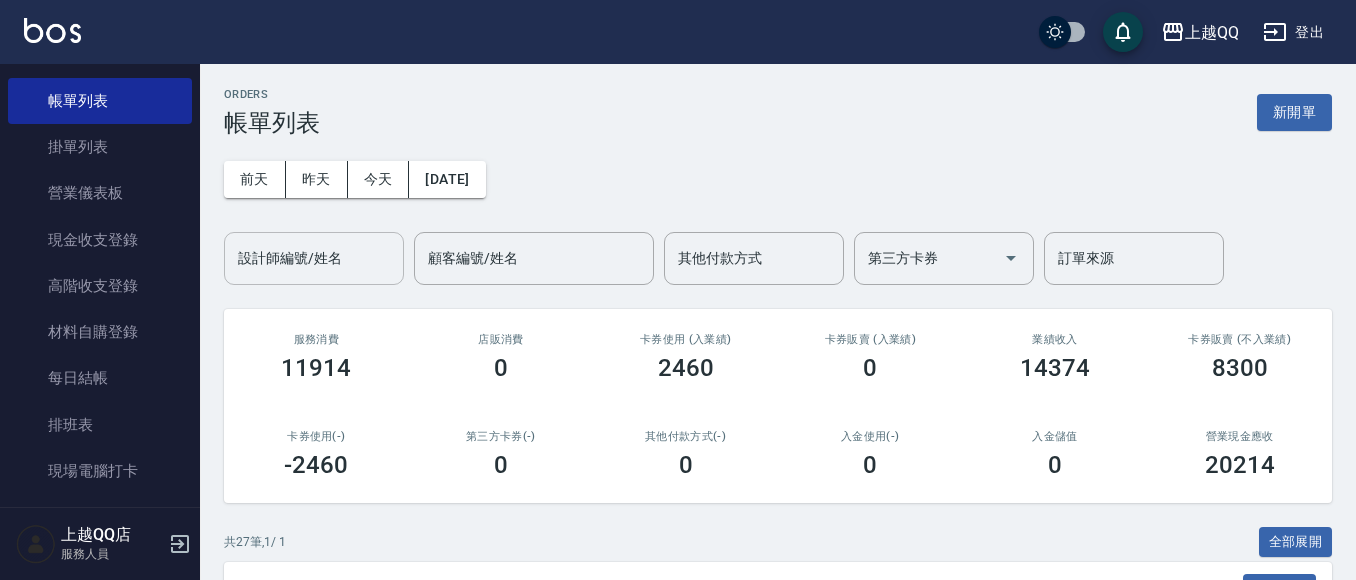 click on "設計師編號/姓名" at bounding box center [314, 258] 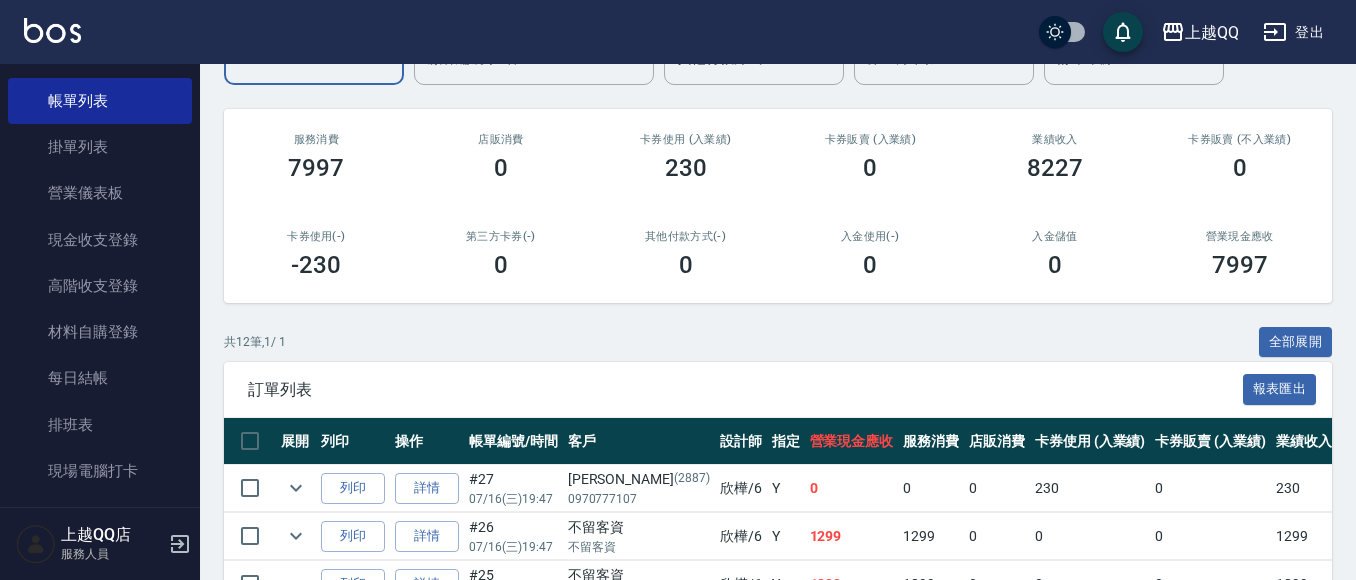 scroll, scrollTop: 600, scrollLeft: 0, axis: vertical 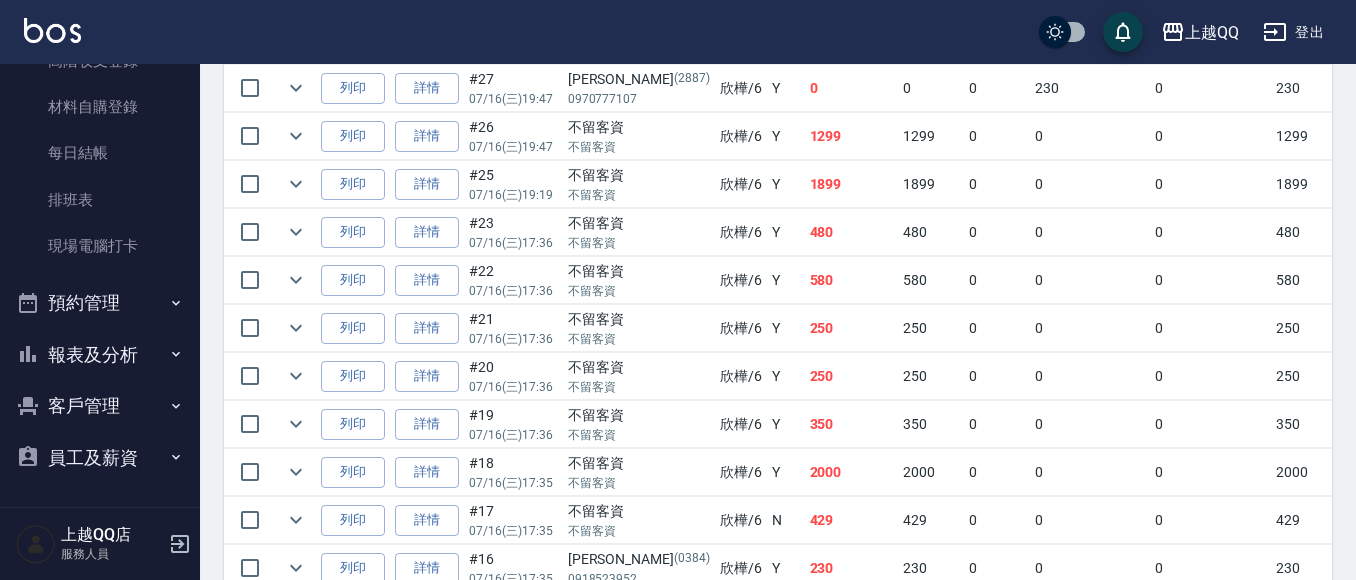 type on "欣樺-6" 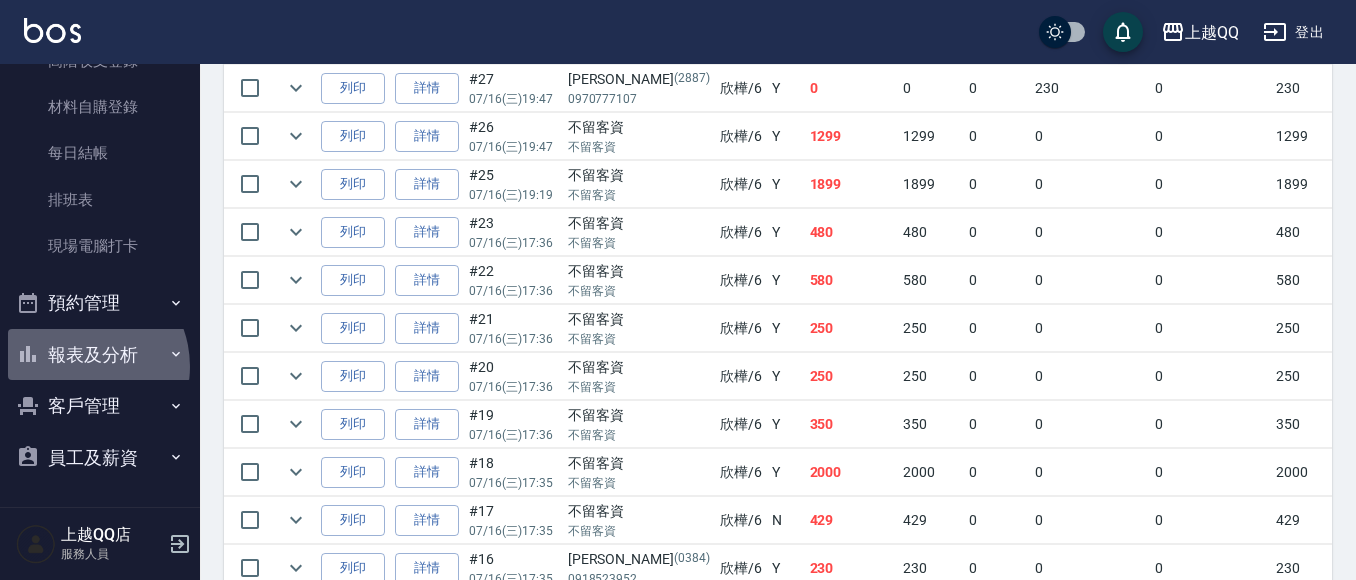 click on "報表及分析" at bounding box center [100, 355] 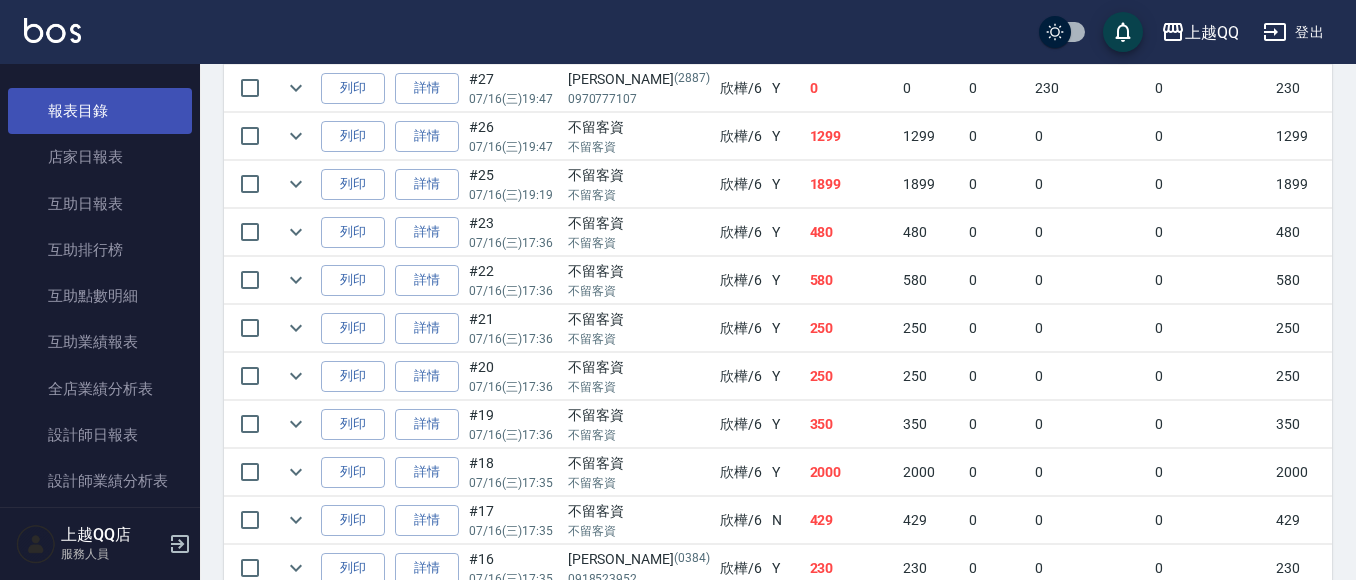 scroll, scrollTop: 925, scrollLeft: 0, axis: vertical 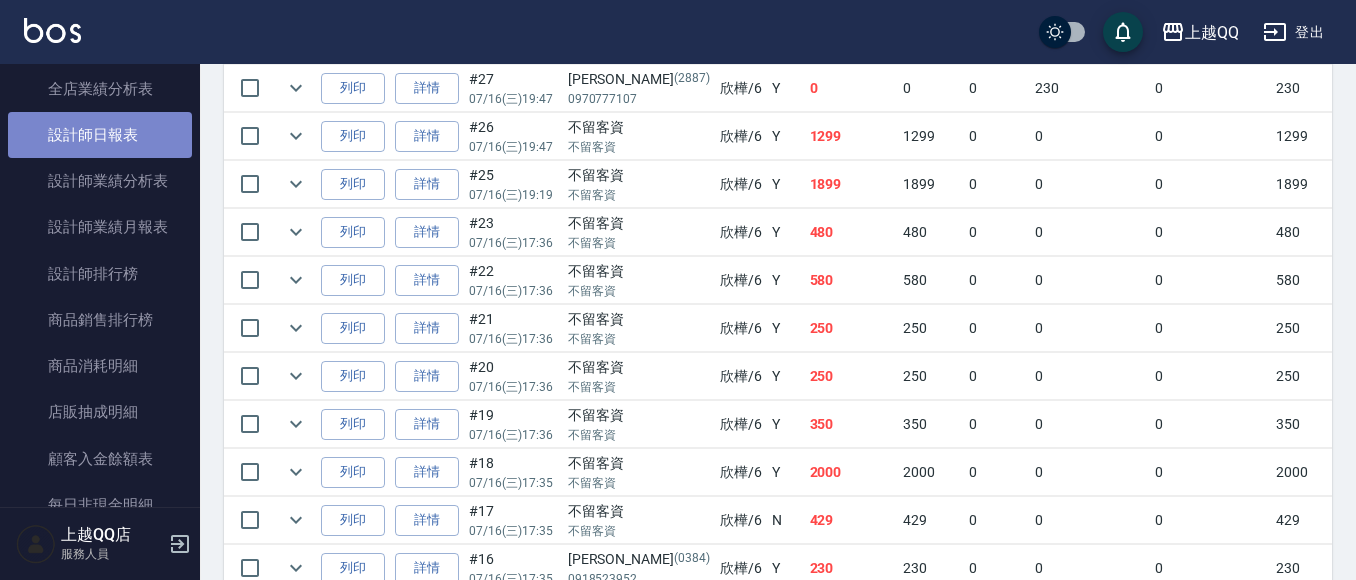 click on "設計師日報表" at bounding box center [100, 135] 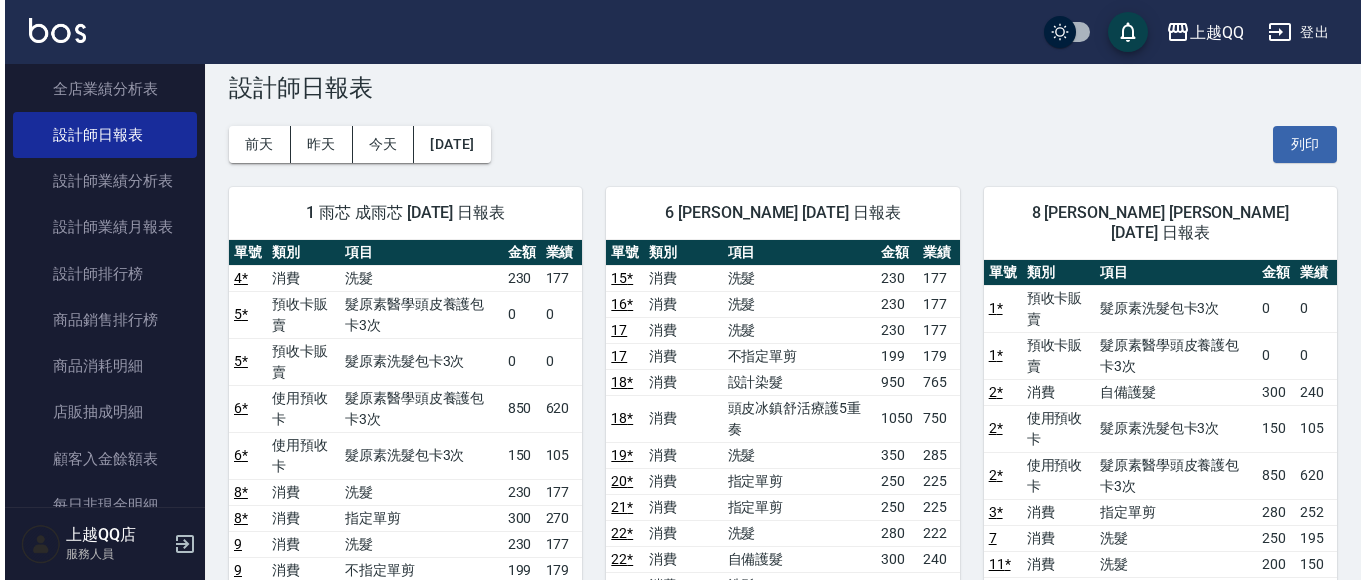 scroll, scrollTop: 0, scrollLeft: 0, axis: both 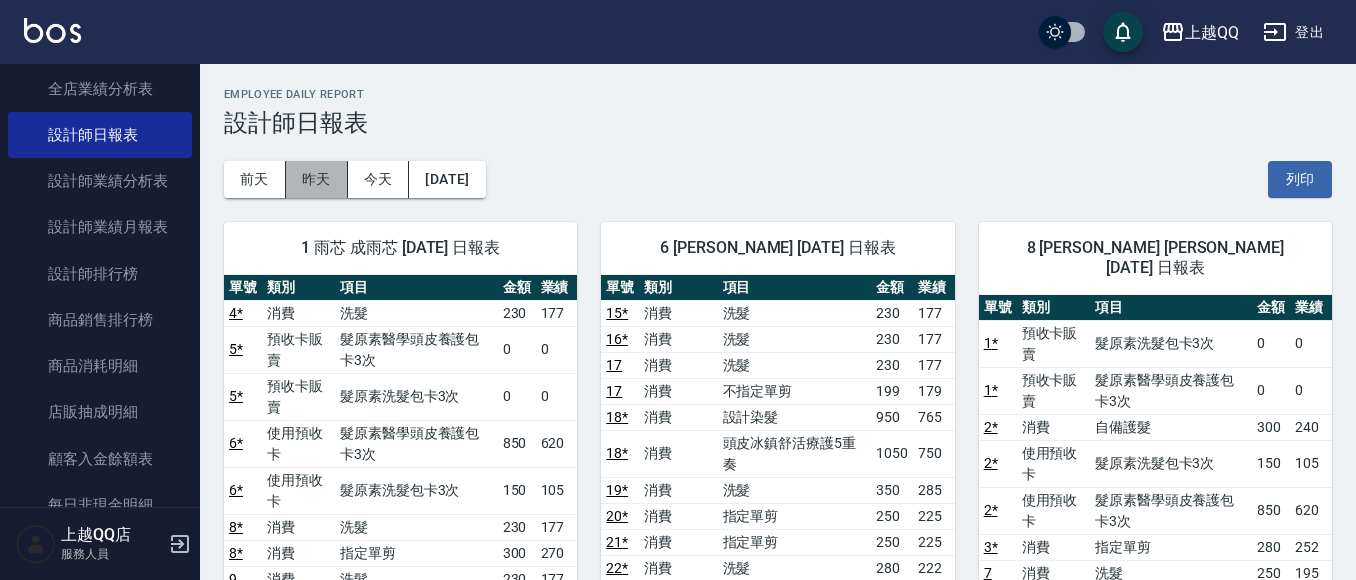 click on "昨天" at bounding box center (317, 179) 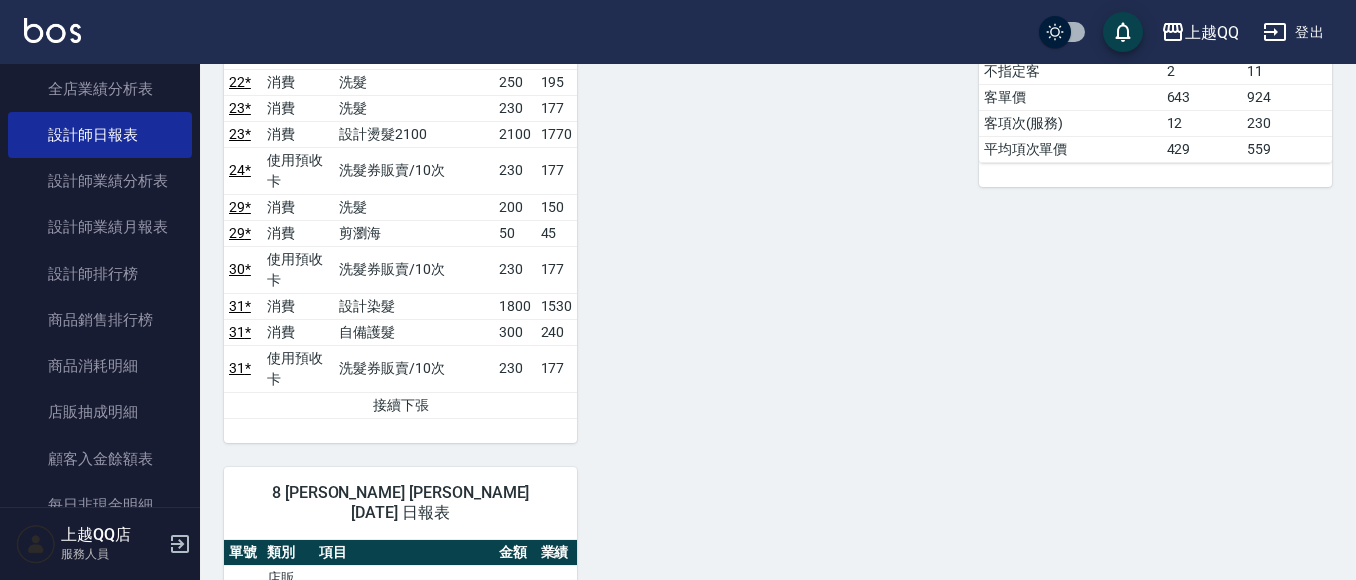 scroll, scrollTop: 900, scrollLeft: 0, axis: vertical 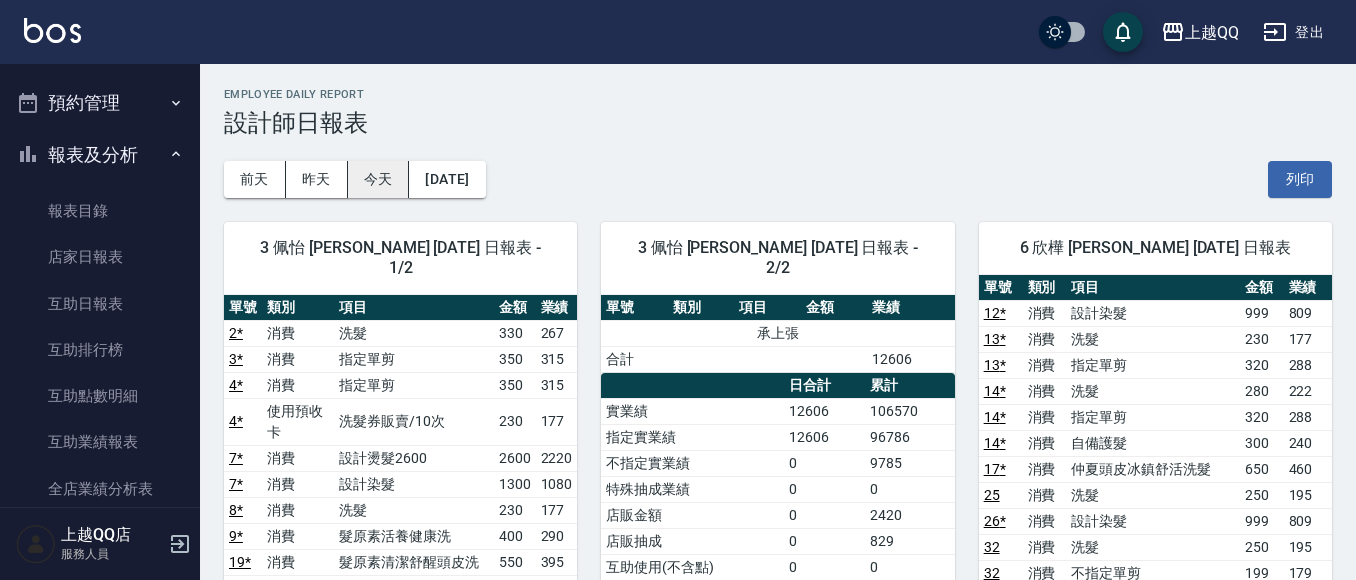 click on "今天" at bounding box center [379, 179] 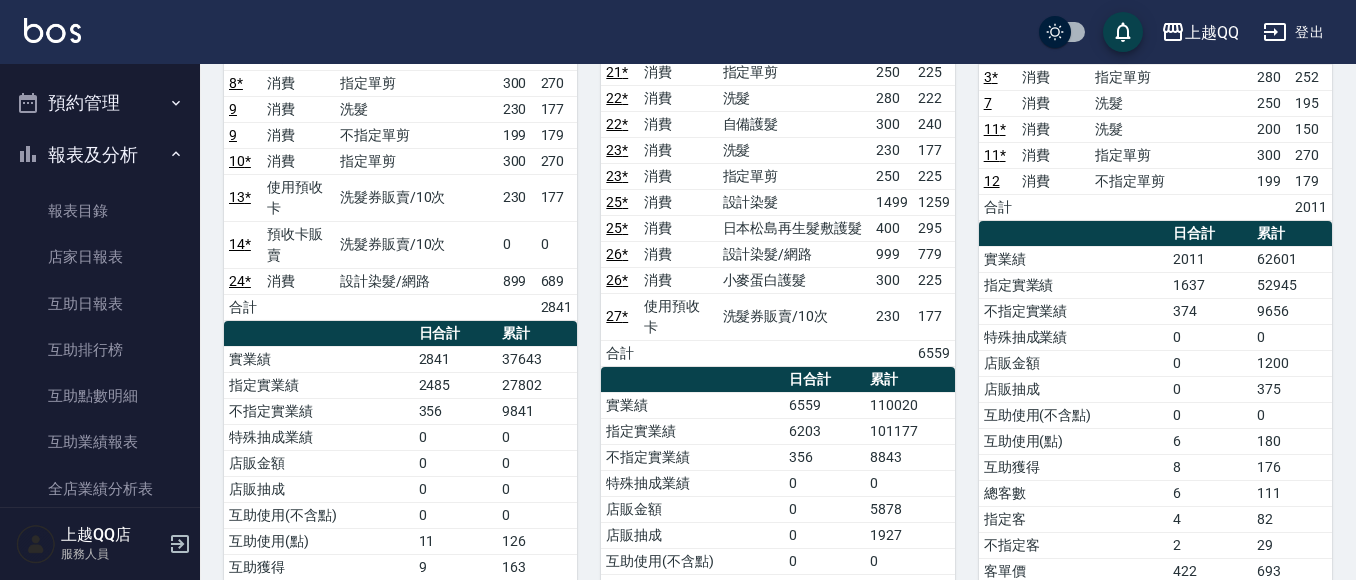scroll, scrollTop: 200, scrollLeft: 0, axis: vertical 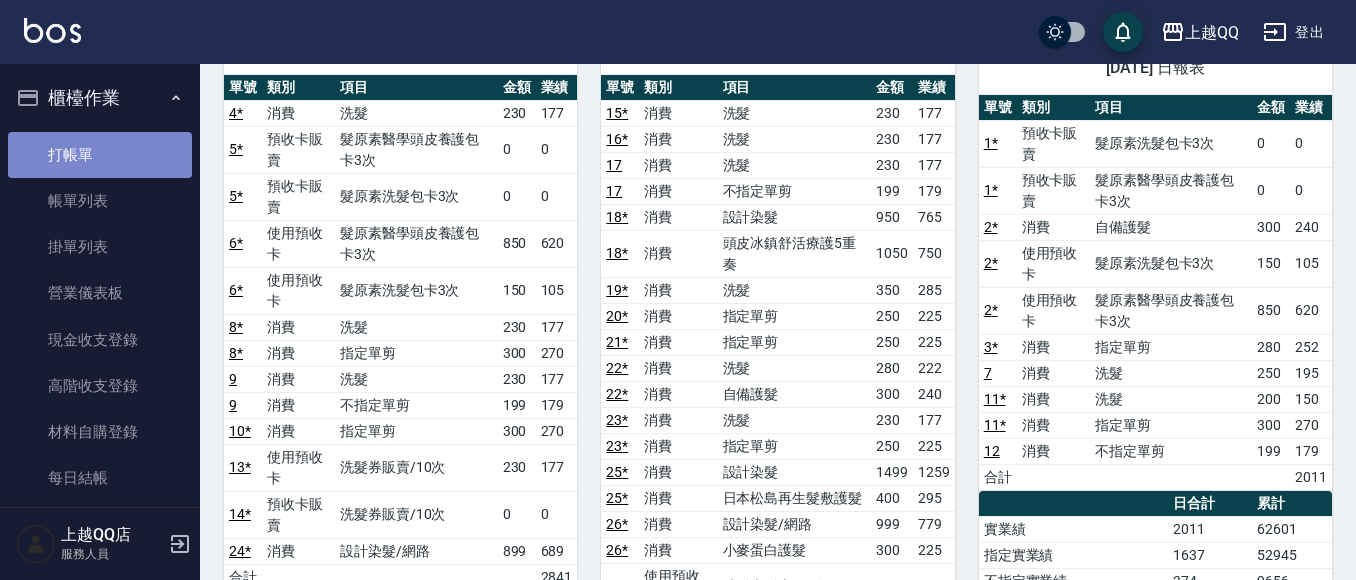 click on "打帳單" at bounding box center [100, 155] 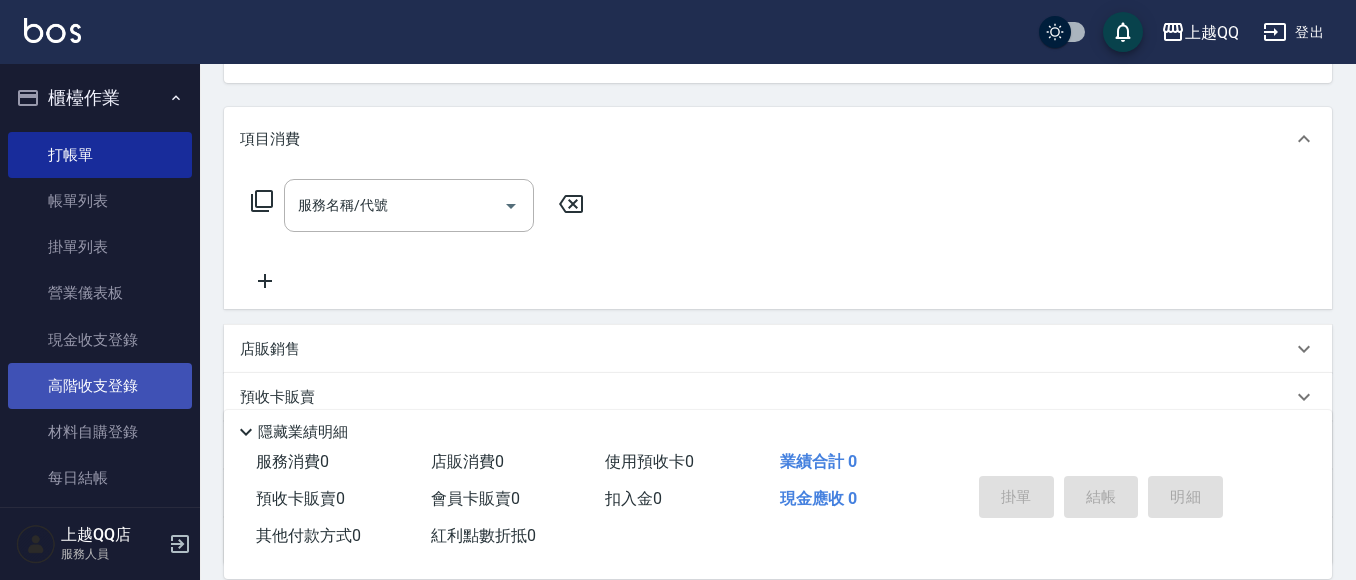 scroll, scrollTop: 300, scrollLeft: 0, axis: vertical 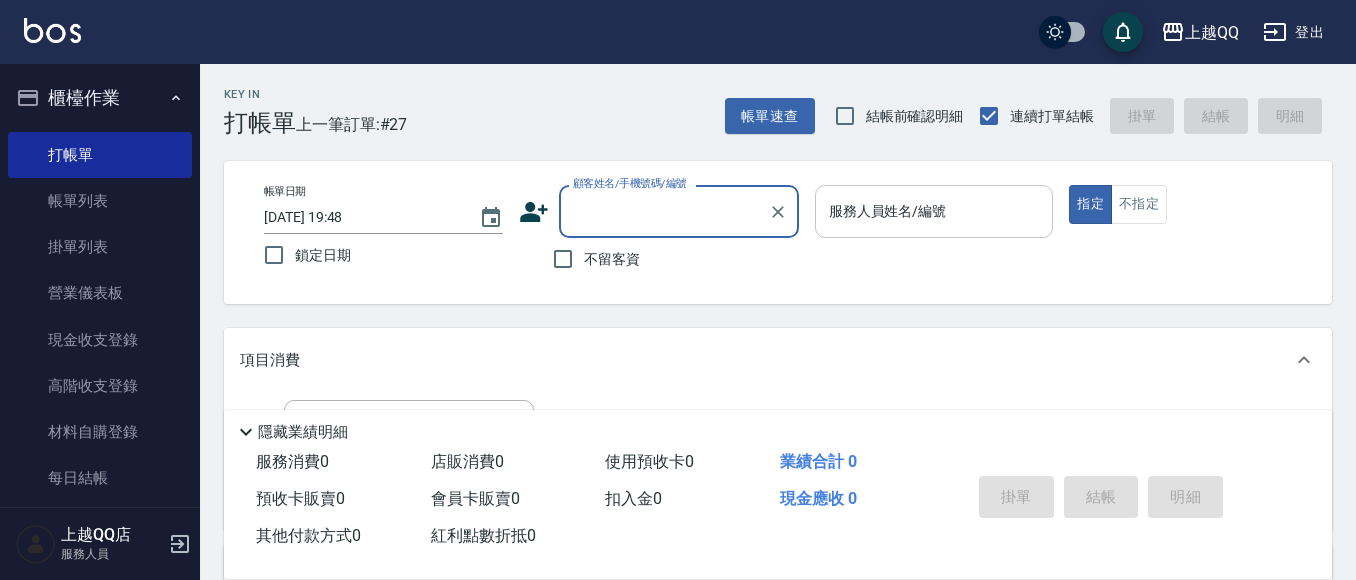 click on "服務人員姓名/編號" at bounding box center [934, 211] 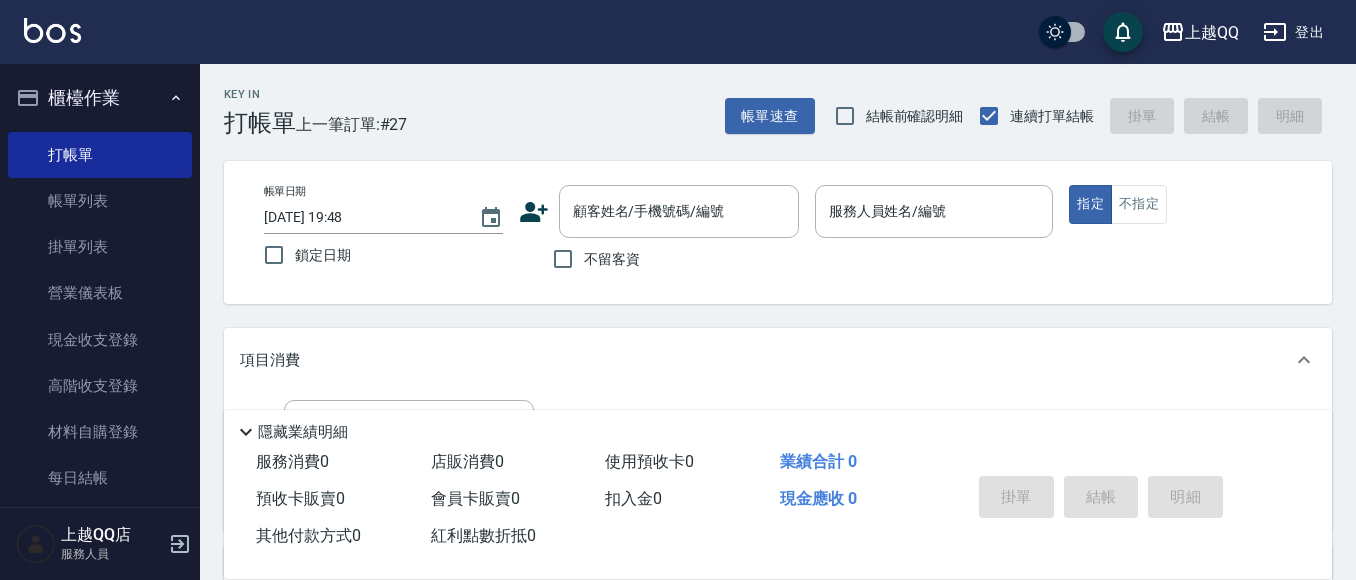 click on "不留客資" at bounding box center [612, 259] 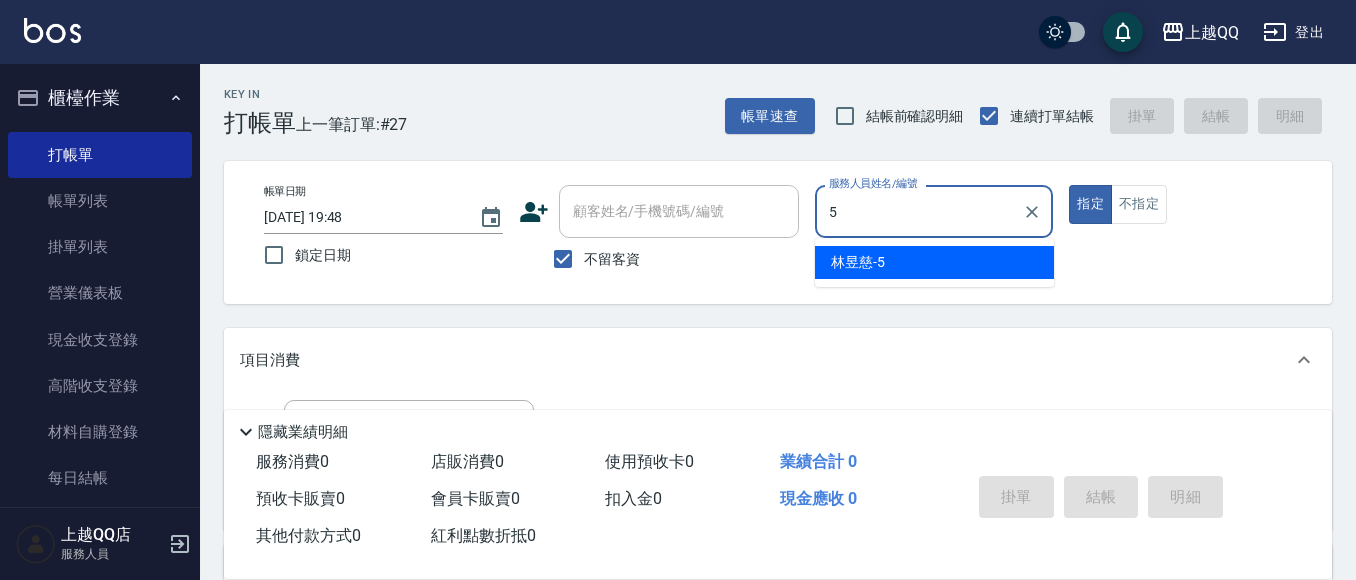 type on "[PERSON_NAME]5" 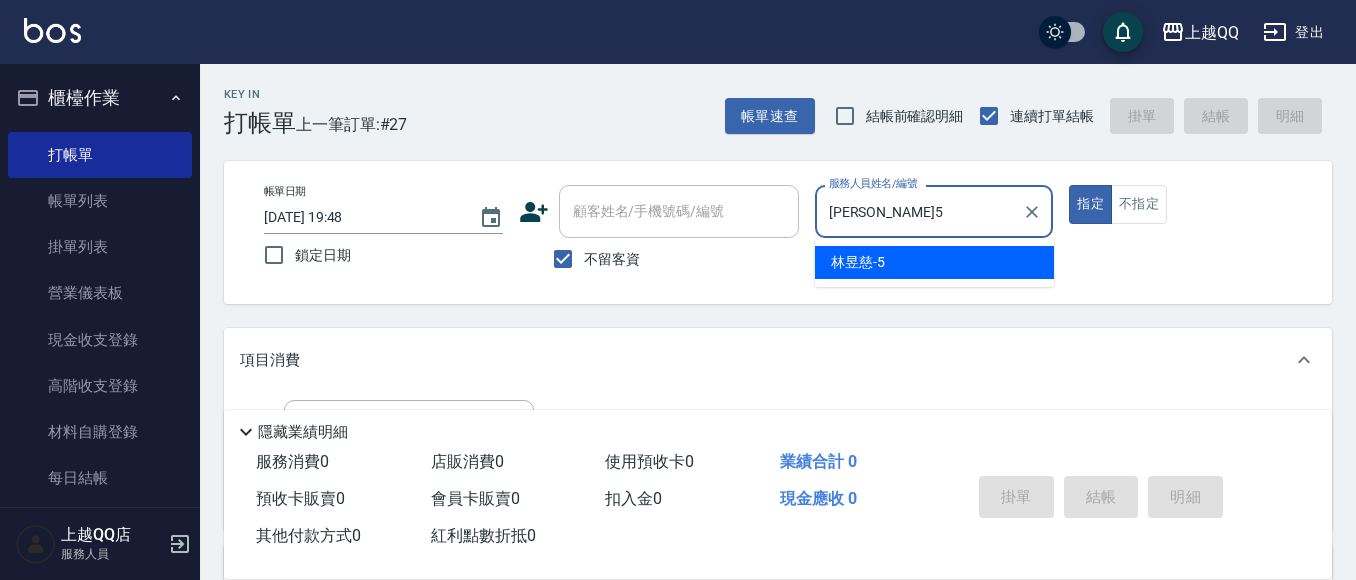 type on "true" 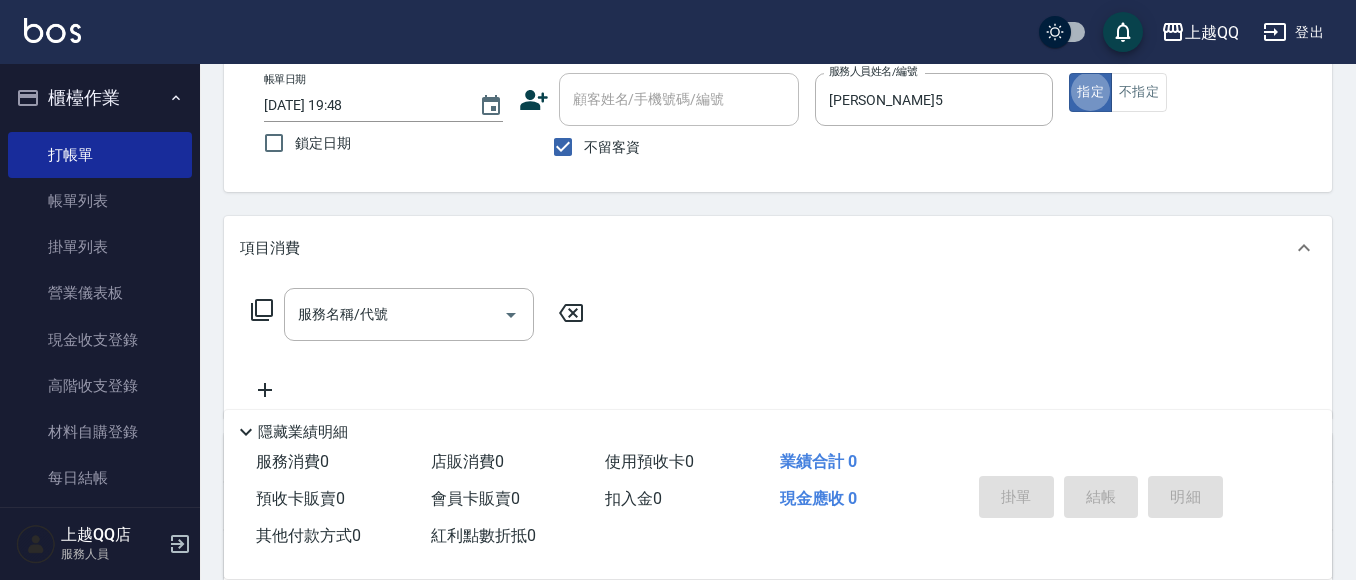 scroll, scrollTop: 200, scrollLeft: 0, axis: vertical 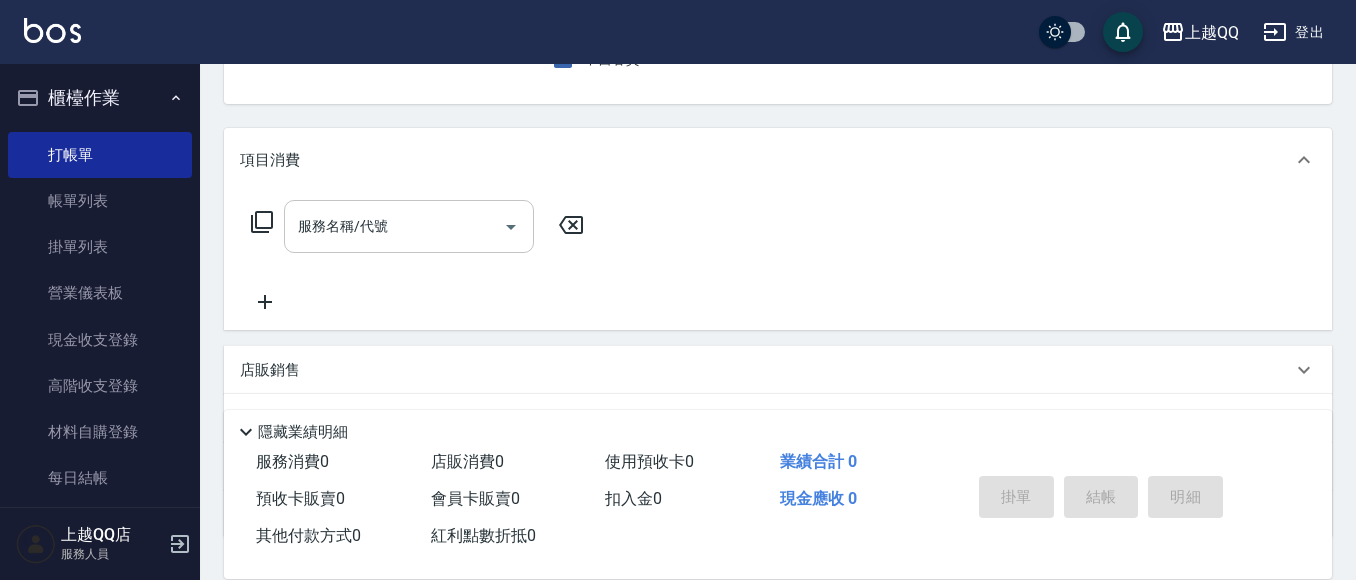 click on "服務名稱/代號" at bounding box center [394, 226] 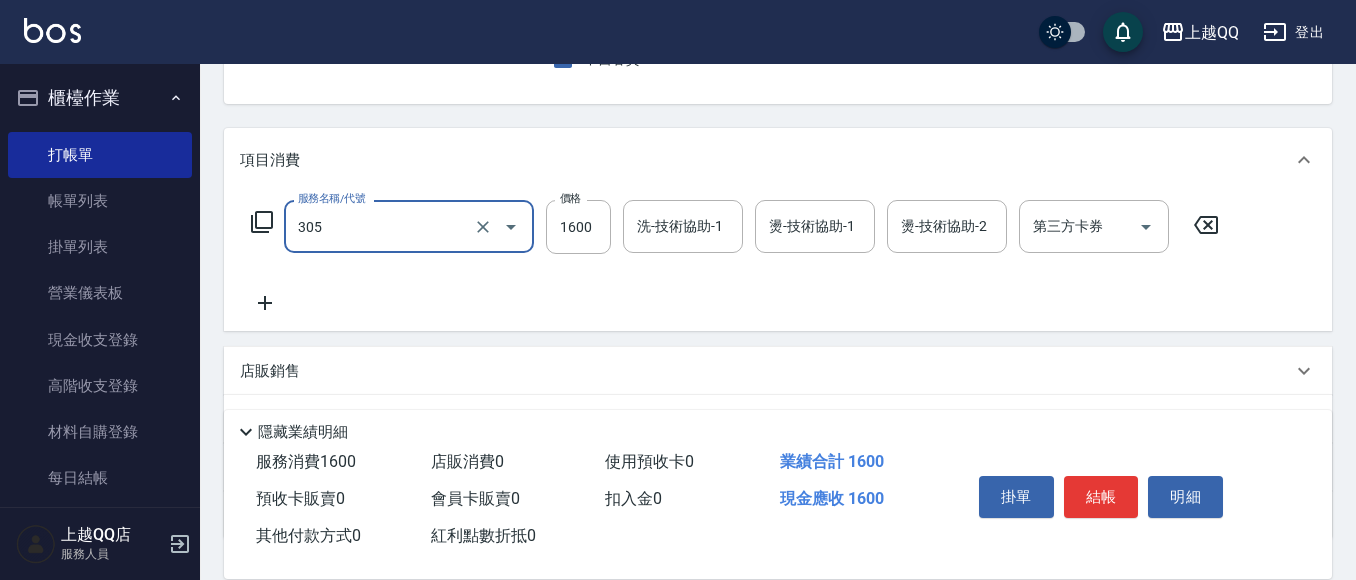 type on "設計燙髮1600(305)" 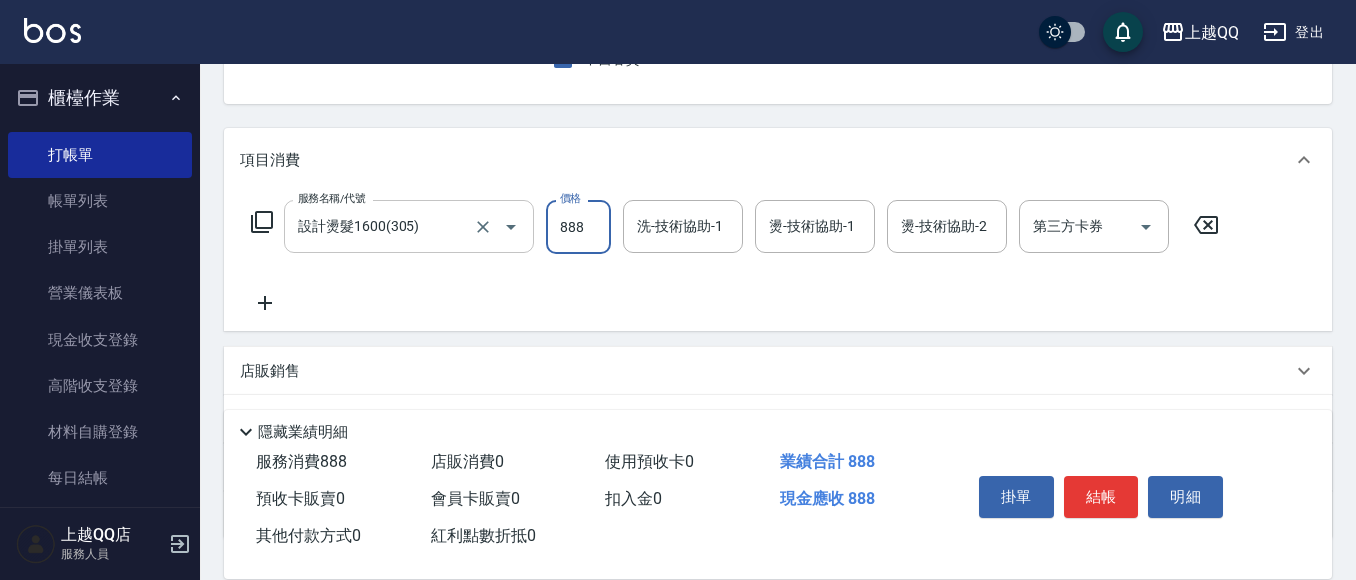 type on "888" 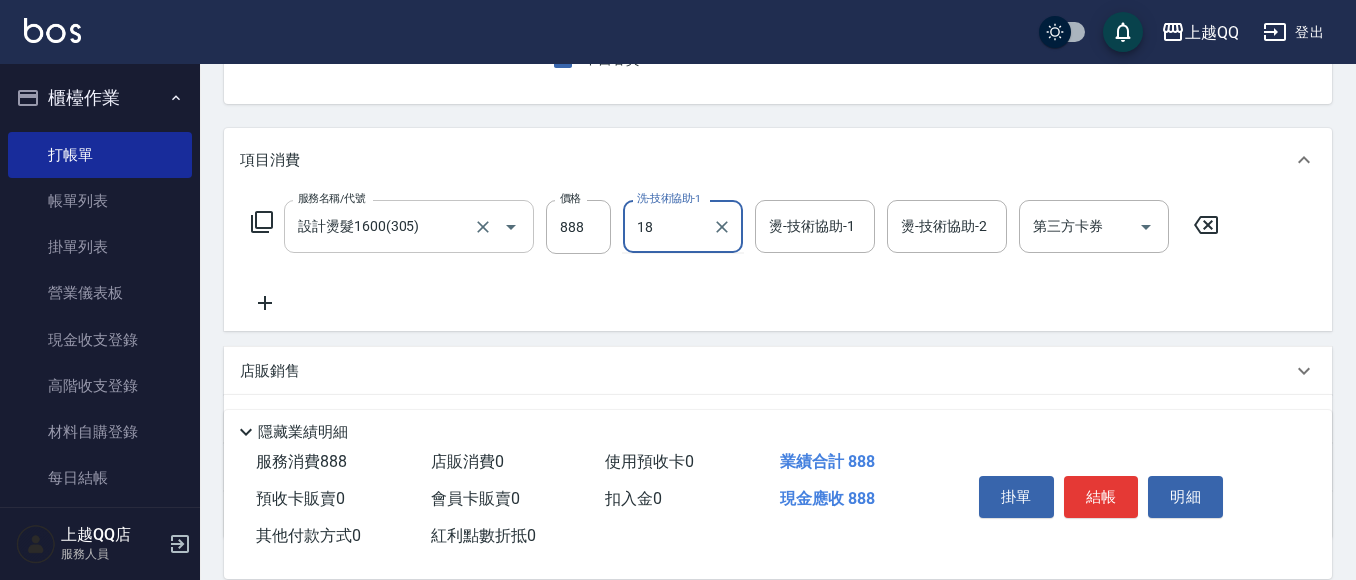 type on "18" 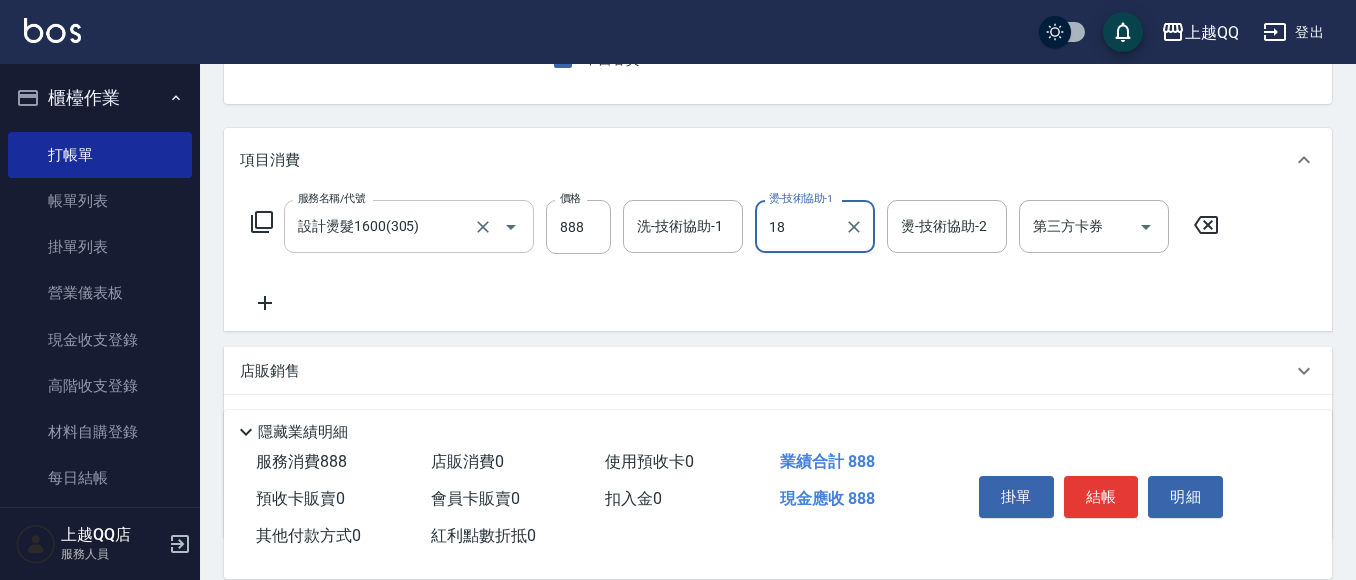type on "18" 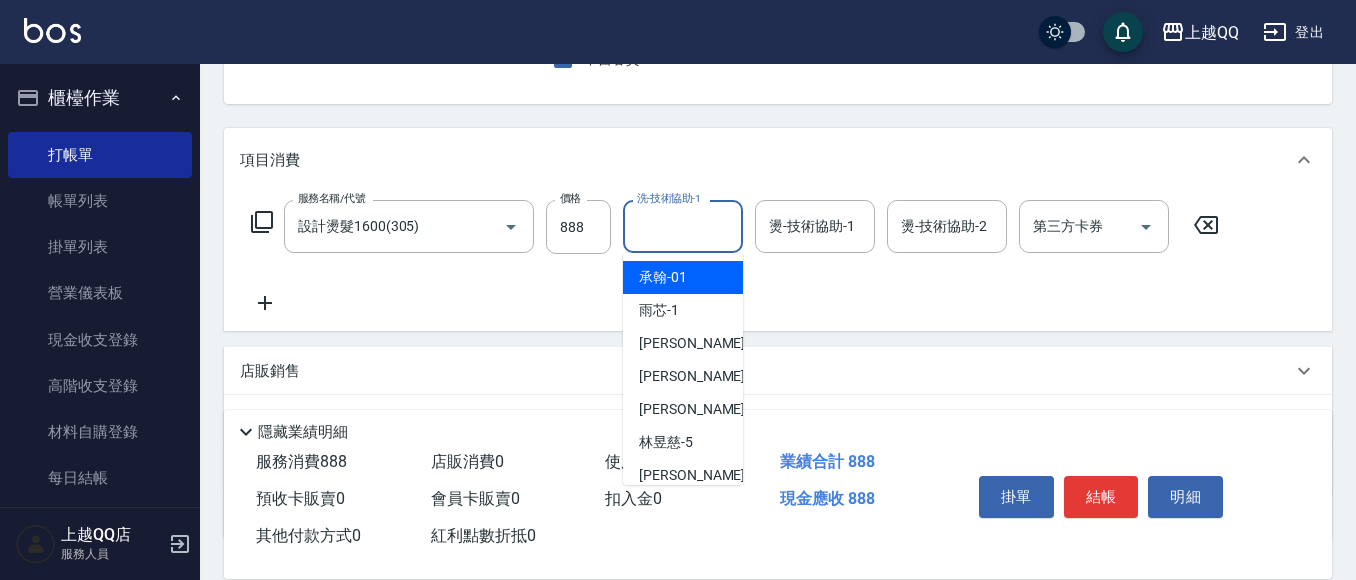 click on "洗-技術協助-1" at bounding box center (683, 226) 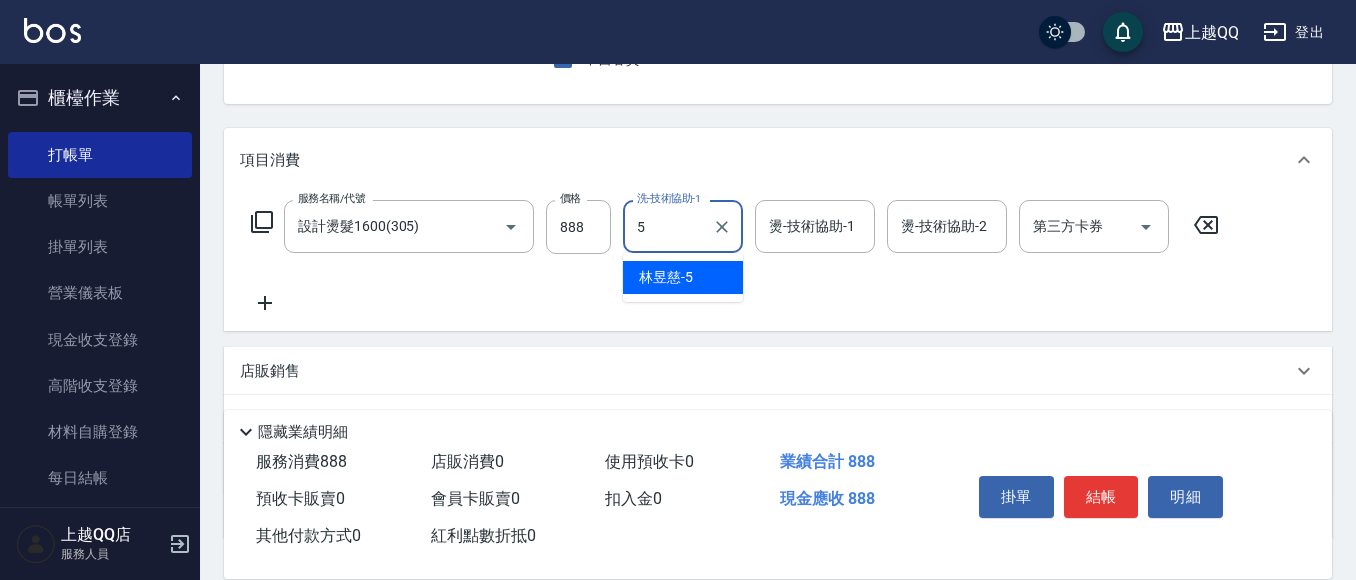 type on "[PERSON_NAME]5" 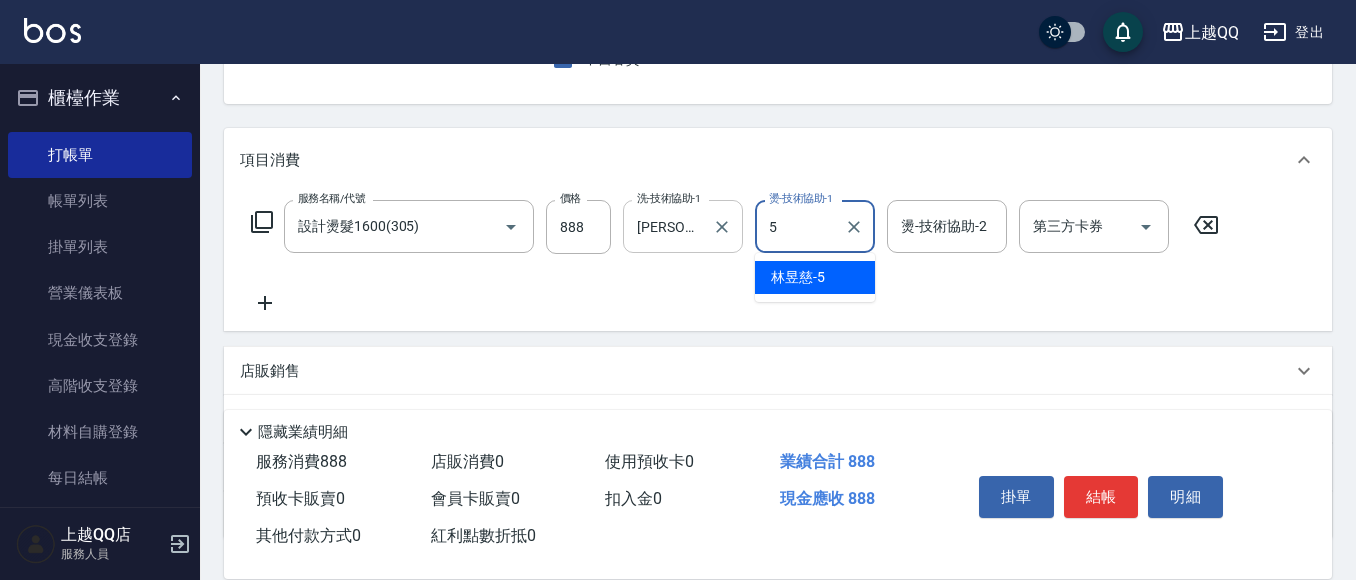 type on "[PERSON_NAME]5" 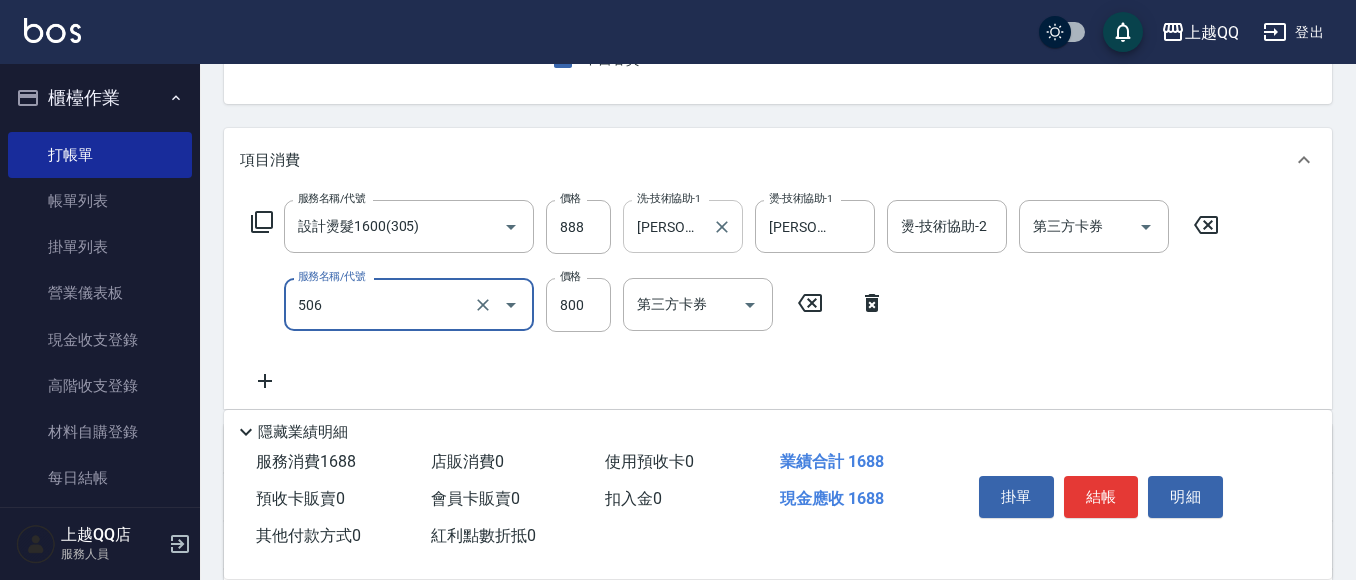 type on "日本松島再生髮敷護髮(506)" 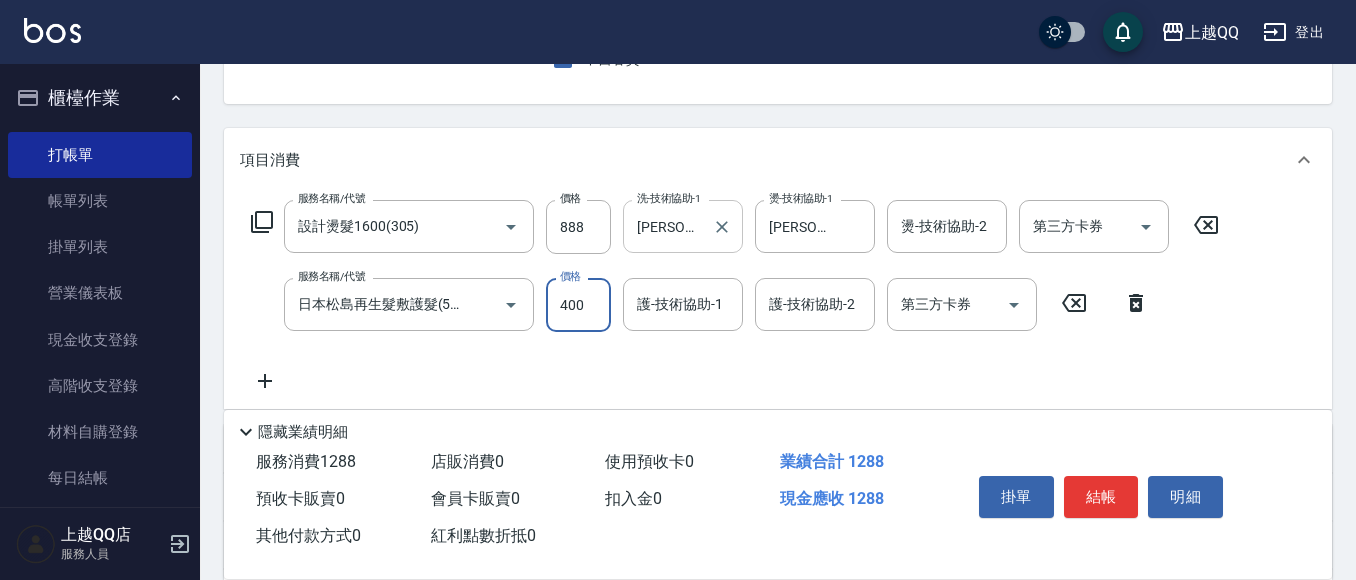 type on "400" 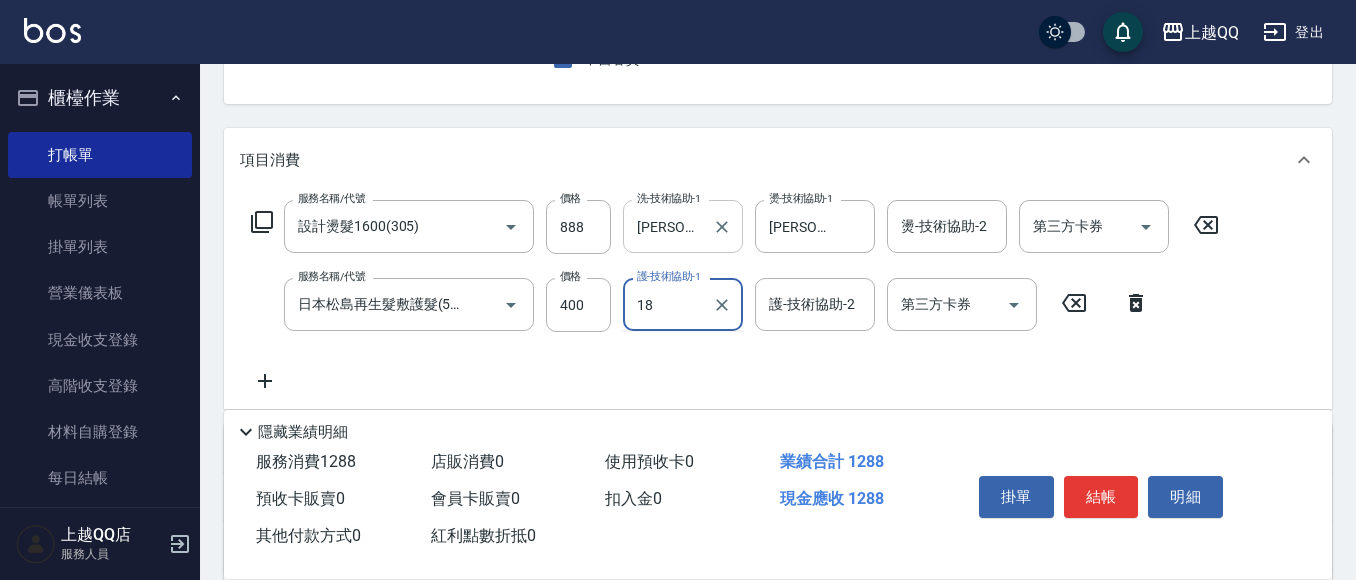 type on "1" 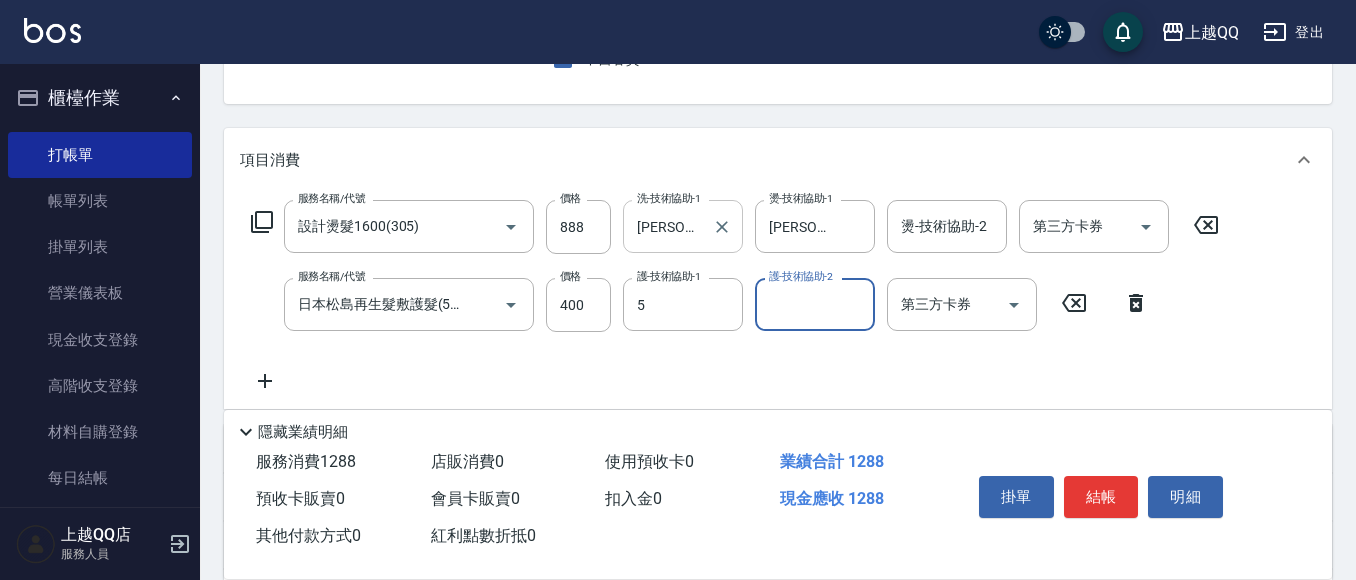 type on "[PERSON_NAME]5" 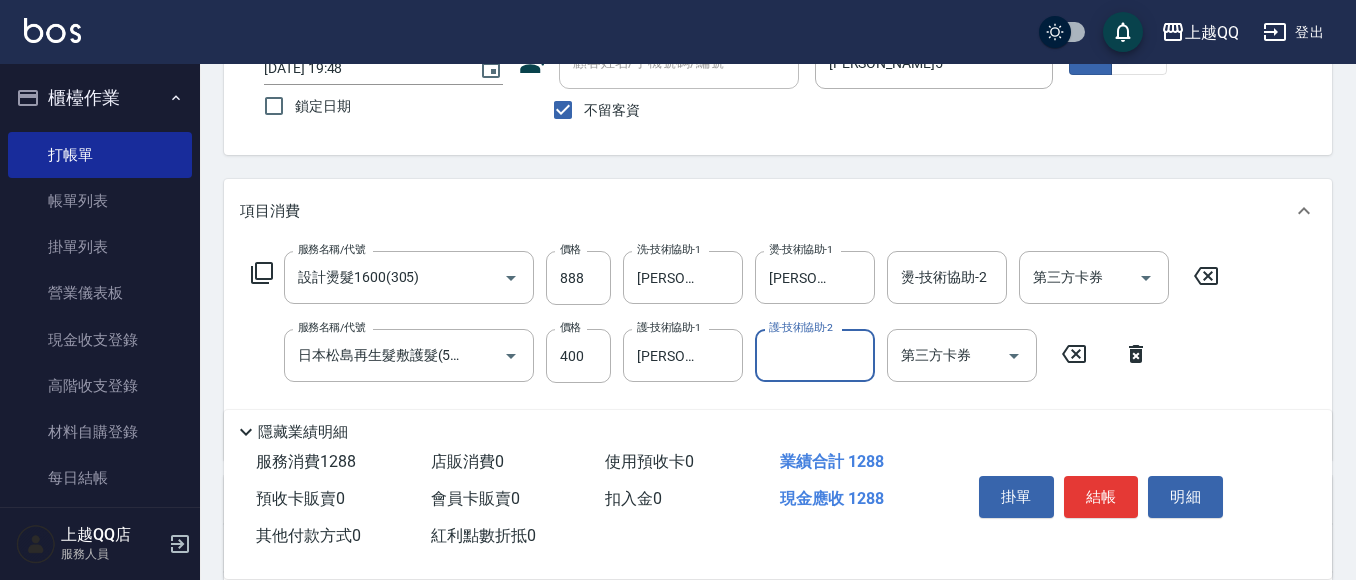 scroll, scrollTop: 100, scrollLeft: 0, axis: vertical 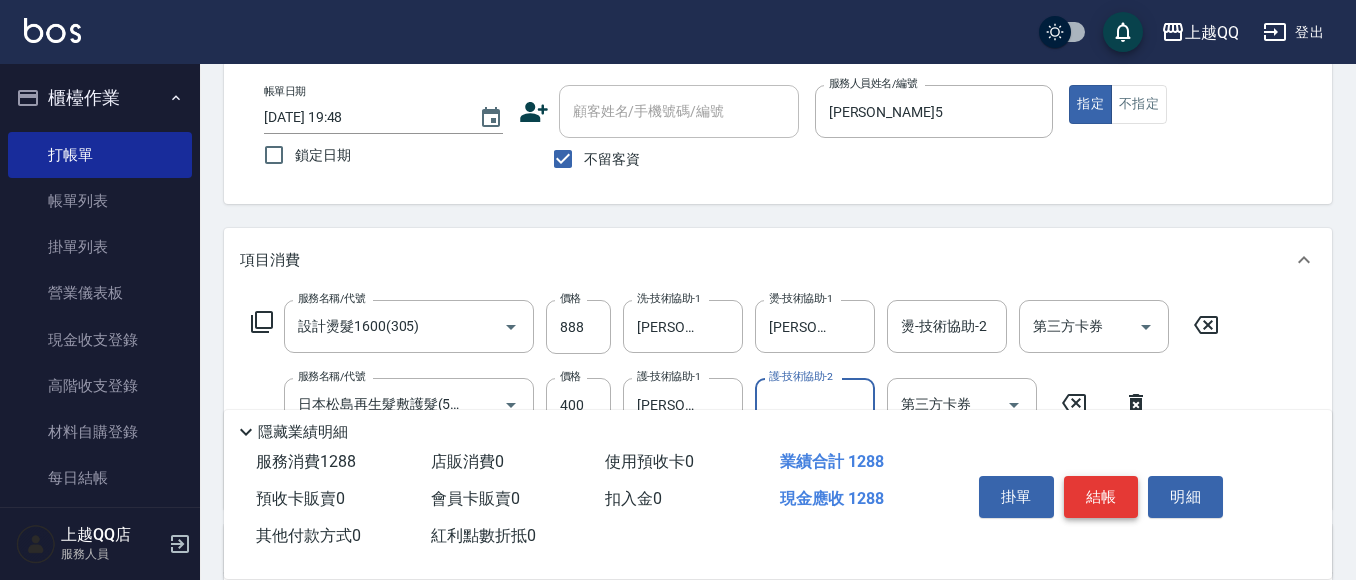 click on "結帳" at bounding box center [1101, 497] 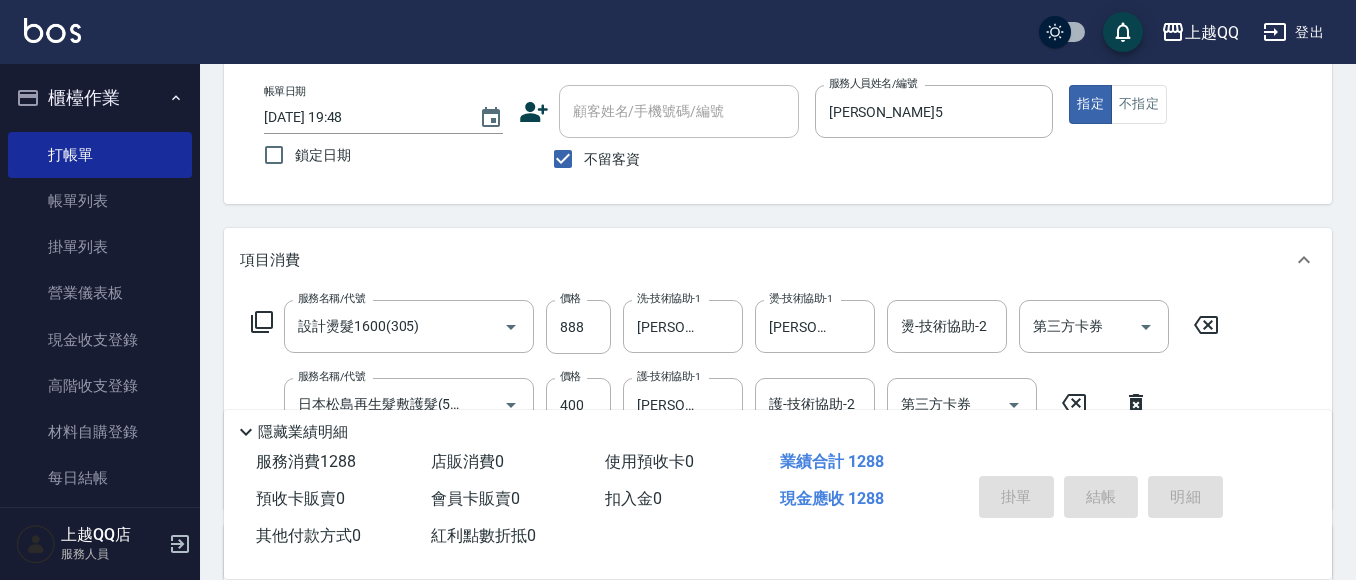 type on "[DATE] 19:50" 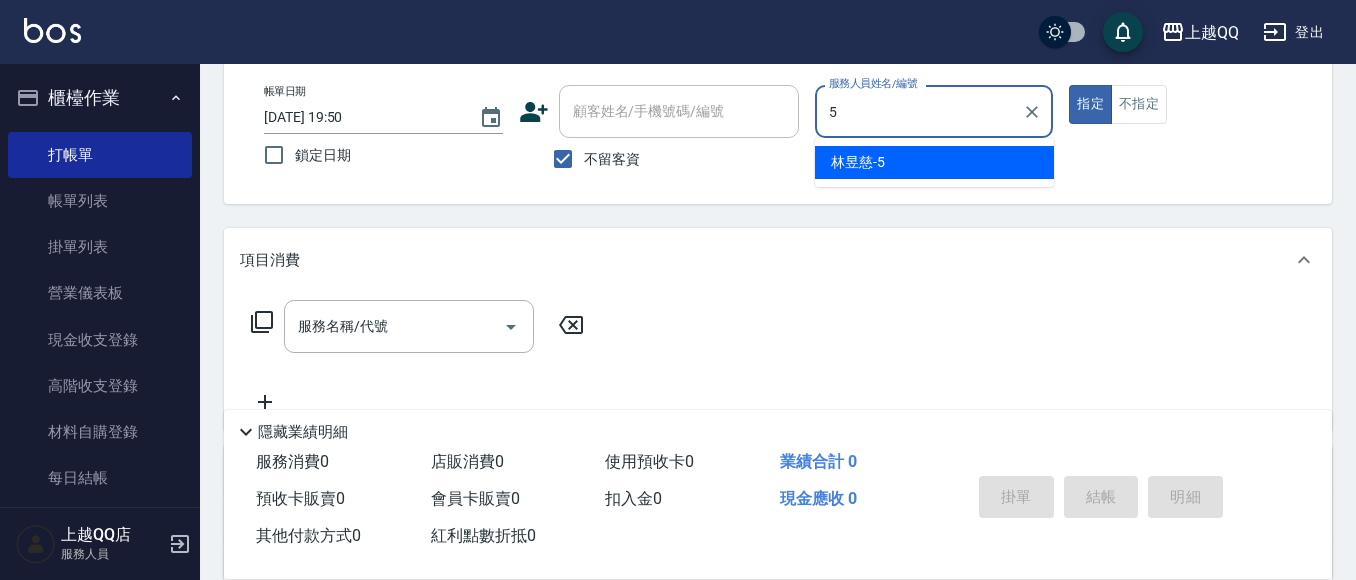 type on "[PERSON_NAME]5" 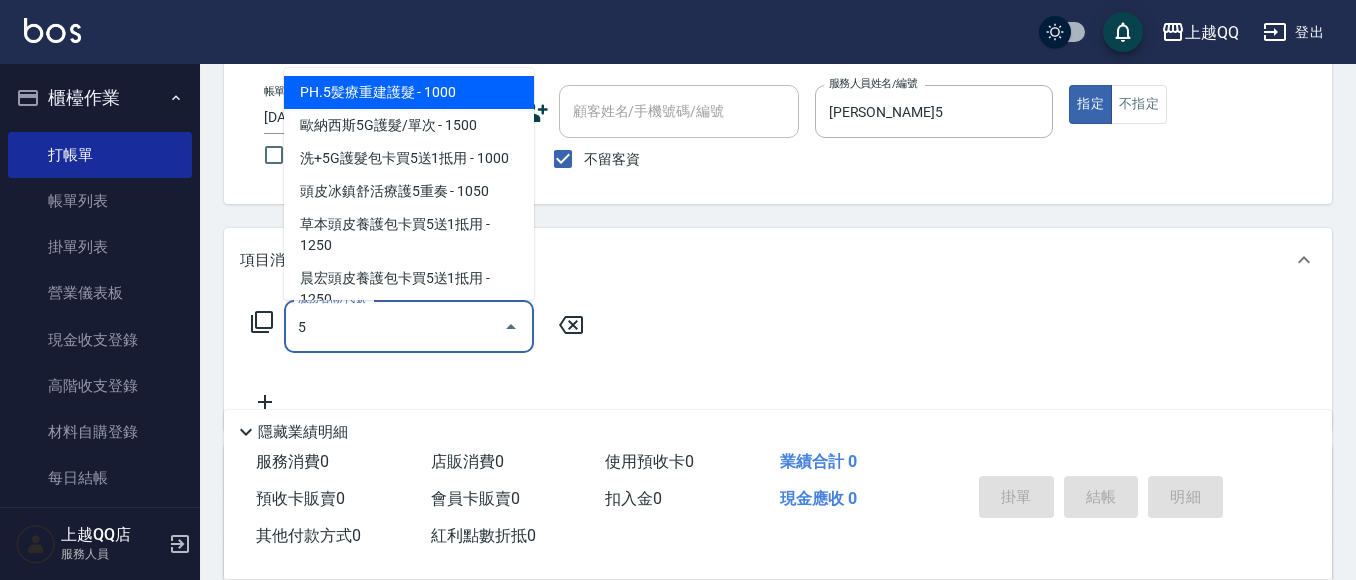 type on "PH.5髪療重建護髮(508)" 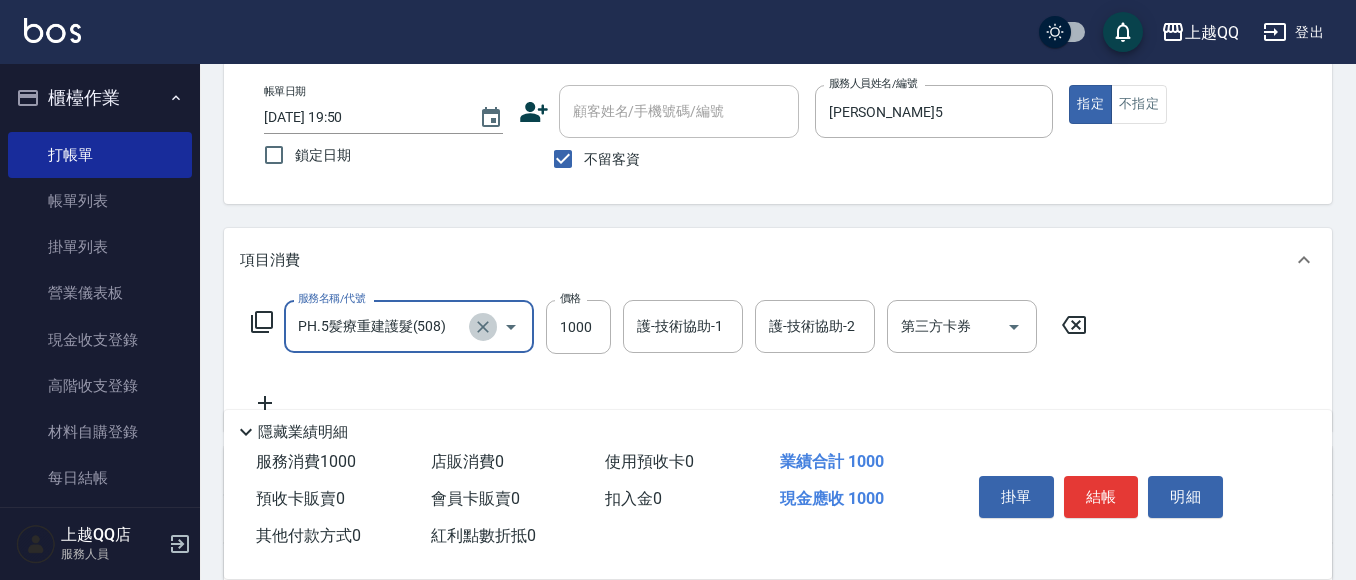 click 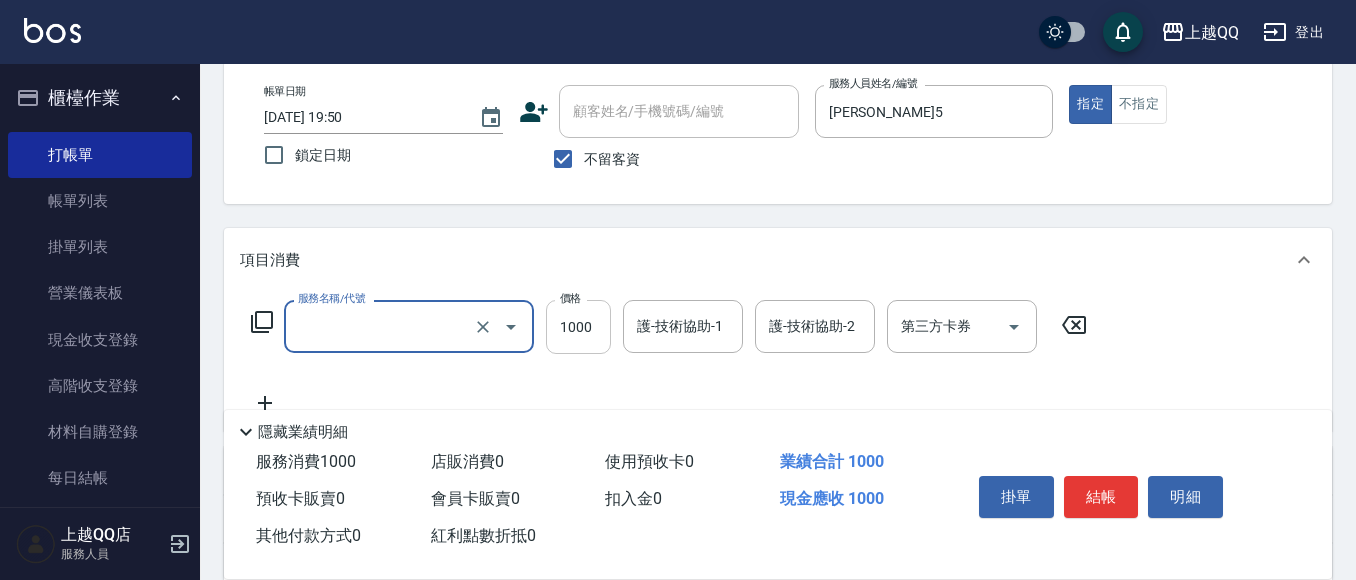 click on "1000" at bounding box center (578, 327) 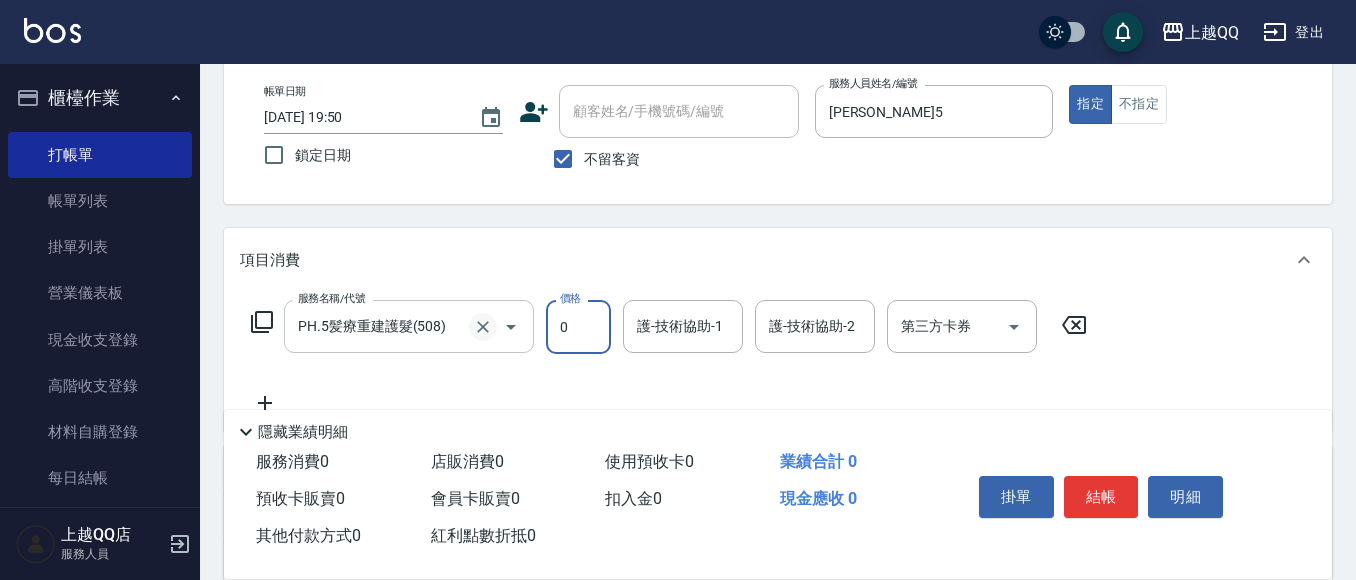 click 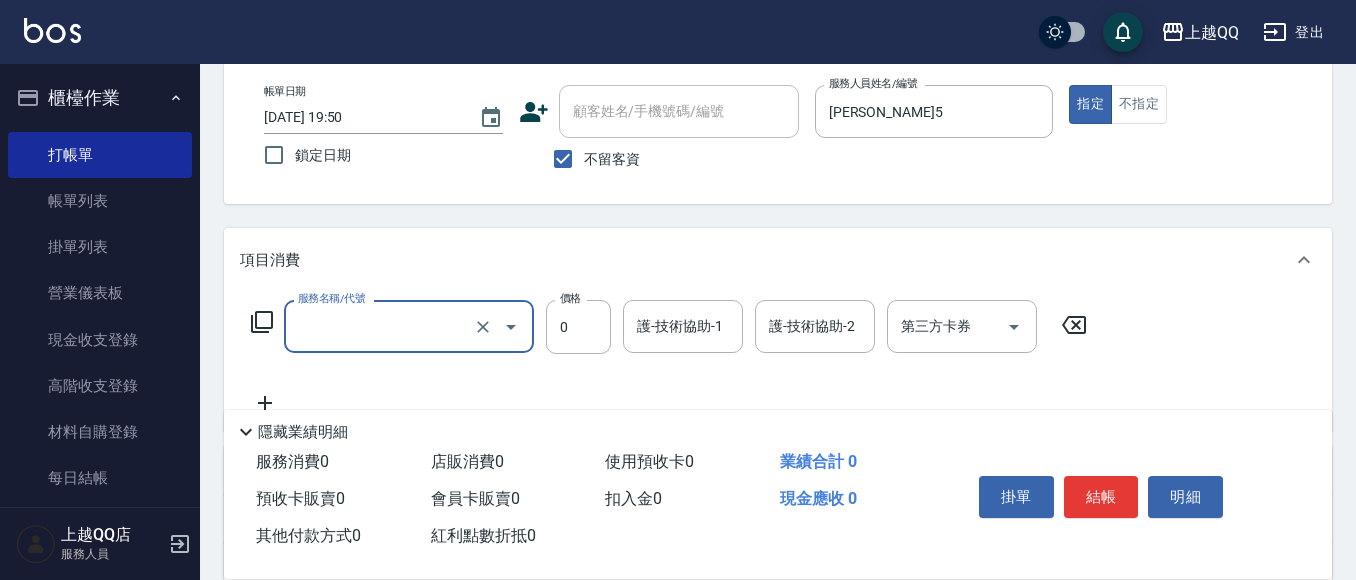 click on "服務名稱/代號" at bounding box center [381, 326] 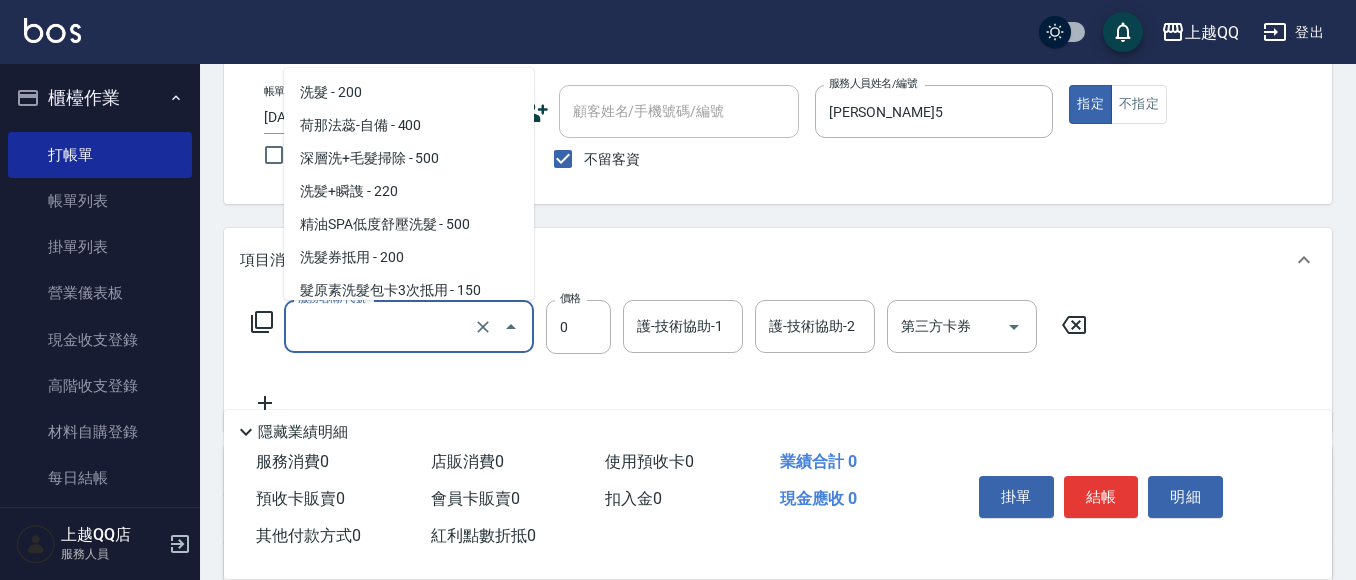 scroll, scrollTop: 997, scrollLeft: 0, axis: vertical 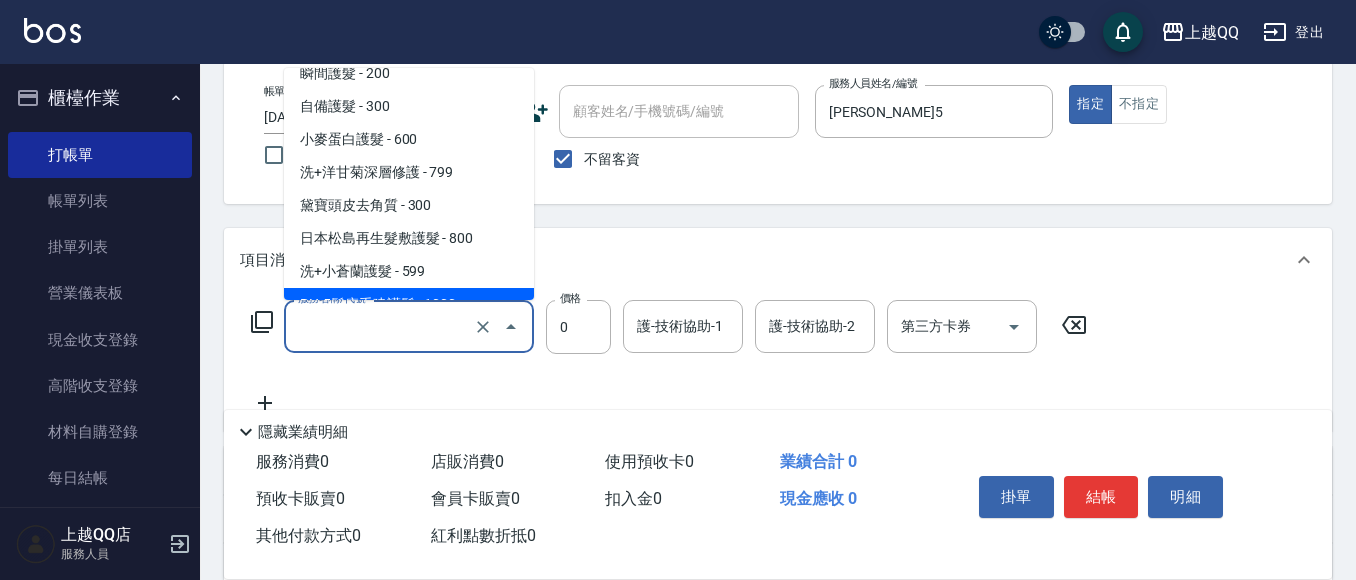 click on "服務名稱/代號" at bounding box center [381, 326] 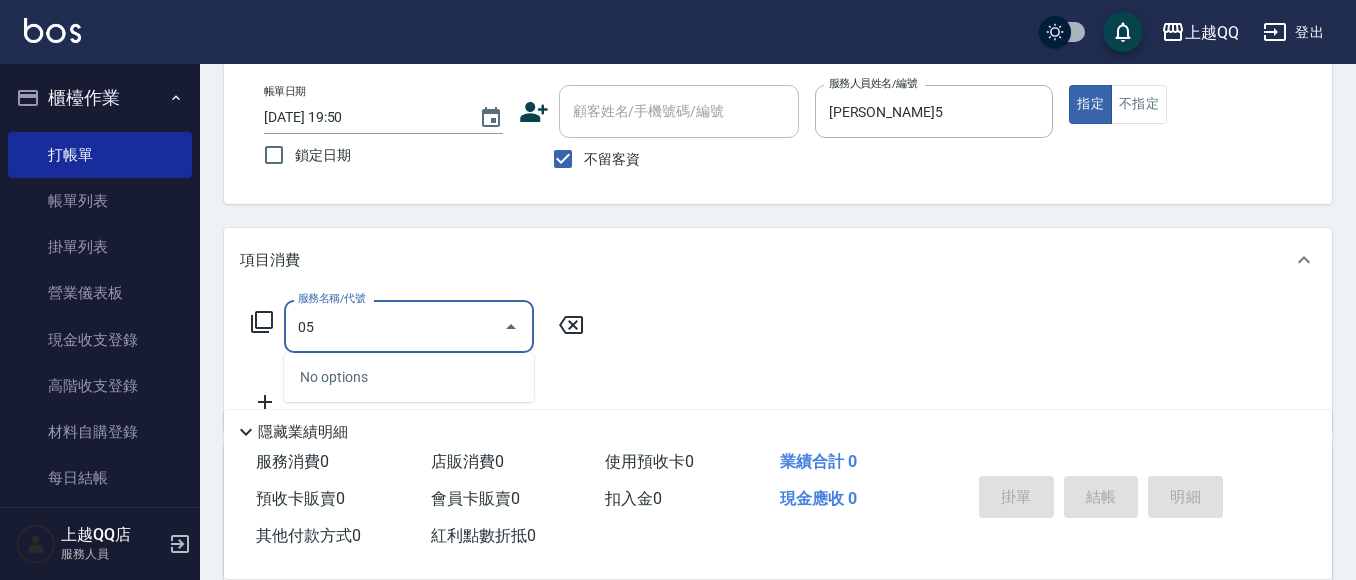 type on "0" 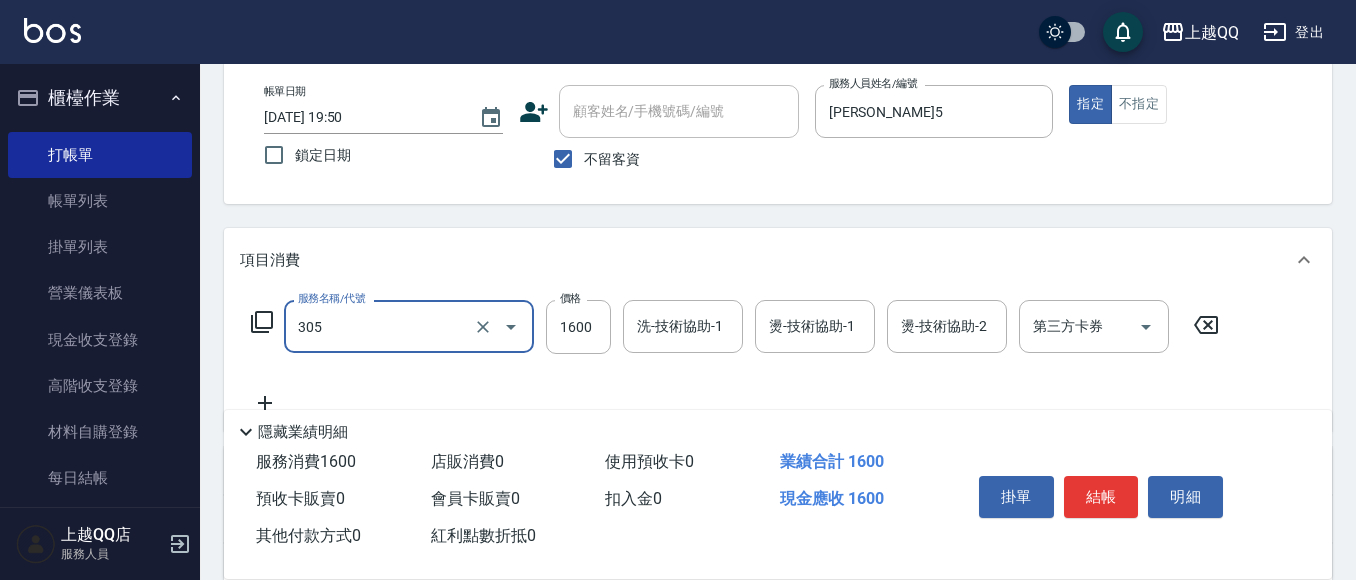 type on "設計燙髮1600(305)" 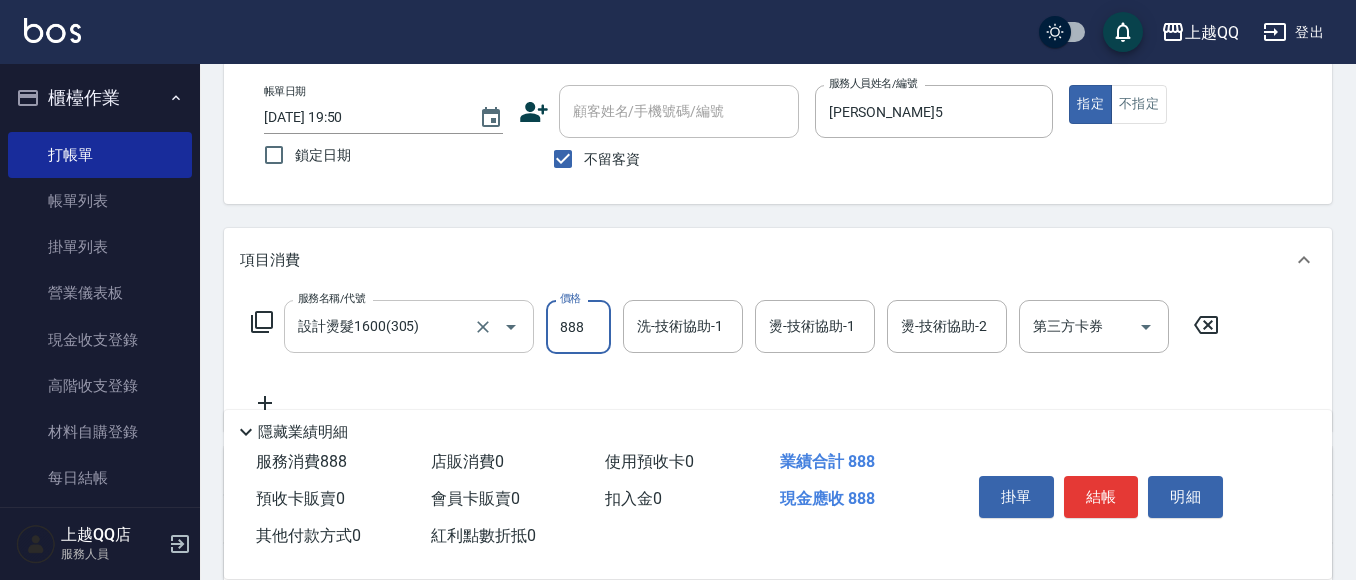 type on "888" 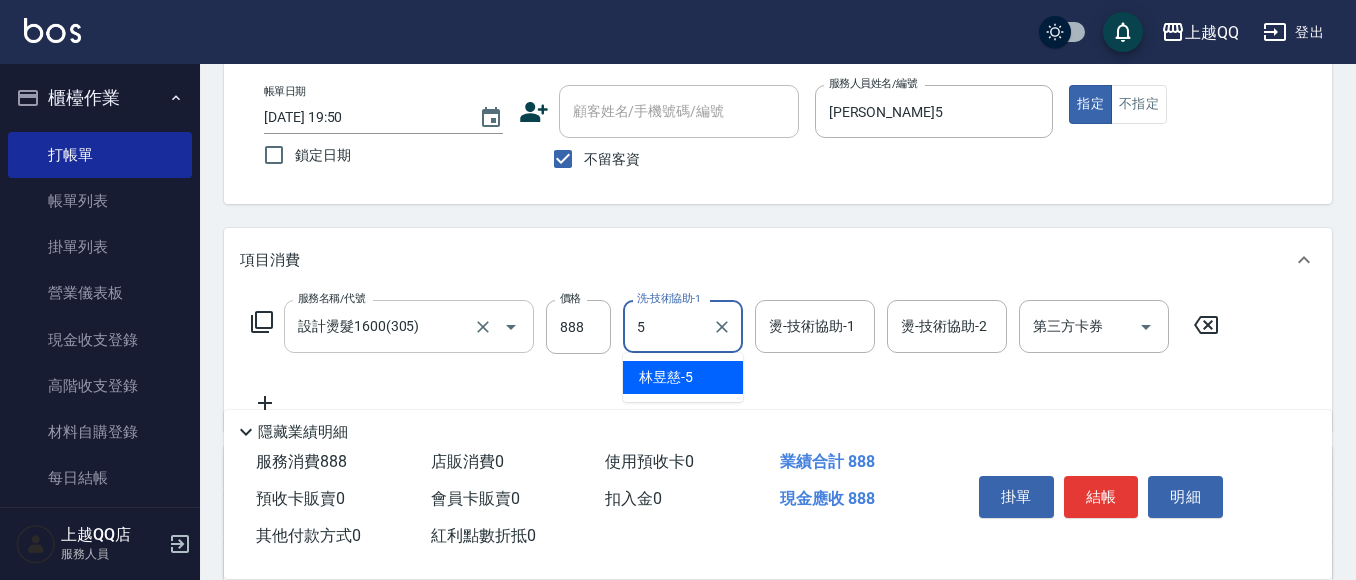 type on "[PERSON_NAME]5" 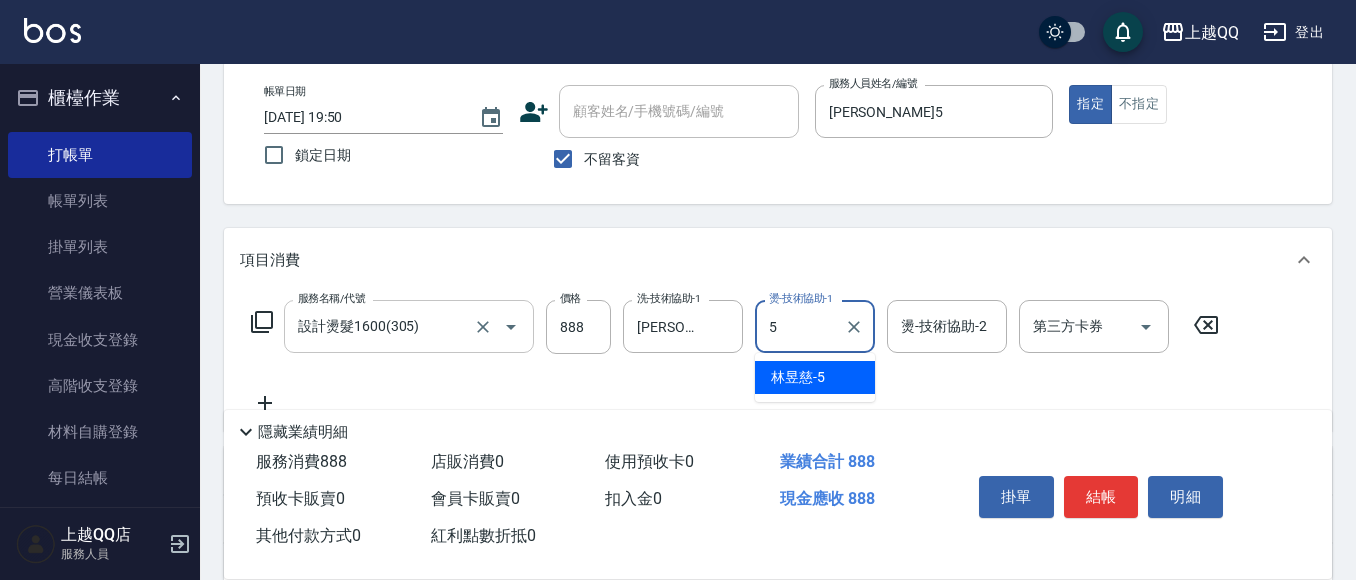 type on "[PERSON_NAME]5" 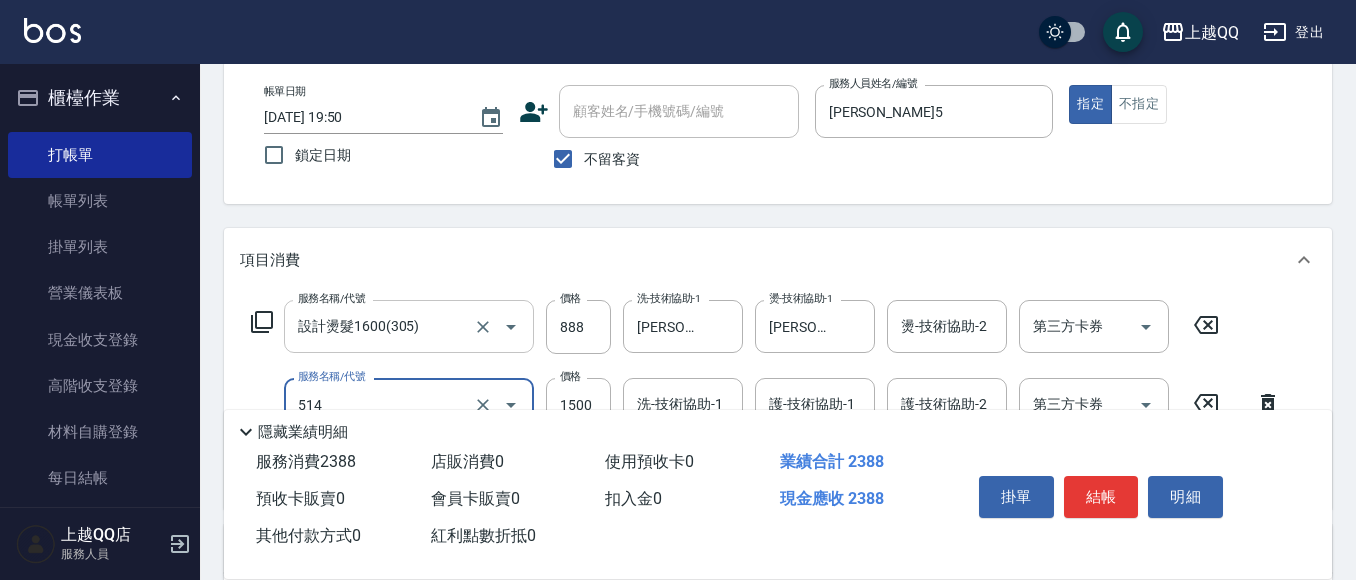 type on "歐納西斯5G護髮/單次(514)" 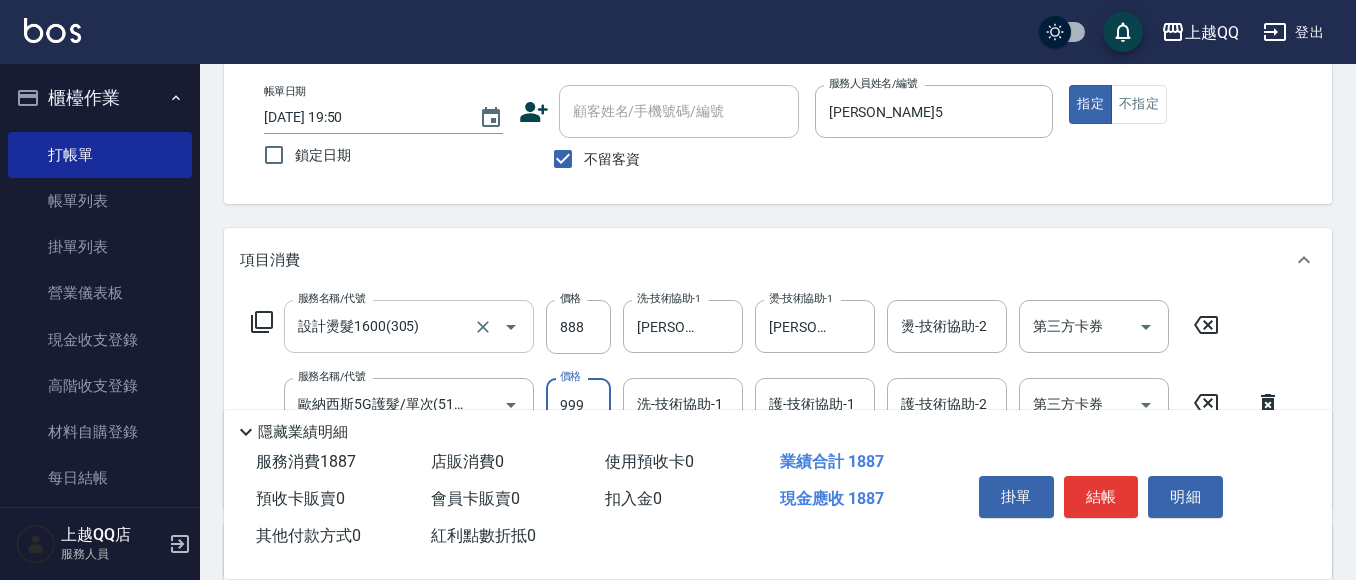 type on "999" 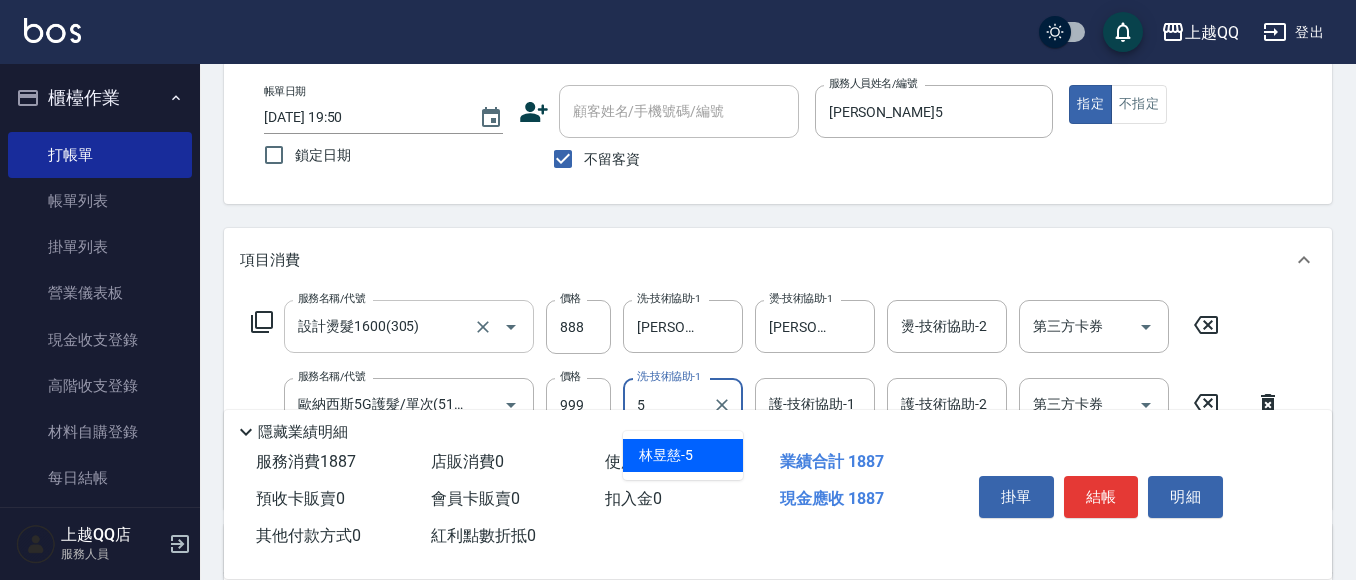 type on "[PERSON_NAME]5" 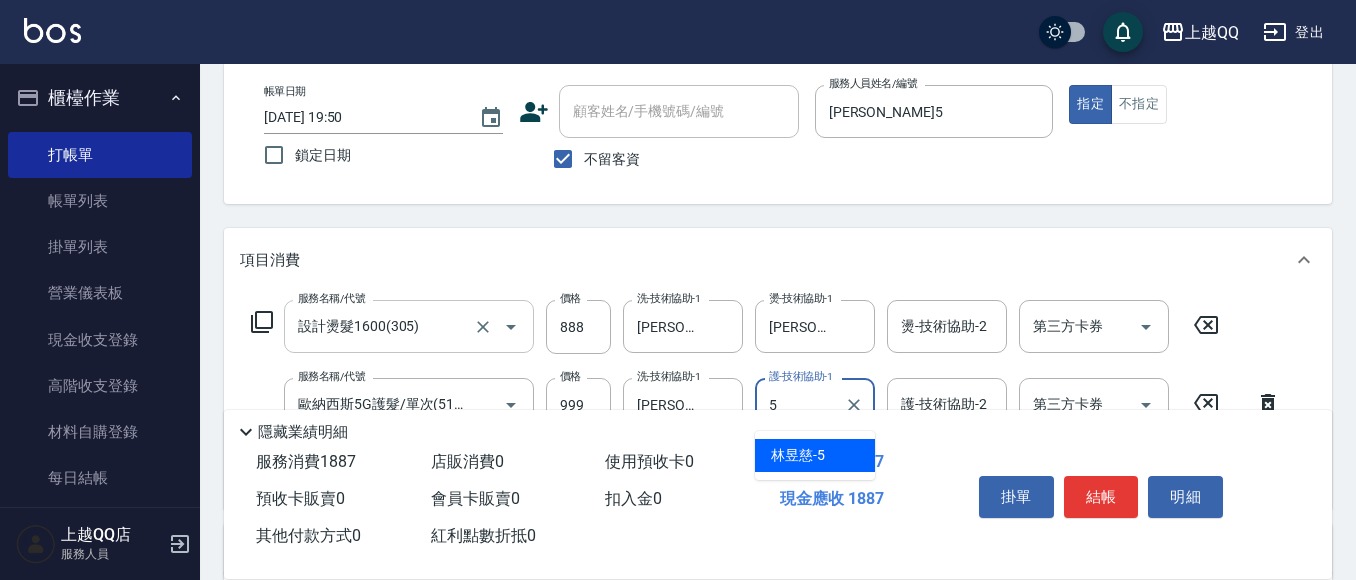 type on "[PERSON_NAME]5" 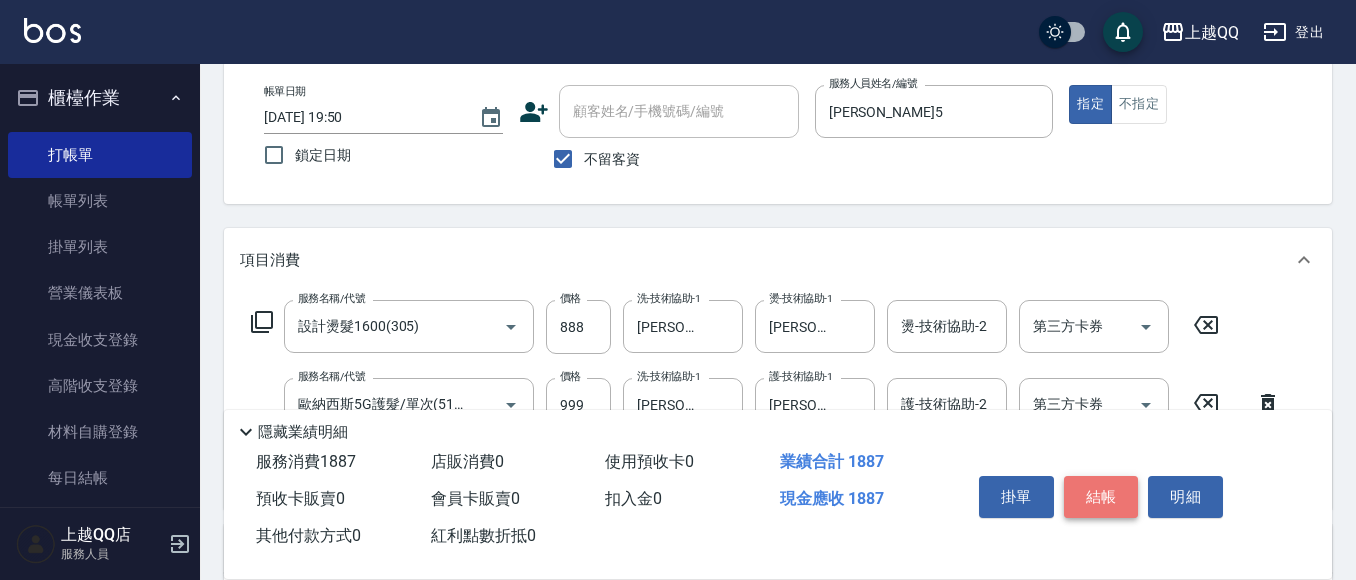click on "結帳" at bounding box center (1101, 497) 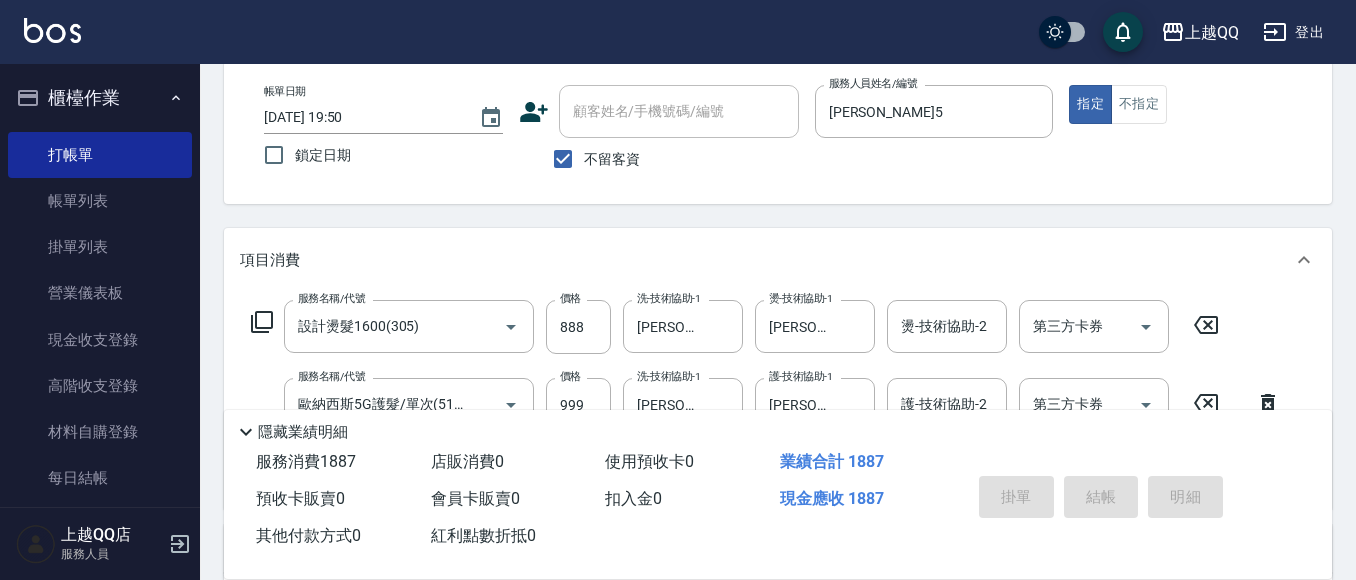 type on "[DATE] 19:51" 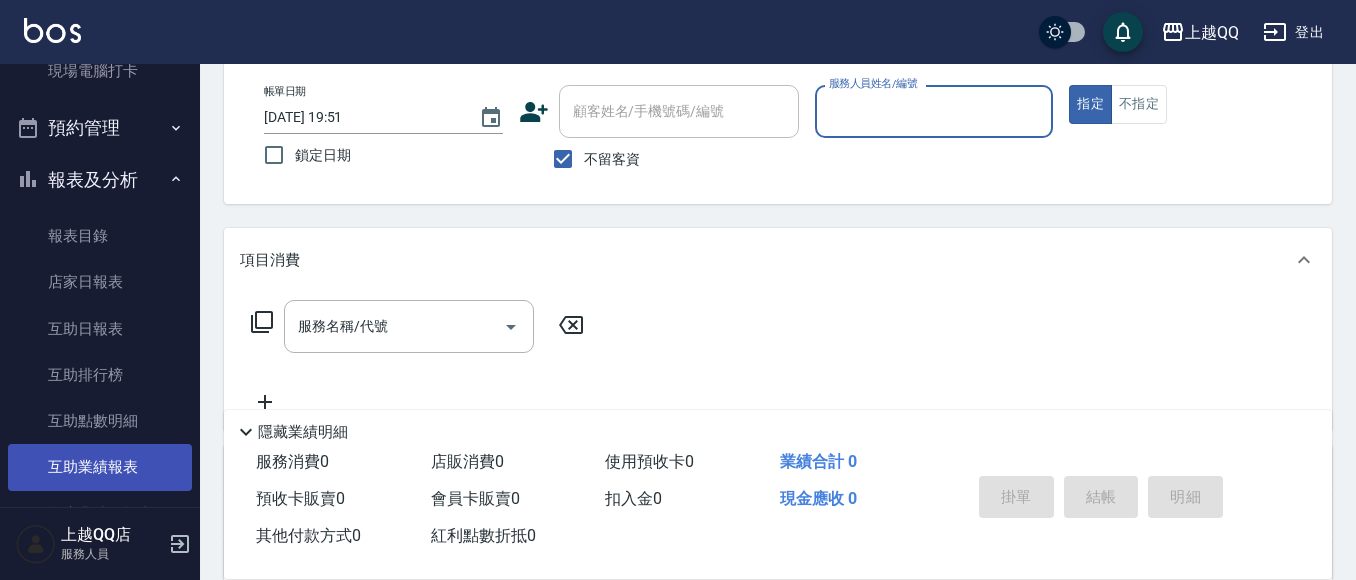 scroll, scrollTop: 700, scrollLeft: 0, axis: vertical 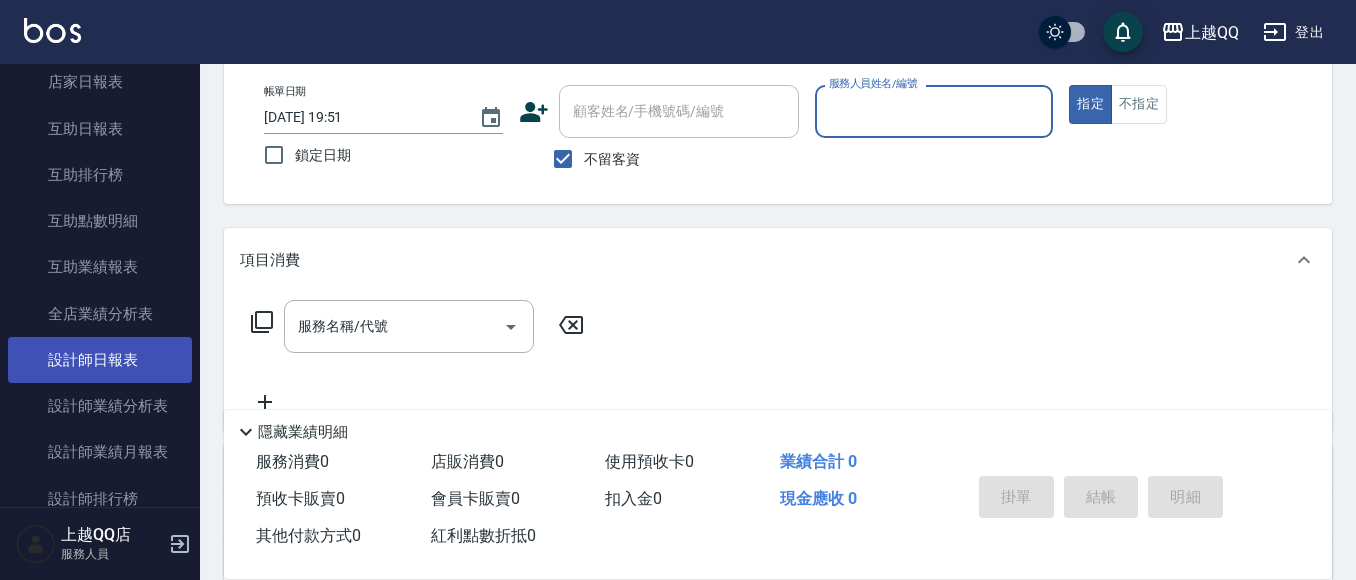 click on "設計師日報表" at bounding box center [100, 360] 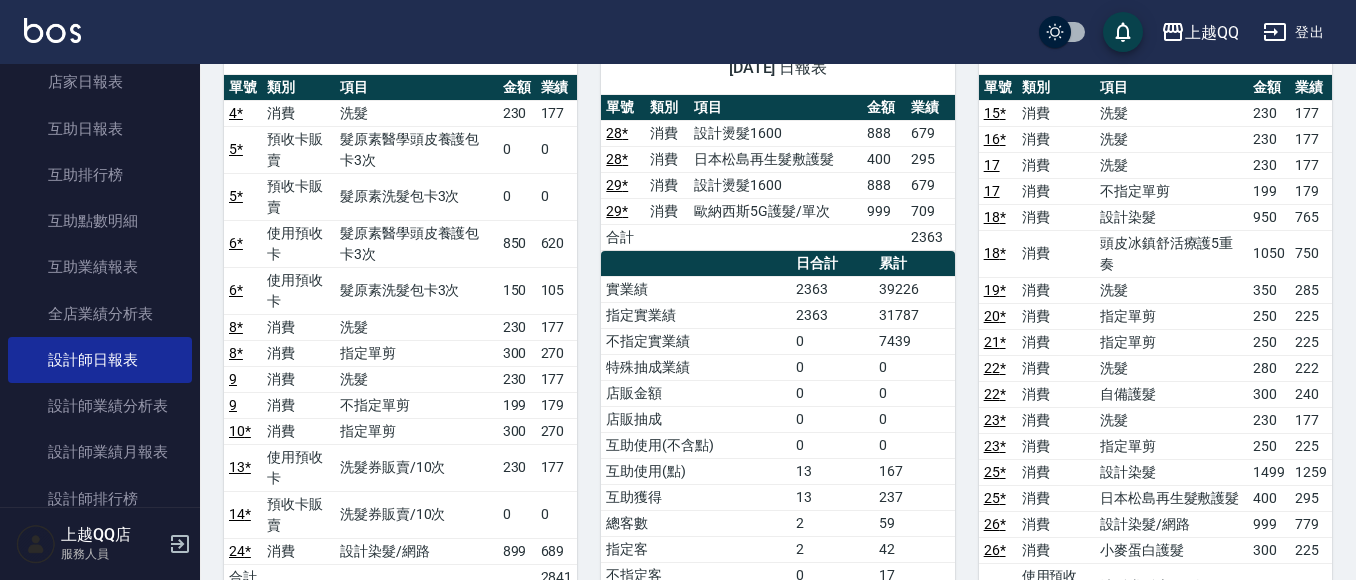 scroll, scrollTop: 0, scrollLeft: 0, axis: both 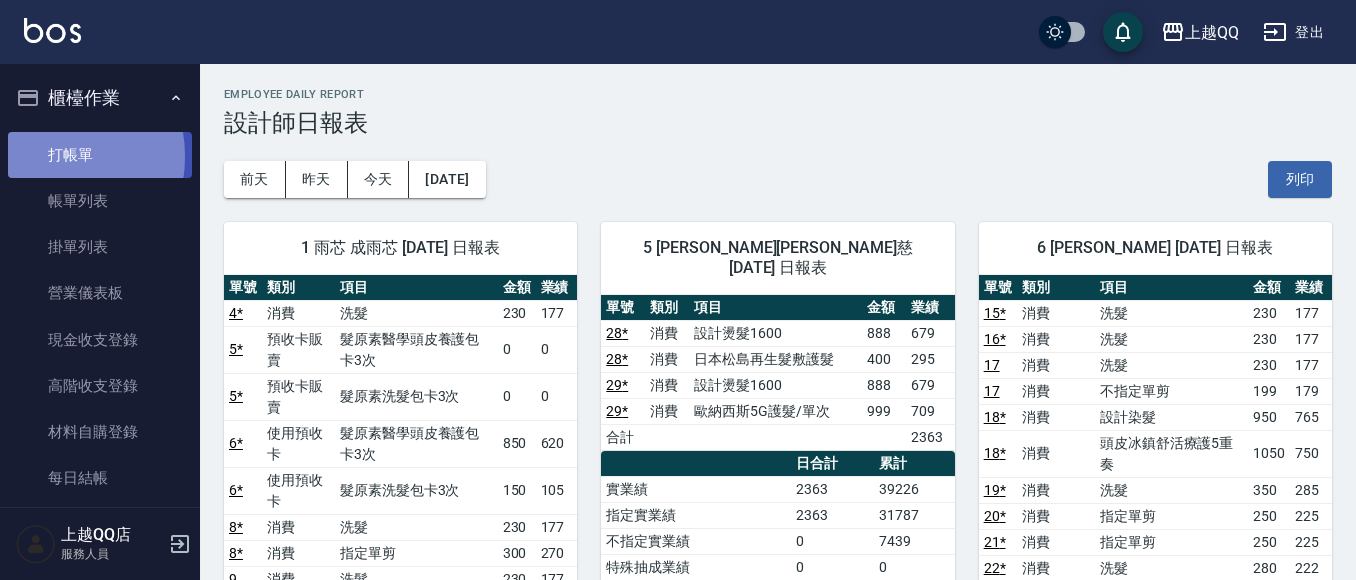 click on "打帳單" at bounding box center (100, 155) 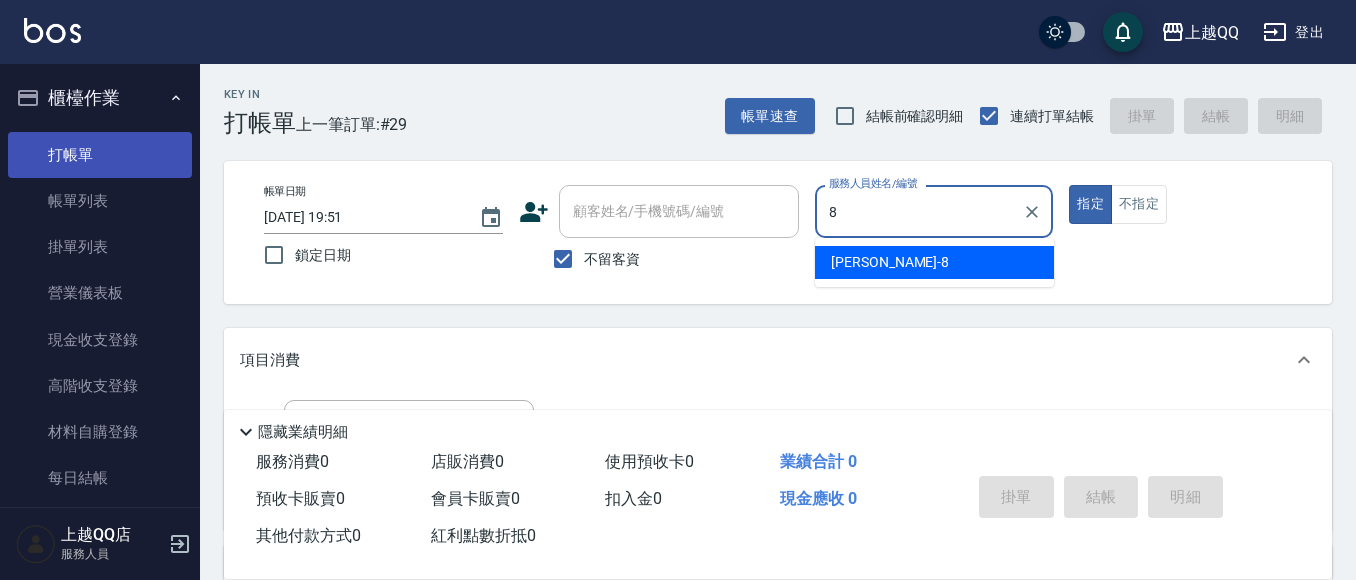 type on "8" 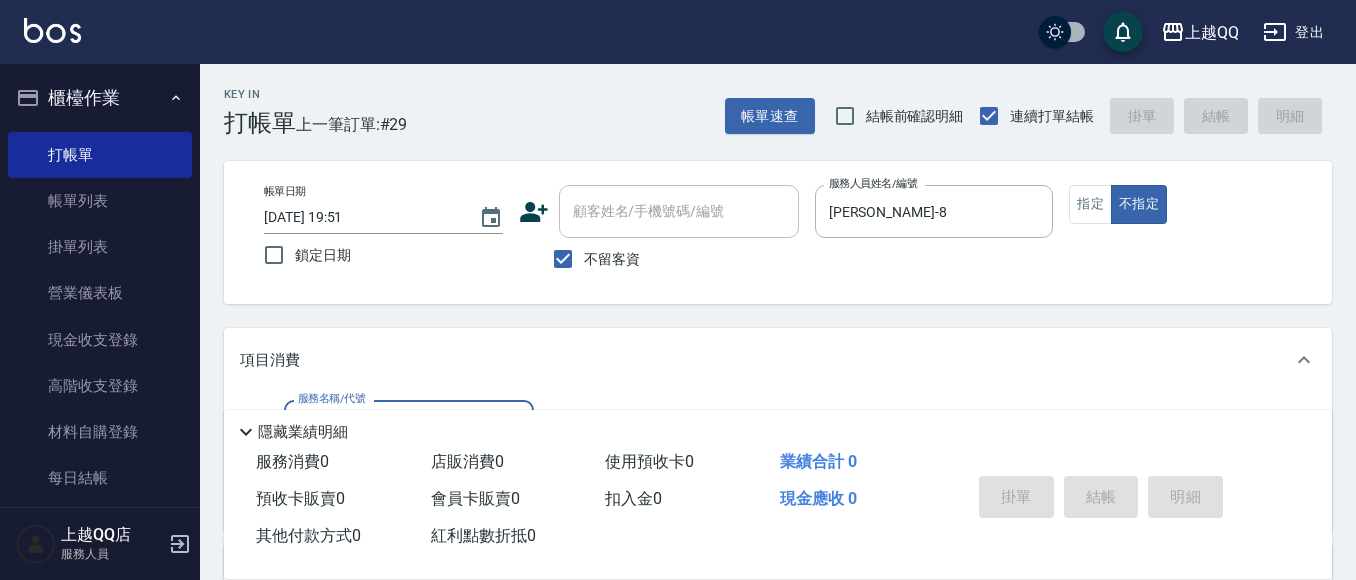 scroll, scrollTop: 159, scrollLeft: 0, axis: vertical 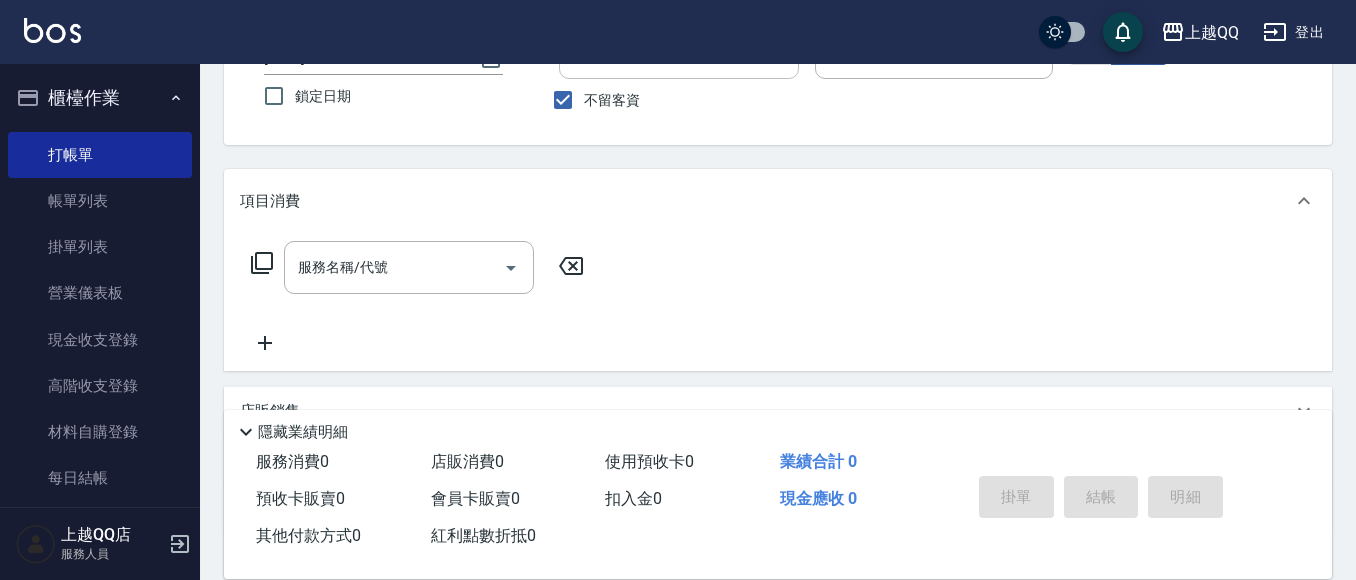 click 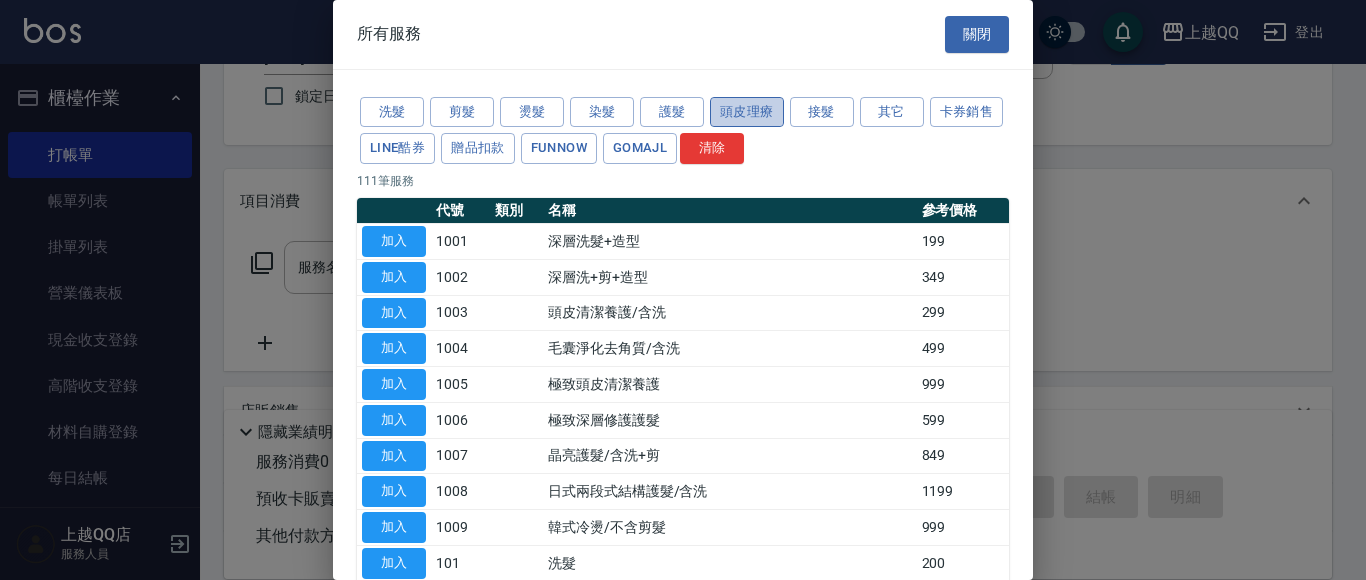 click on "頭皮理療" at bounding box center (747, 112) 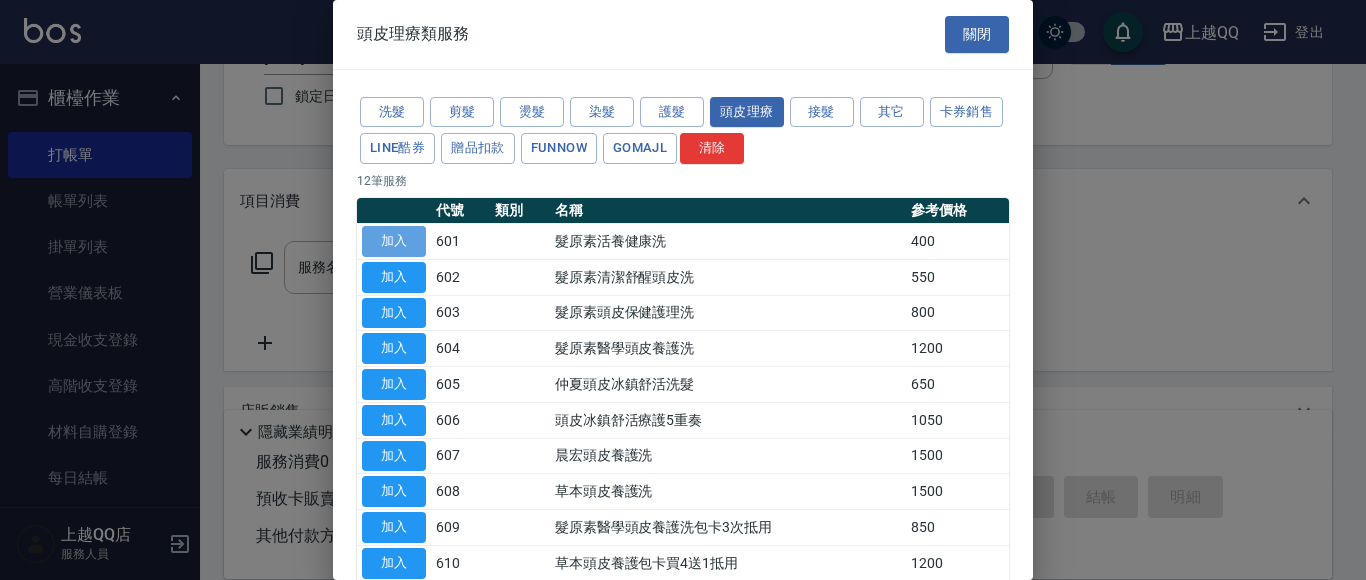 click on "加入" at bounding box center (394, 241) 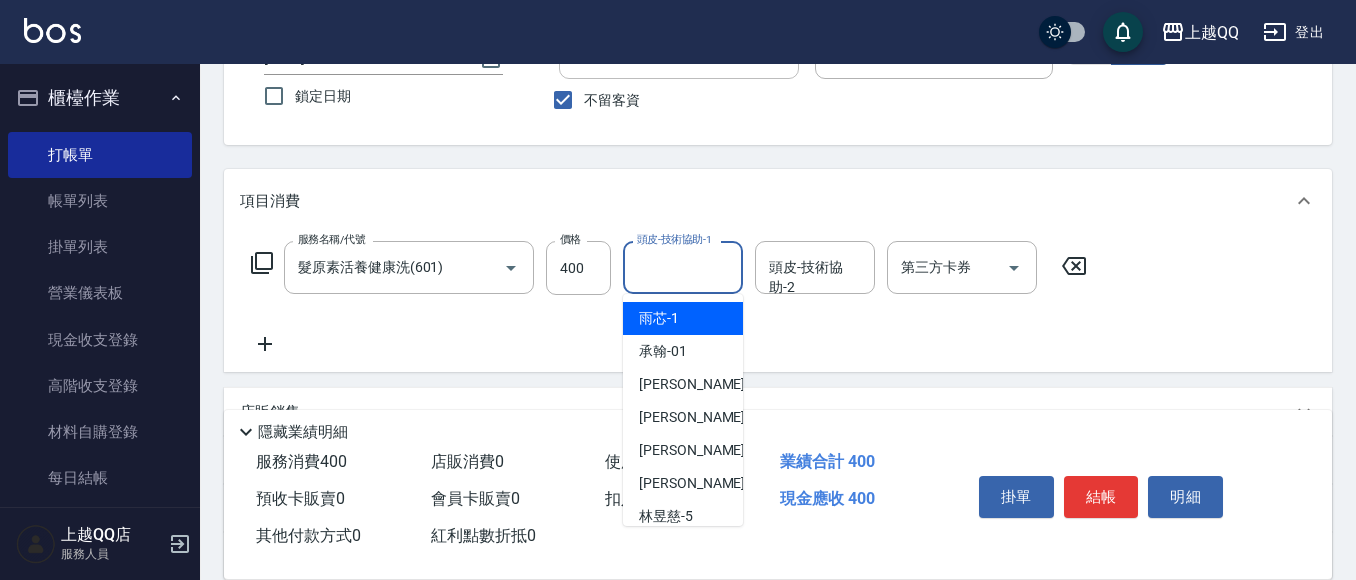 click on "頭皮-技術協助-1 頭皮-技術協助-1" at bounding box center [683, 267] 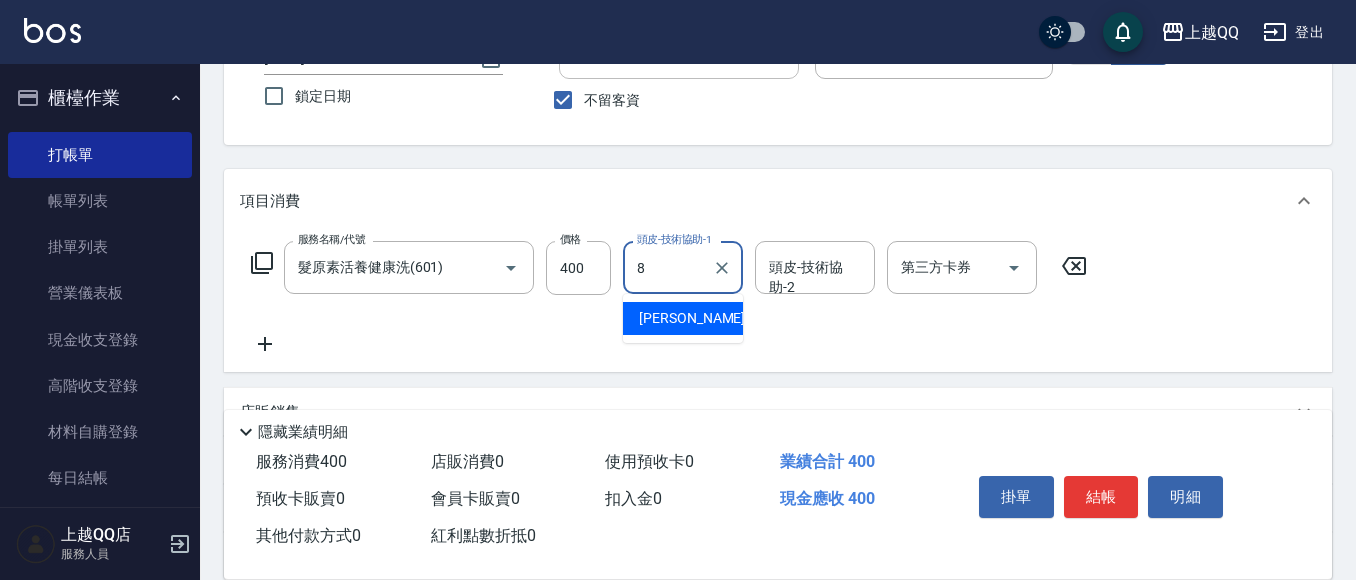 click on "[PERSON_NAME] -8" at bounding box center [683, 318] 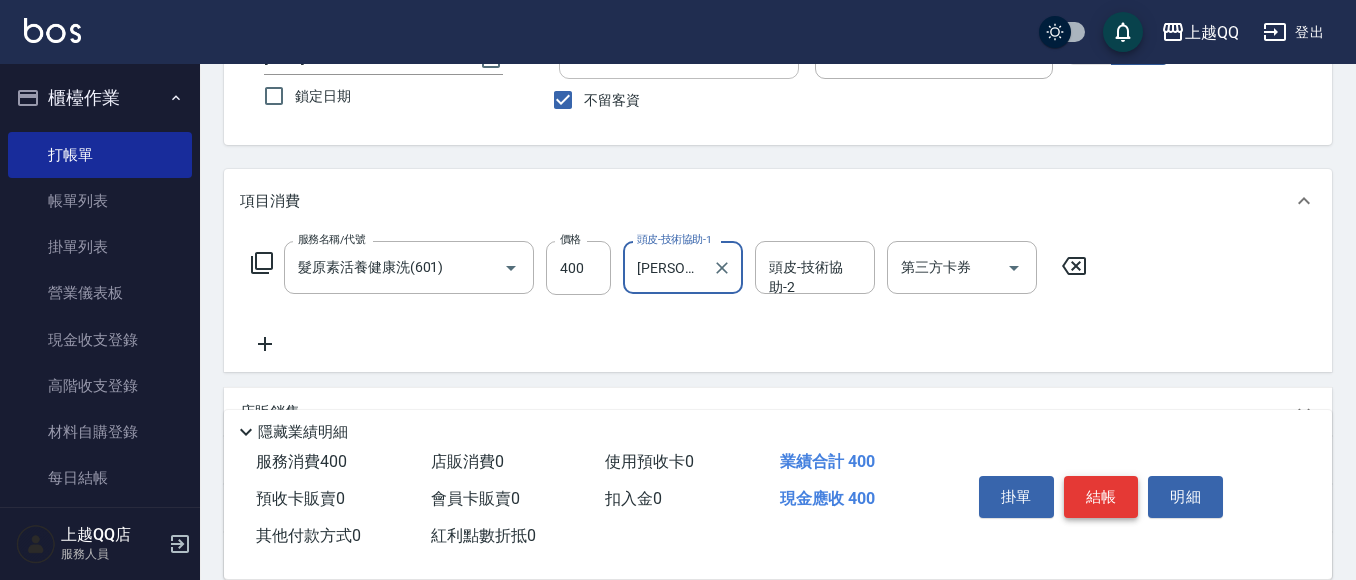 type on "[PERSON_NAME]-8" 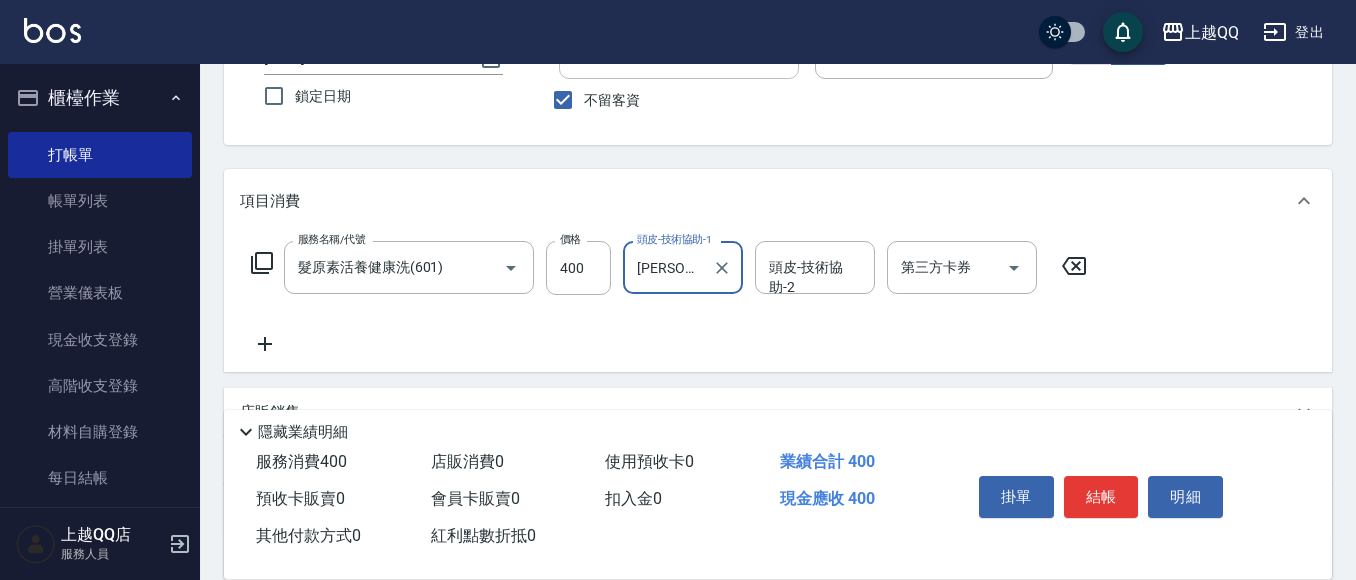 click on "結帳" at bounding box center (1101, 497) 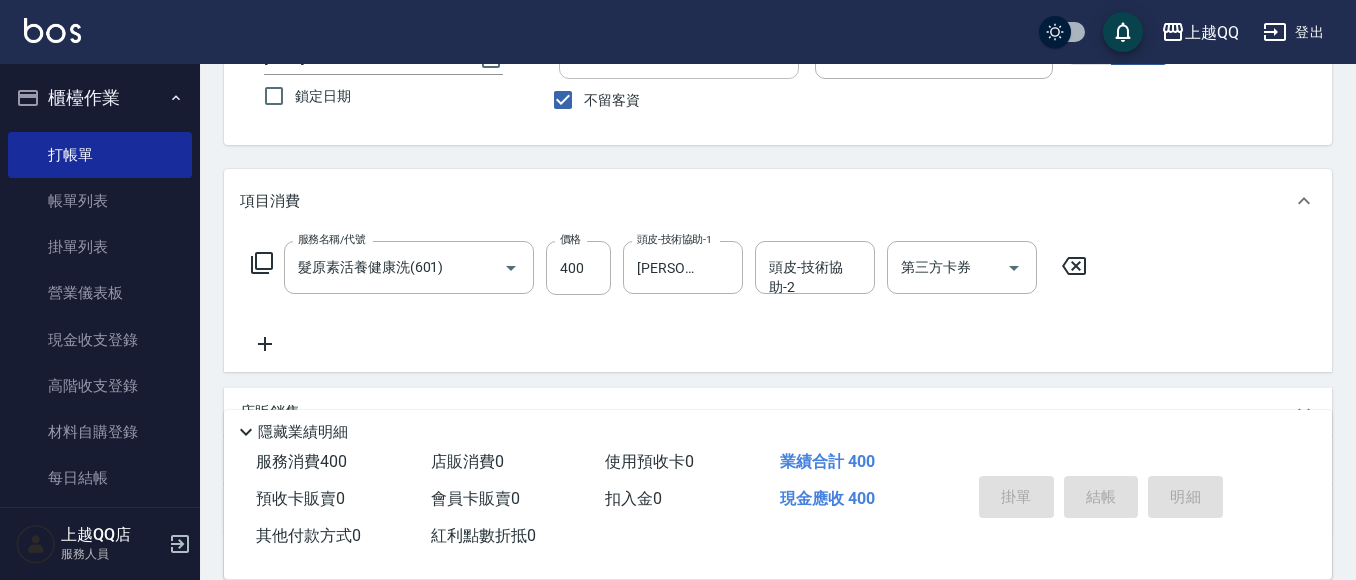 type on "[DATE] 19:53" 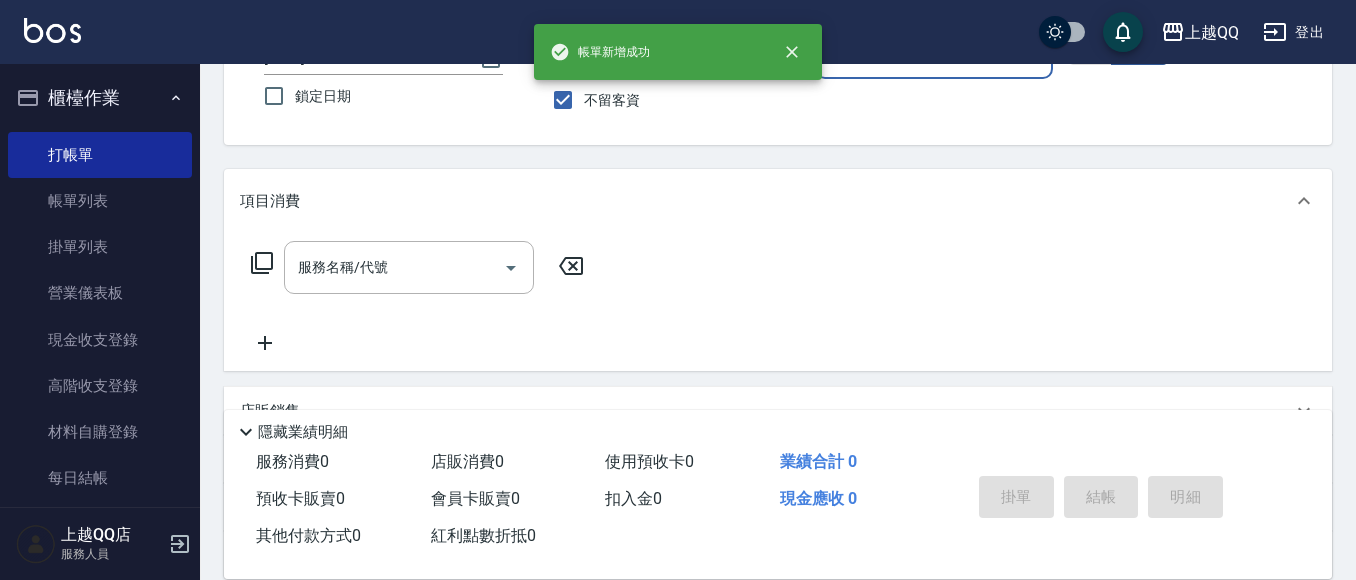scroll, scrollTop: 66, scrollLeft: 0, axis: vertical 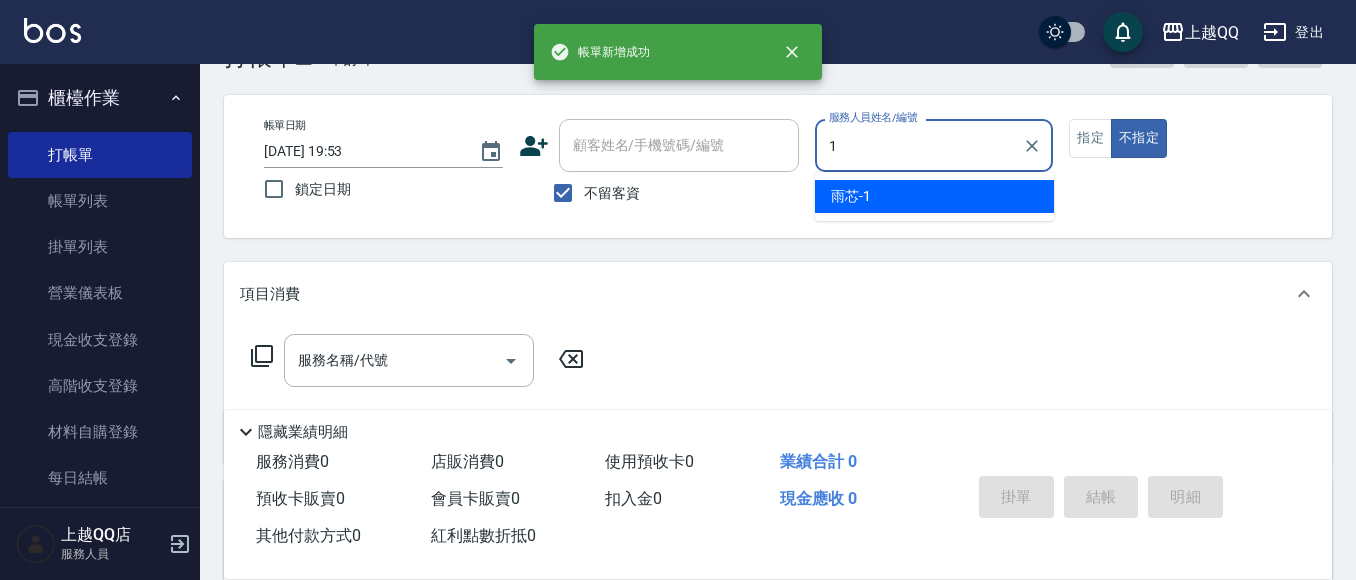 click on "雨芯 -1" at bounding box center (934, 196) 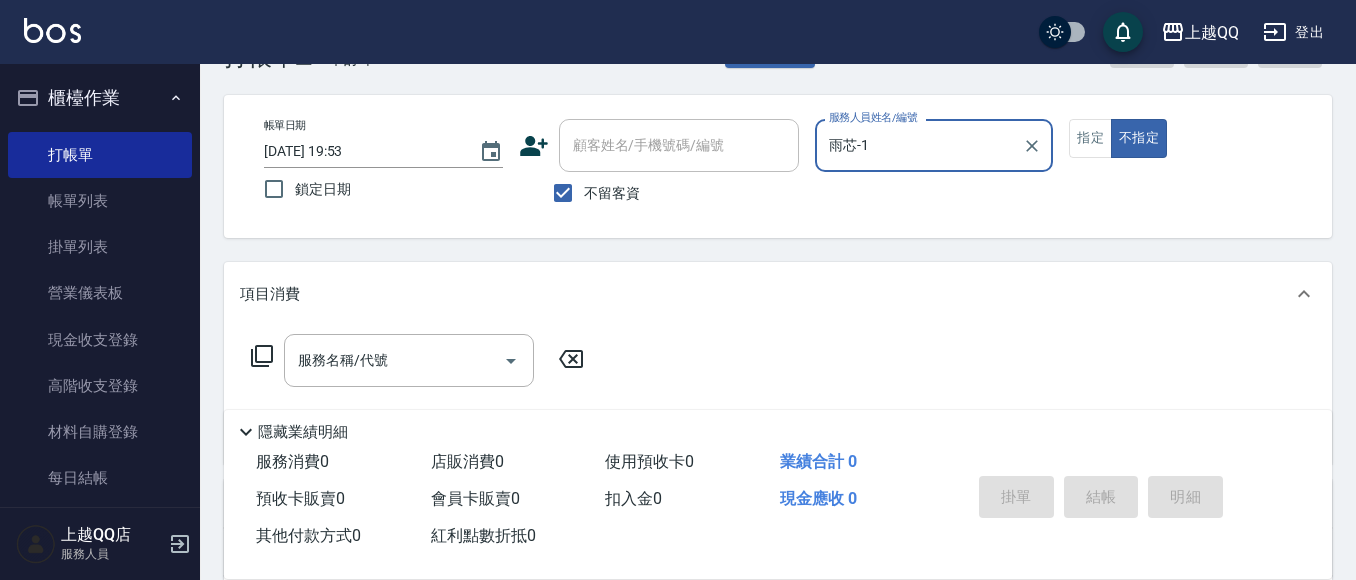 type on "雨芯-1" 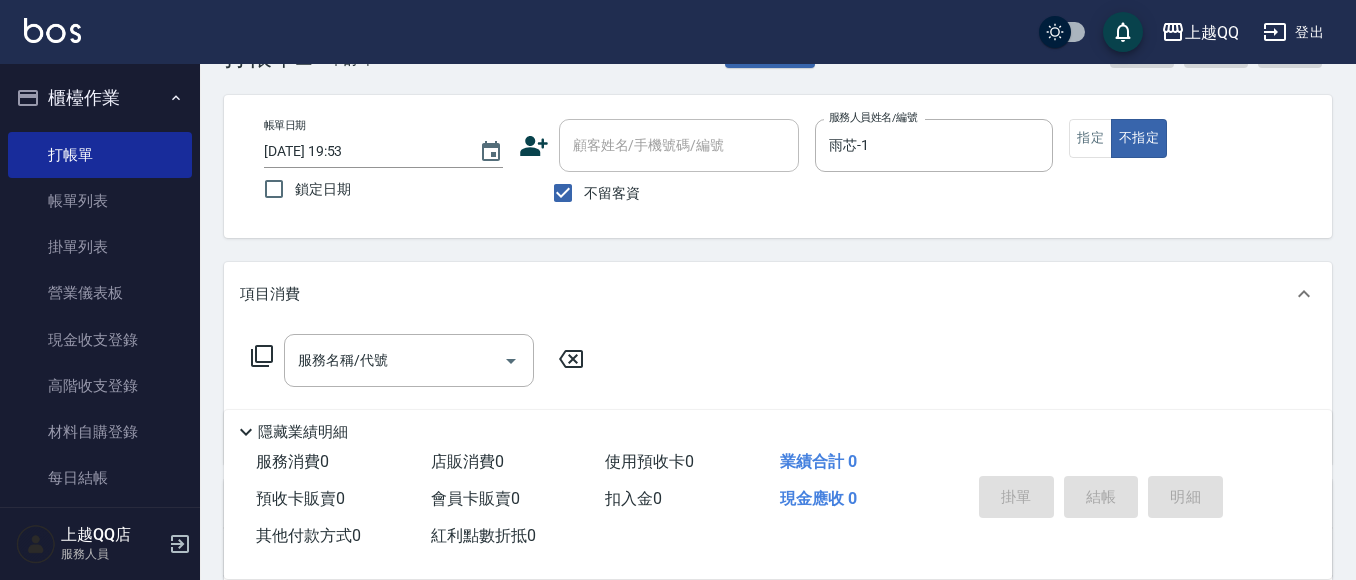 click on "服務名稱/代號 服務名稱/代號" at bounding box center [418, 360] 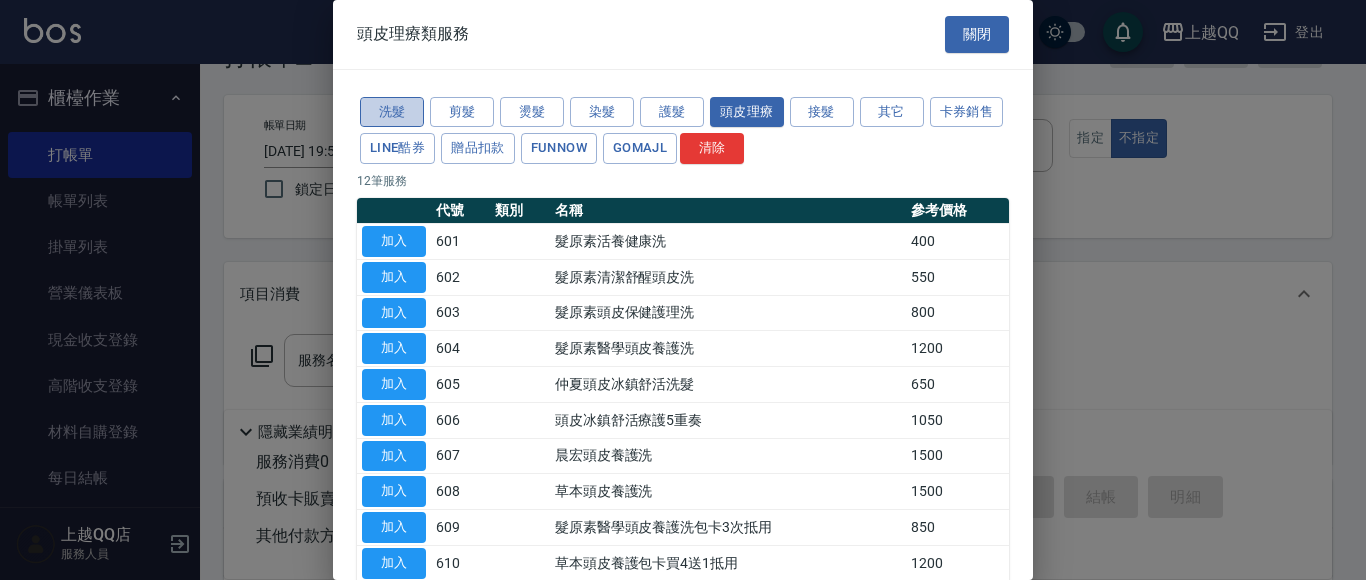 click on "洗髮" at bounding box center [392, 112] 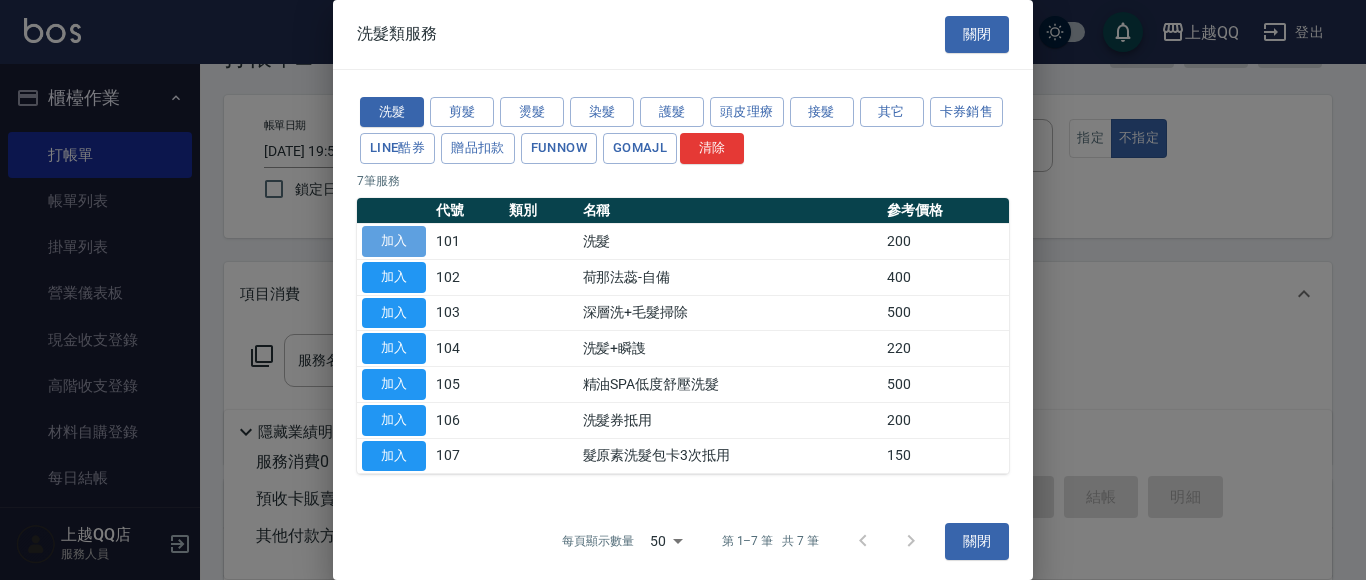 click on "加入" at bounding box center [394, 241] 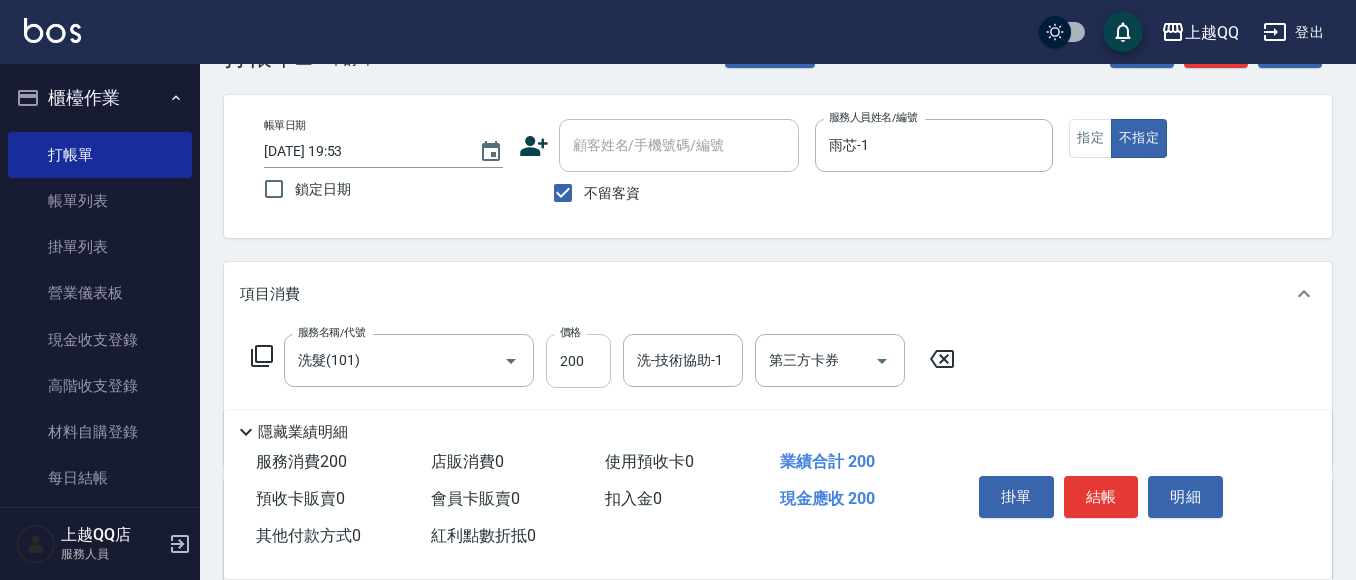 click on "200" at bounding box center [578, 361] 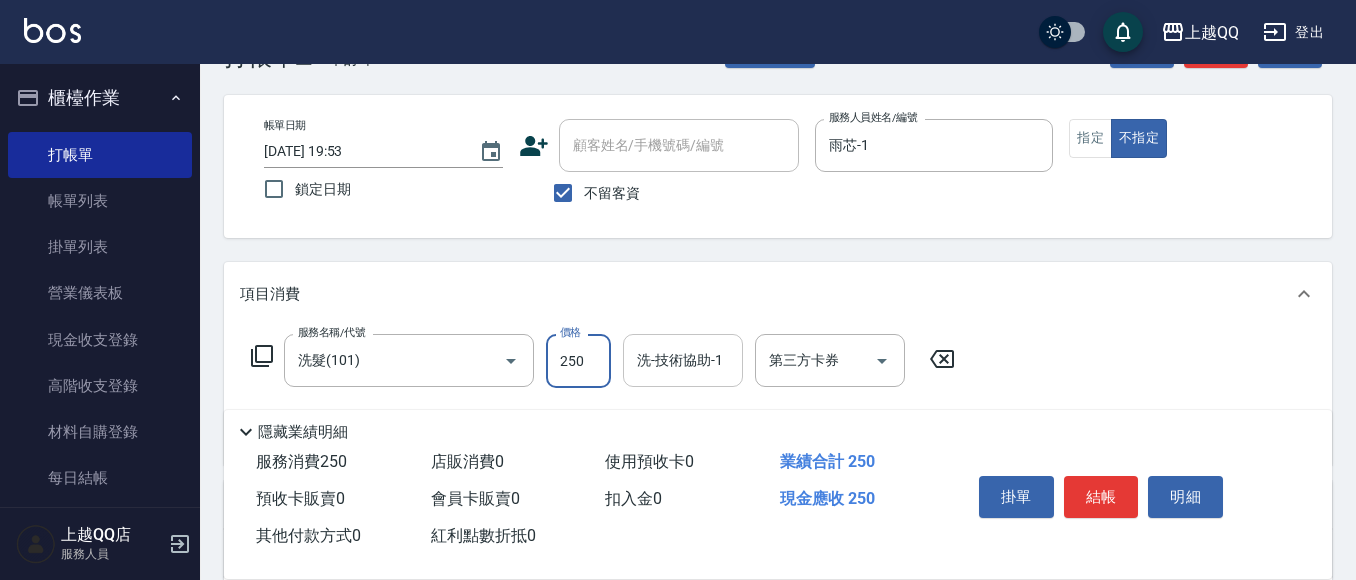 type on "250" 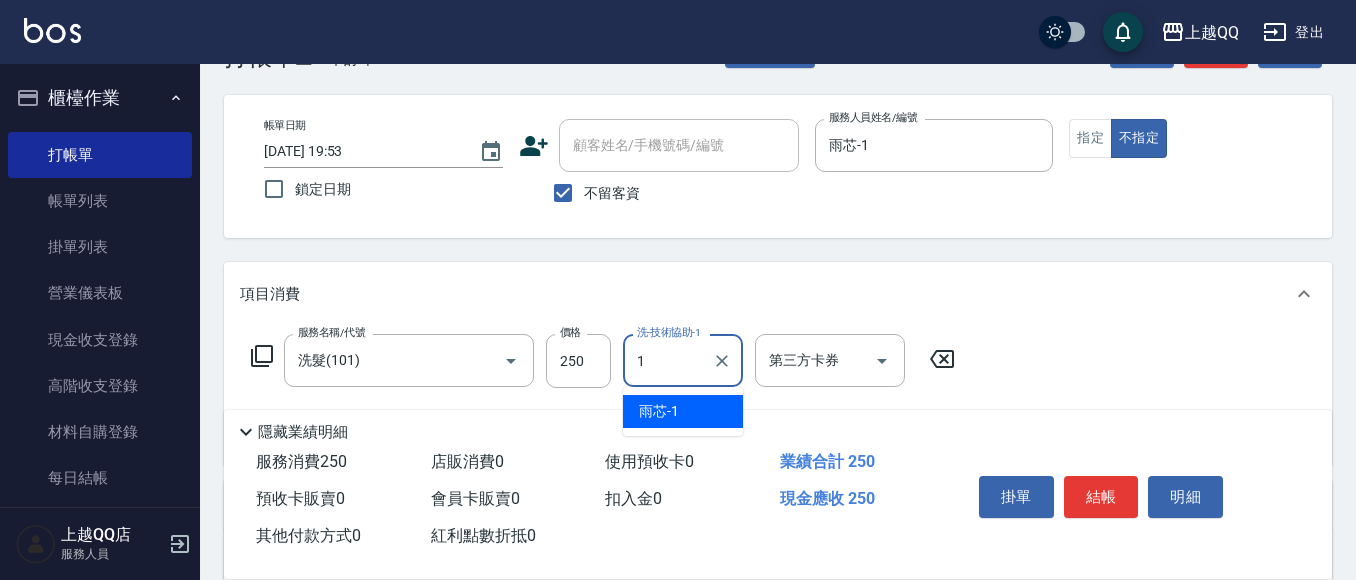 click on "雨芯 -1" at bounding box center (683, 411) 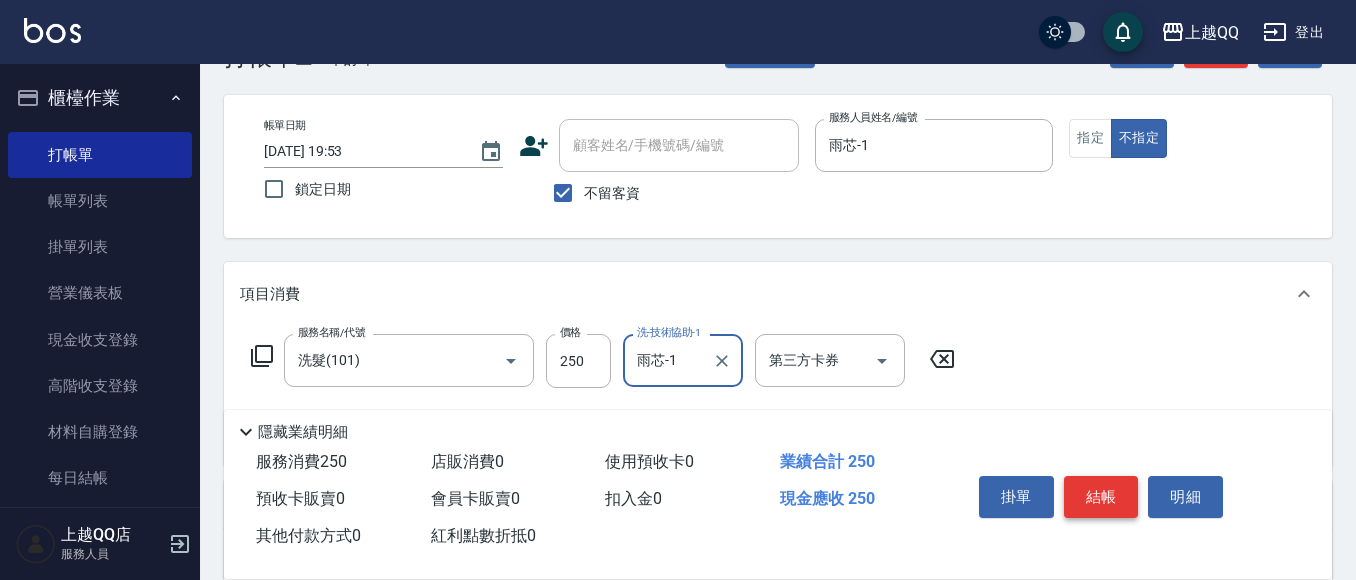 type on "雨芯-1" 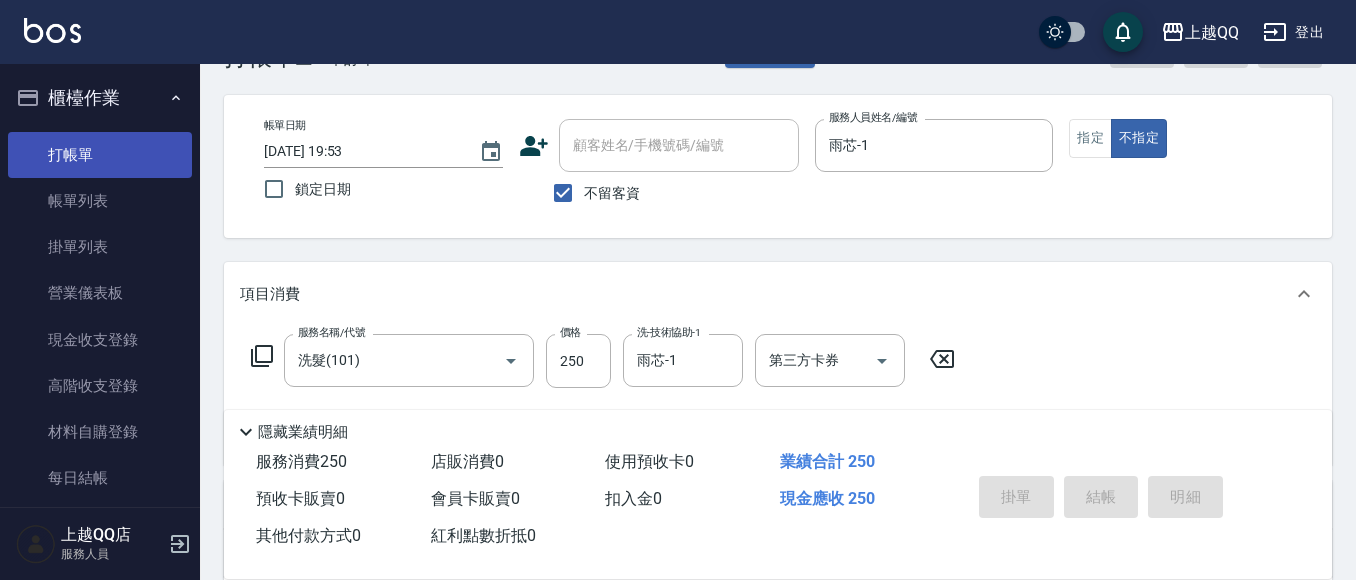 type on "[DATE] 19:54" 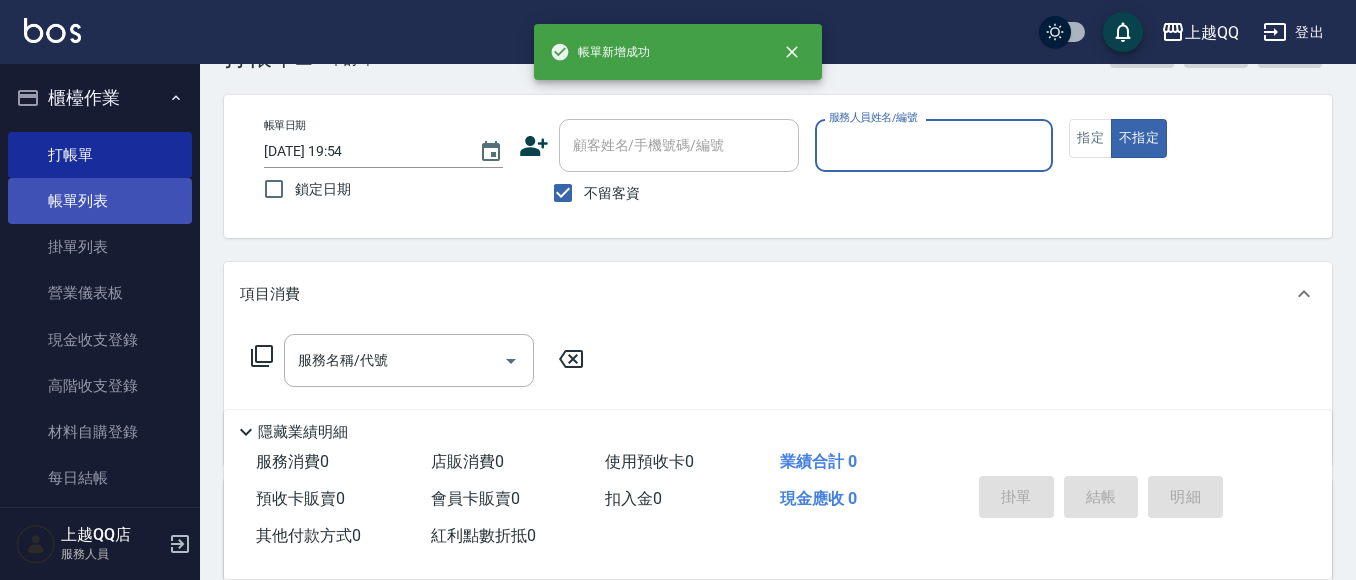 click on "帳單列表" at bounding box center [100, 201] 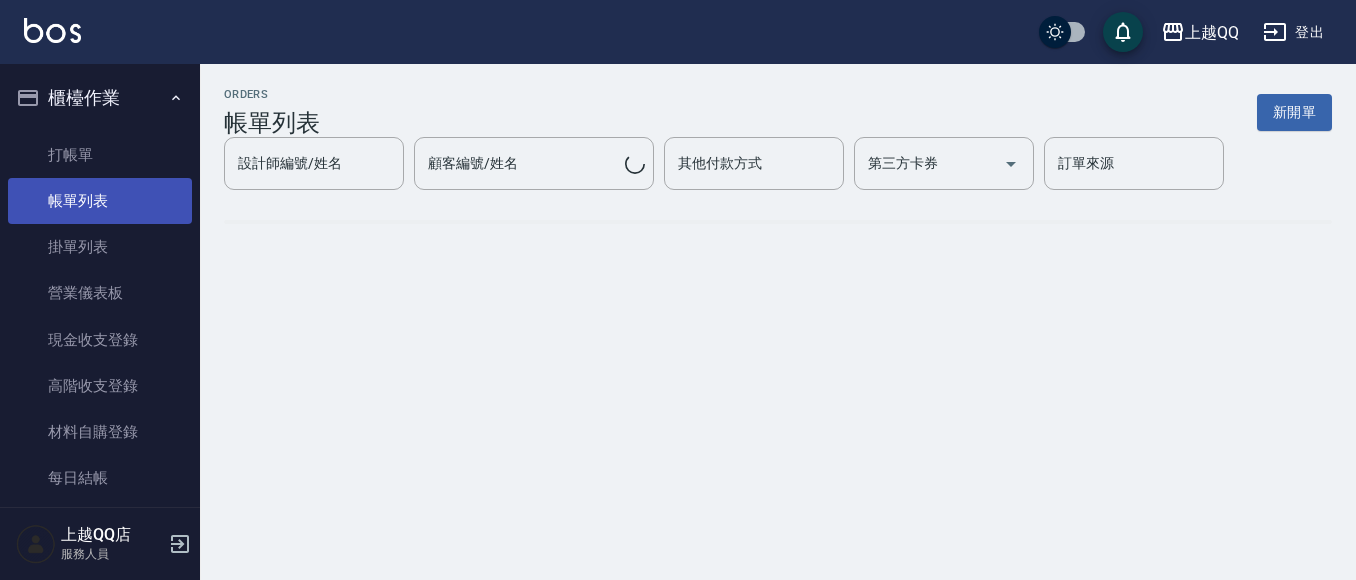 scroll, scrollTop: 0, scrollLeft: 0, axis: both 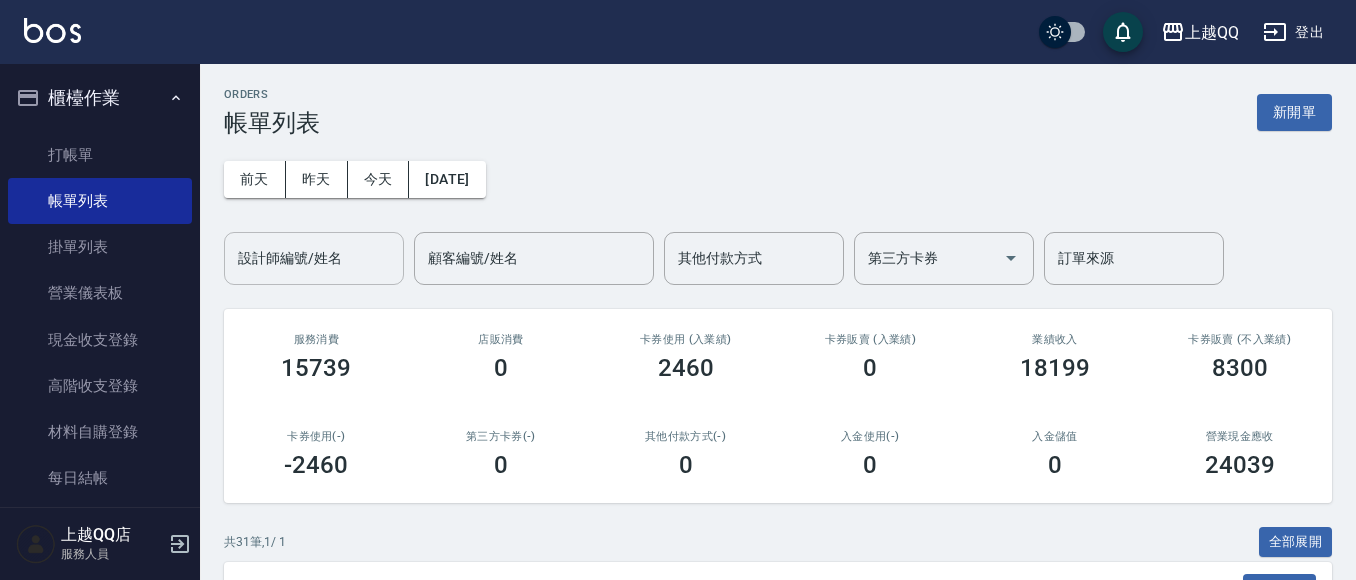 click on "設計師編號/姓名" at bounding box center [314, 258] 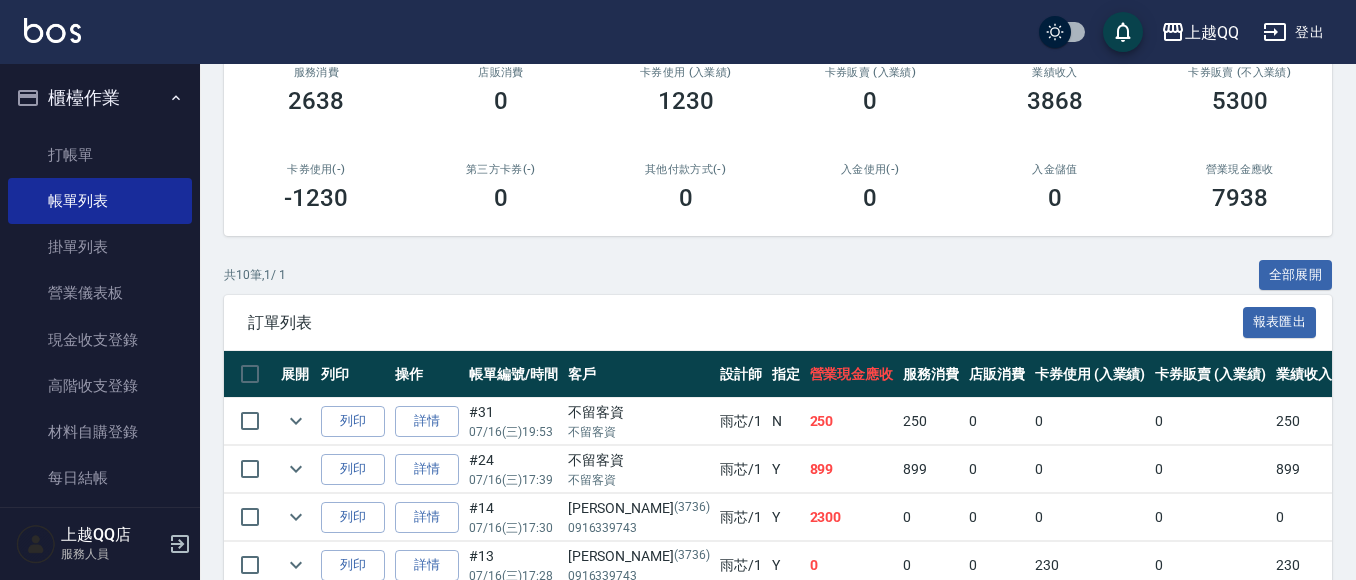 scroll, scrollTop: 0, scrollLeft: 0, axis: both 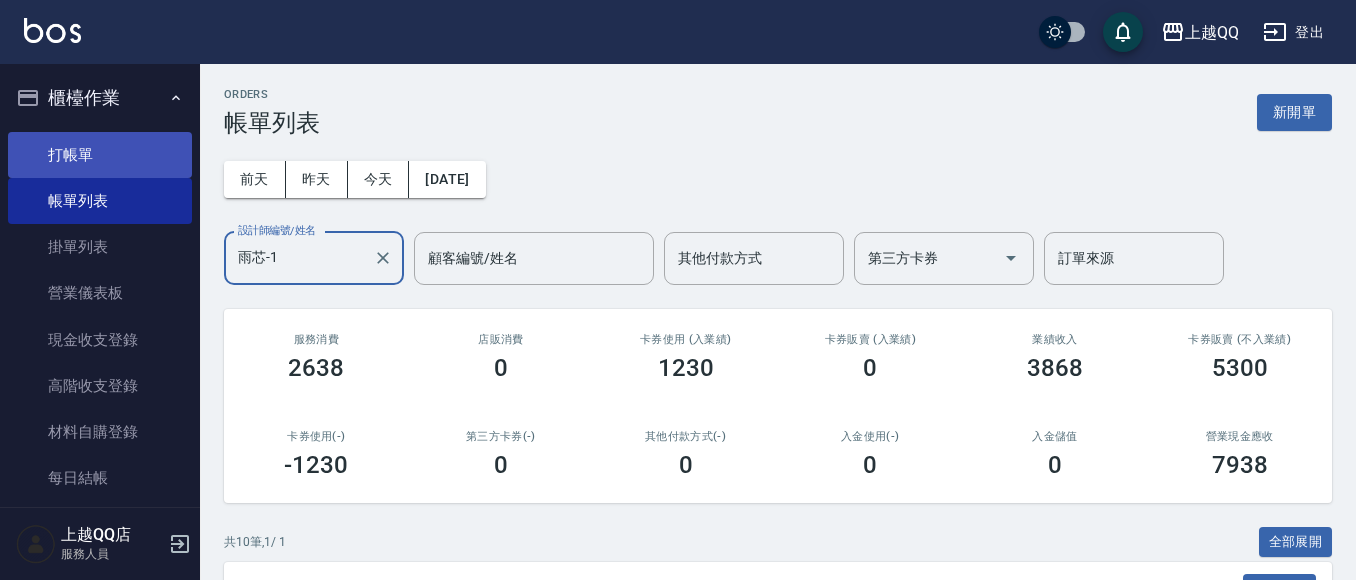 type on "雨芯-1" 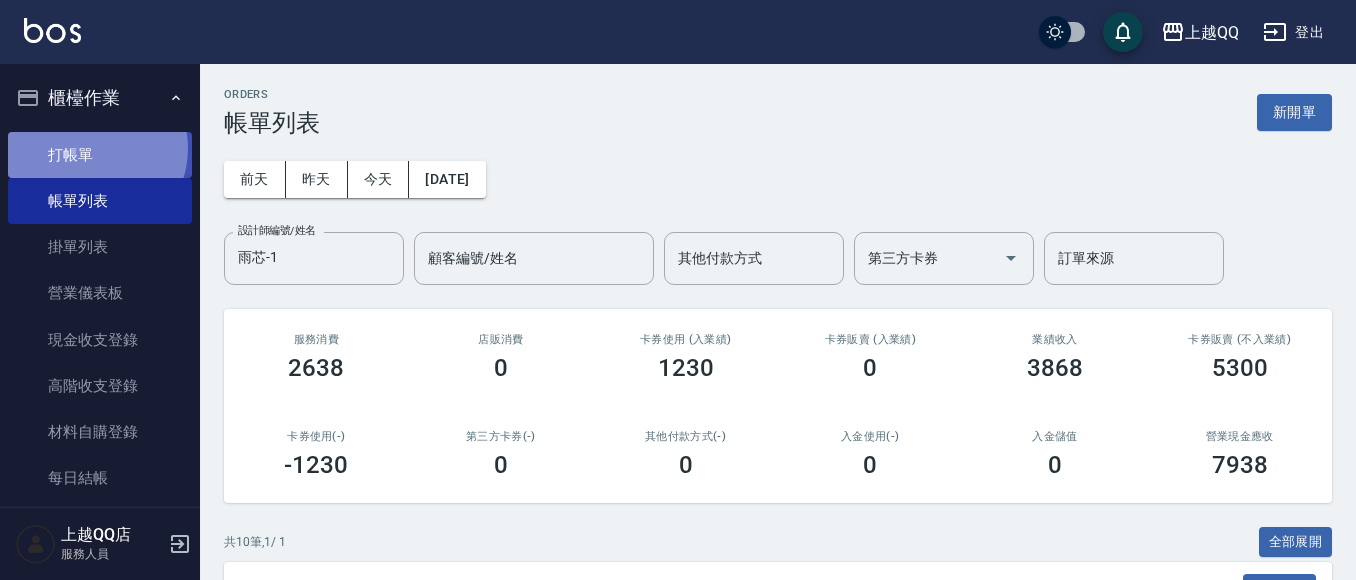click on "打帳單" at bounding box center (100, 155) 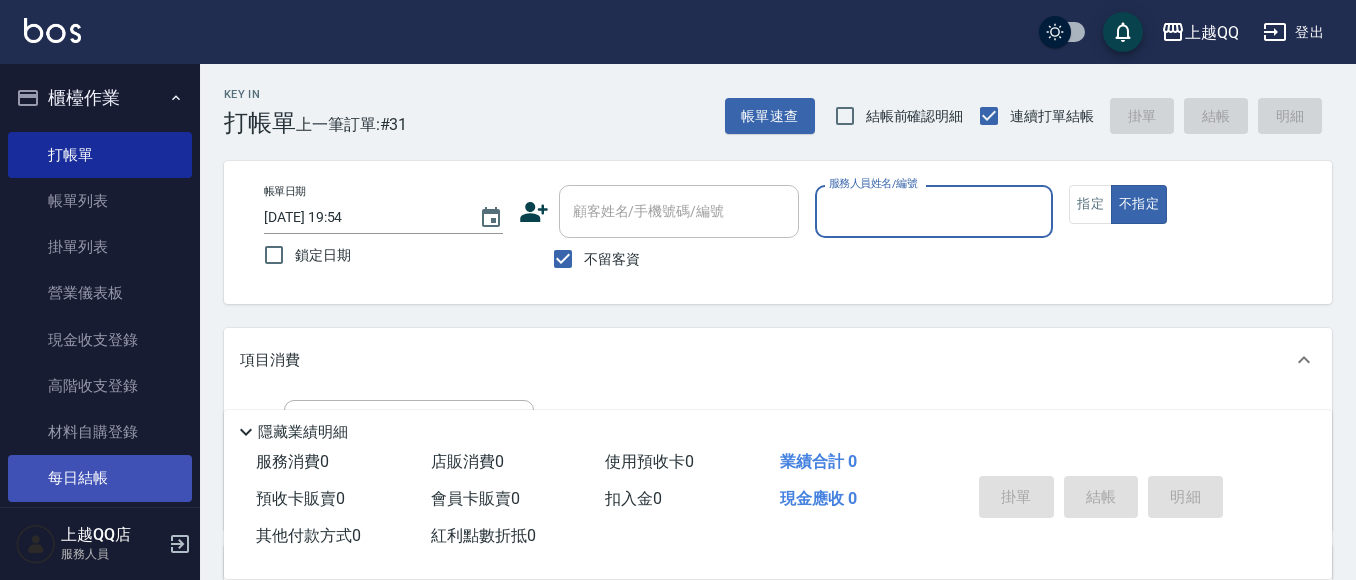 click on "每日結帳" at bounding box center (100, 478) 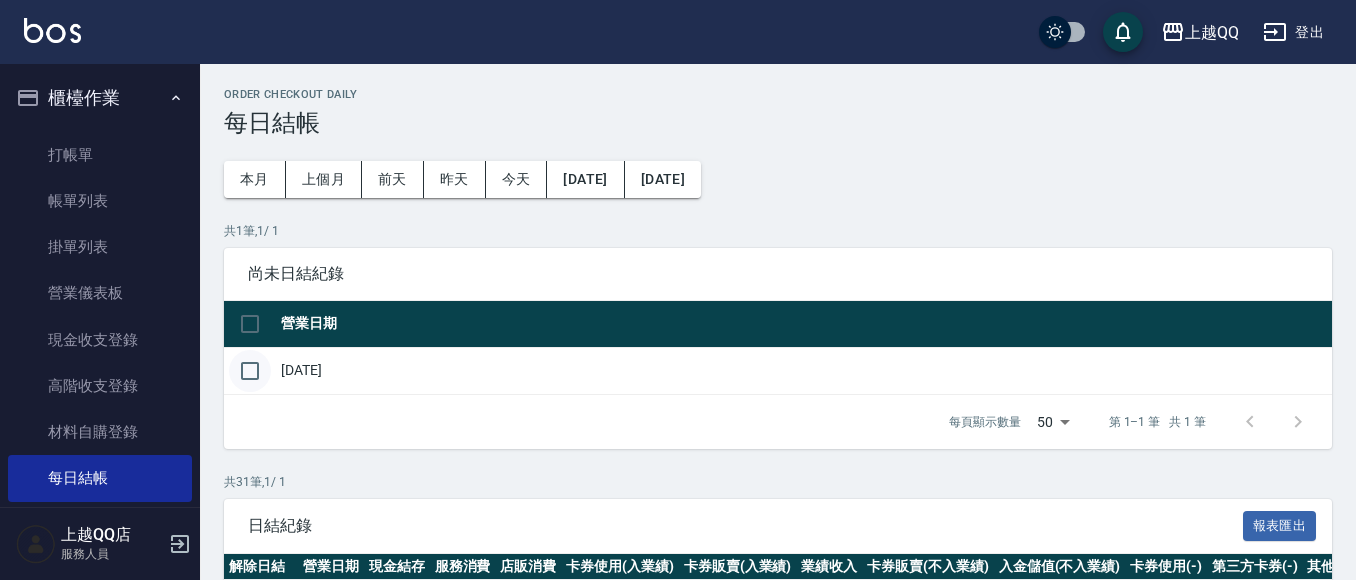 click at bounding box center [250, 371] 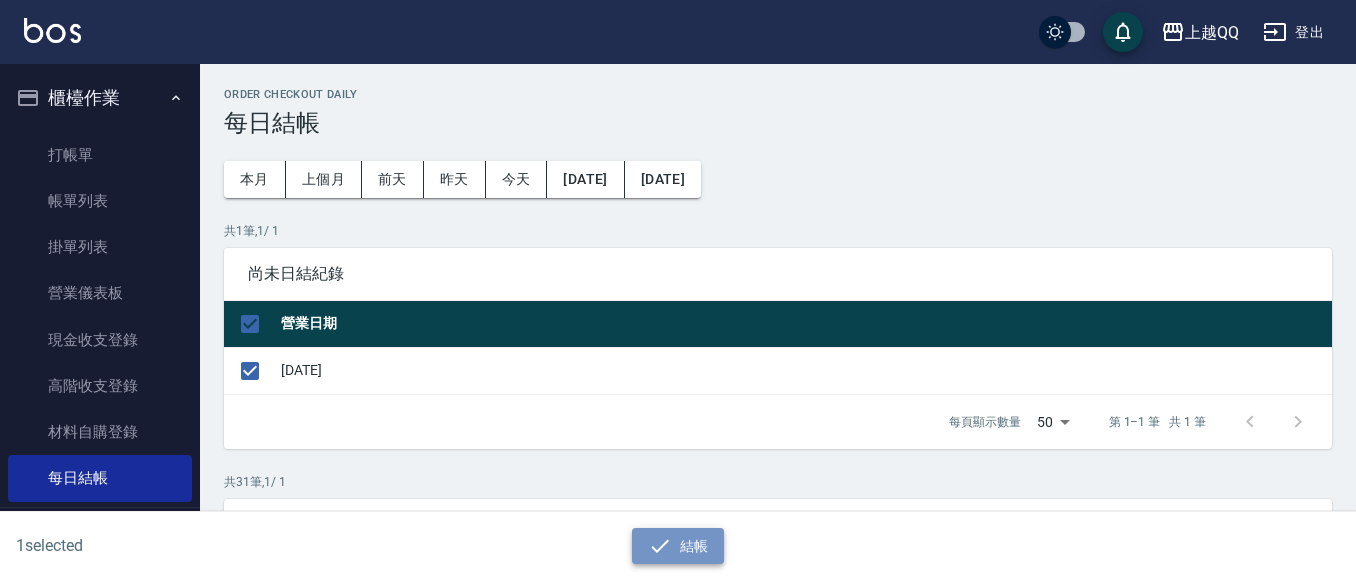 click on "結帳" at bounding box center (678, 546) 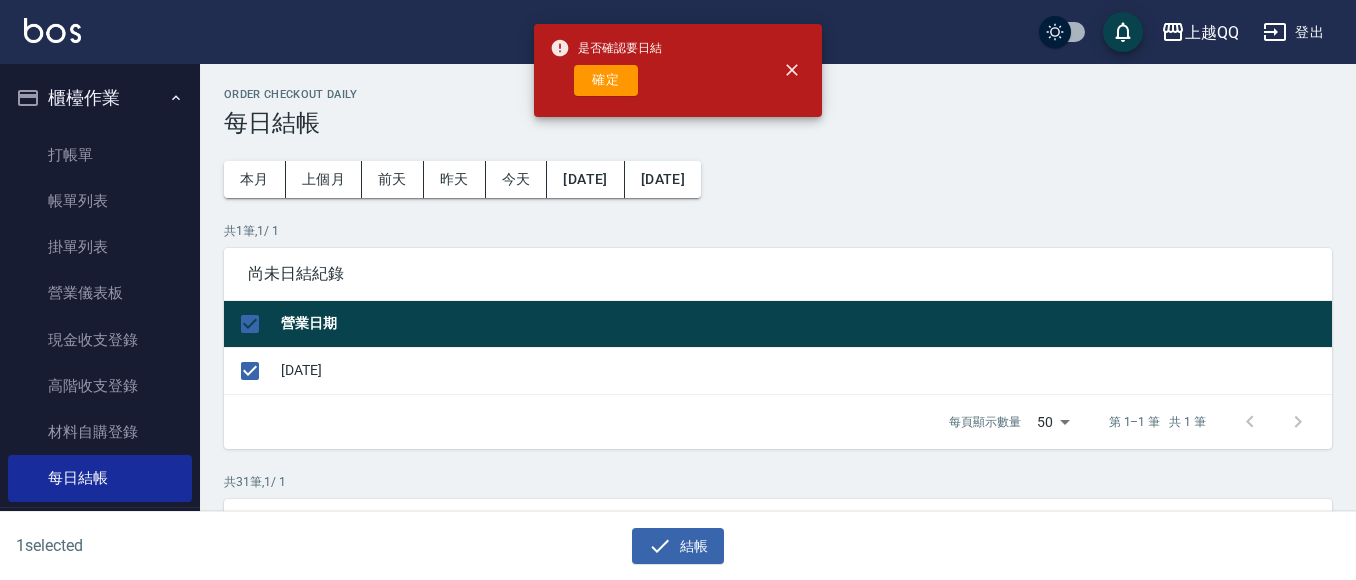 click on "確定" at bounding box center [606, 80] 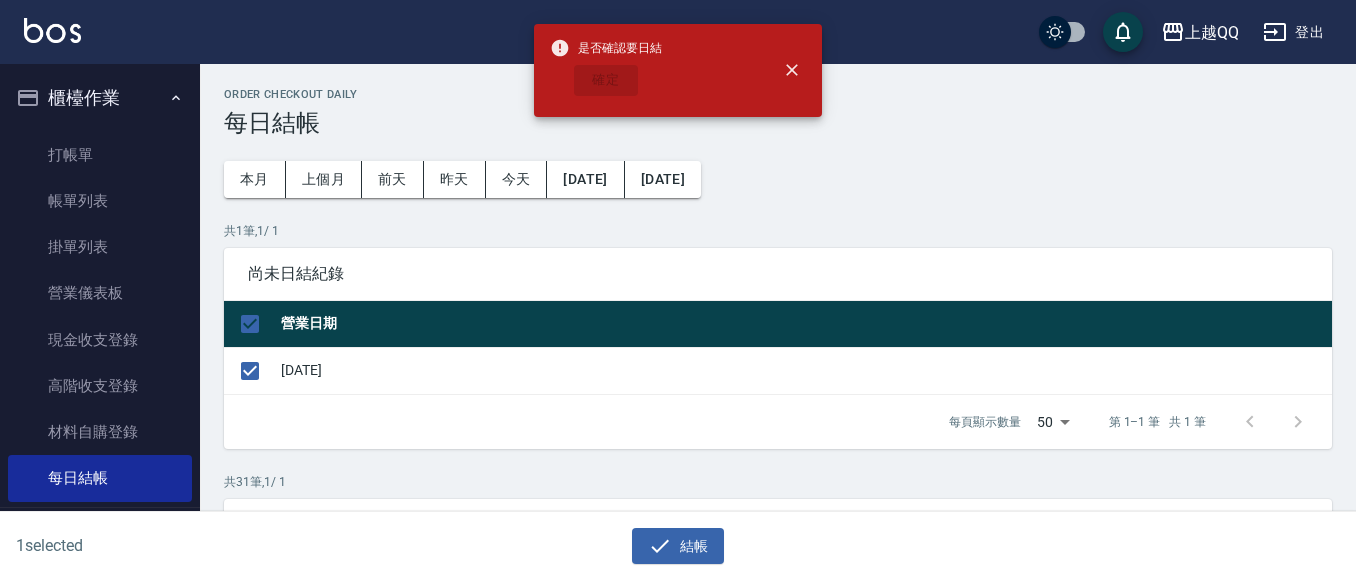 checkbox on "false" 